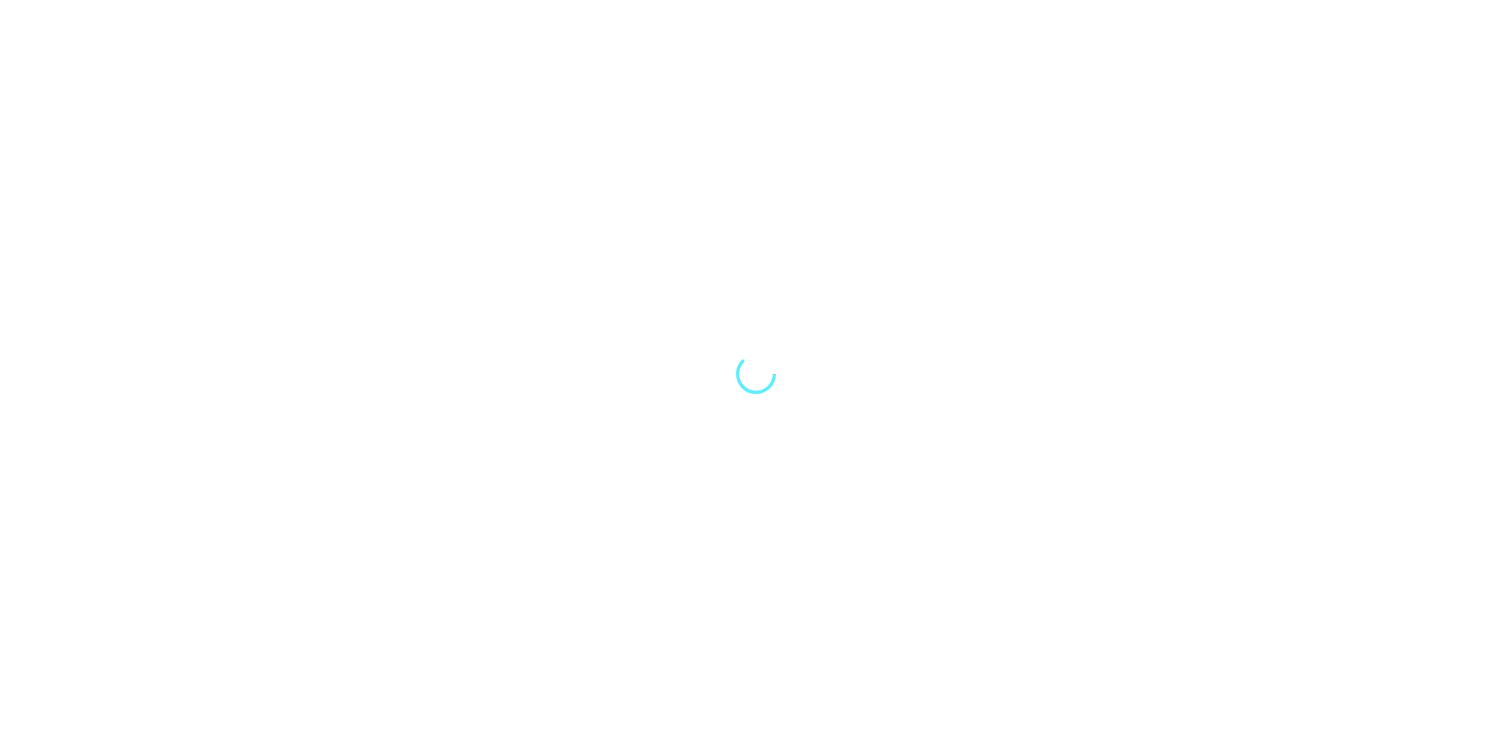 scroll, scrollTop: 0, scrollLeft: 0, axis: both 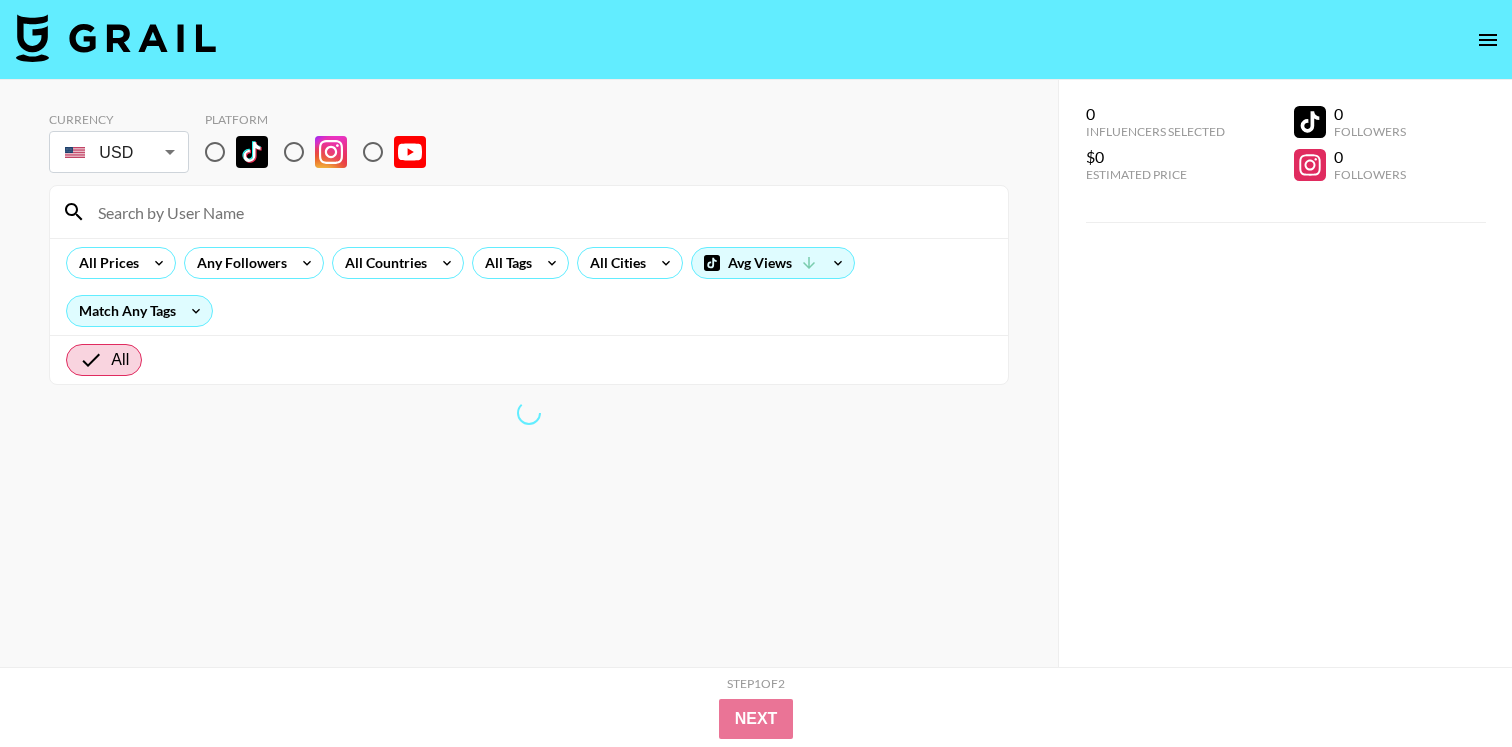 click on "Currency USD USD ​ Platform" at bounding box center (529, 144) 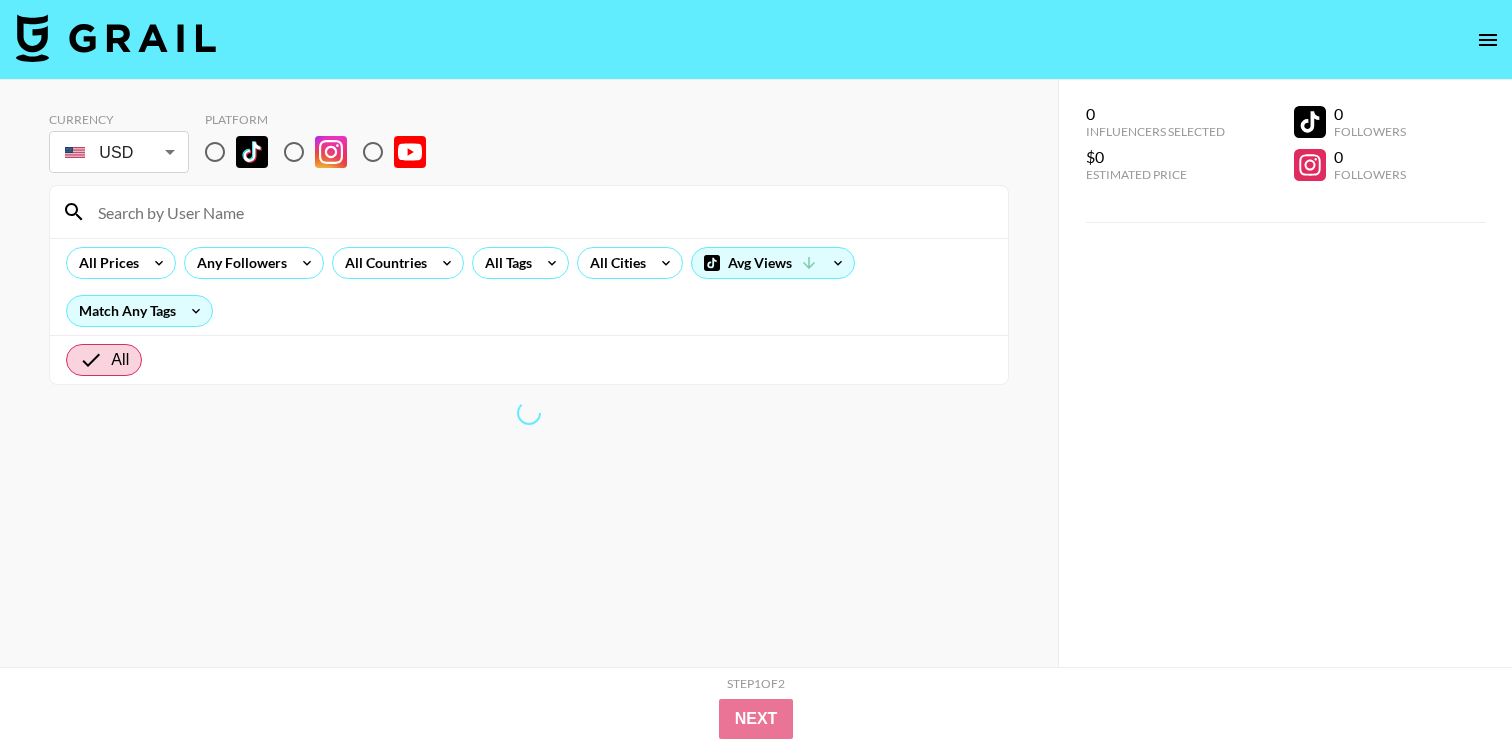 click at bounding box center (215, 152) 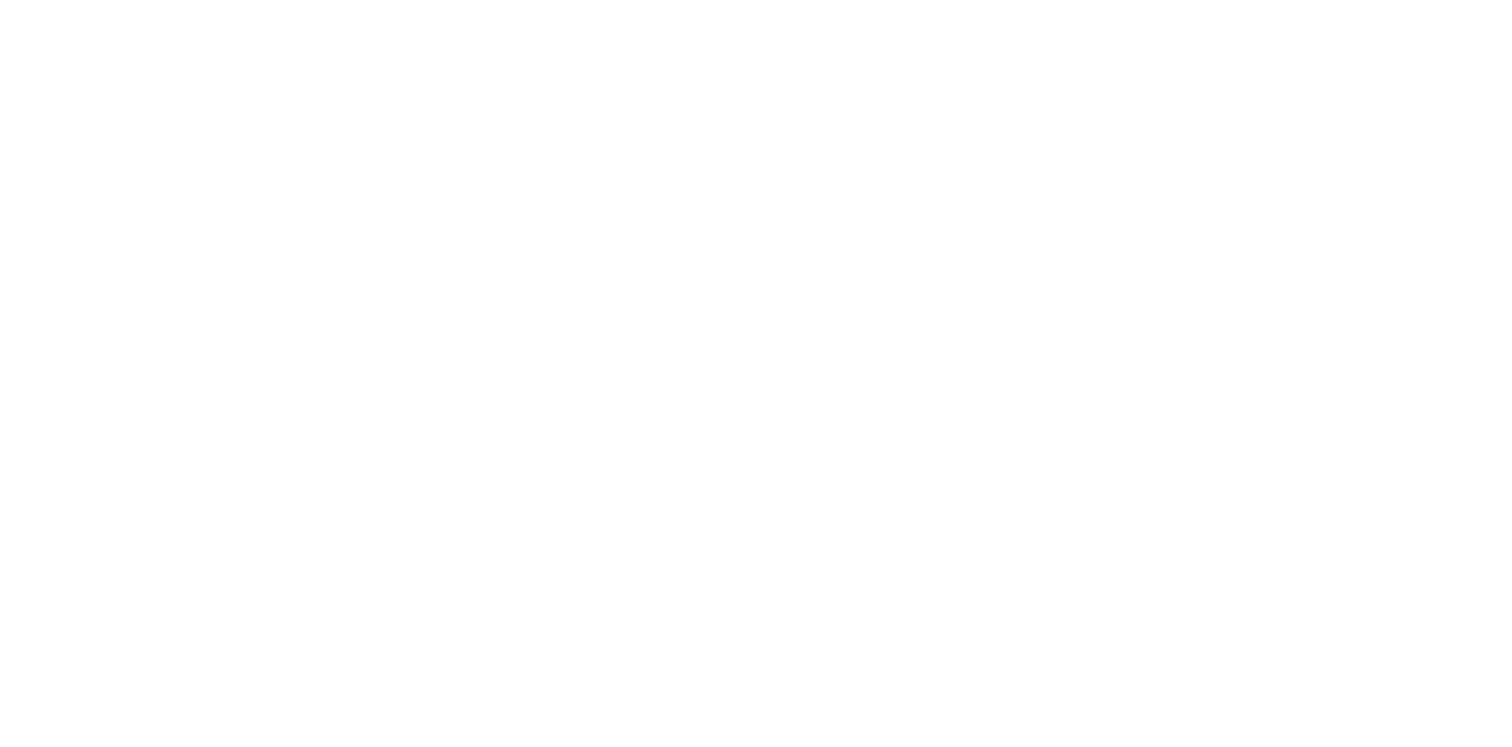 scroll, scrollTop: 0, scrollLeft: 0, axis: both 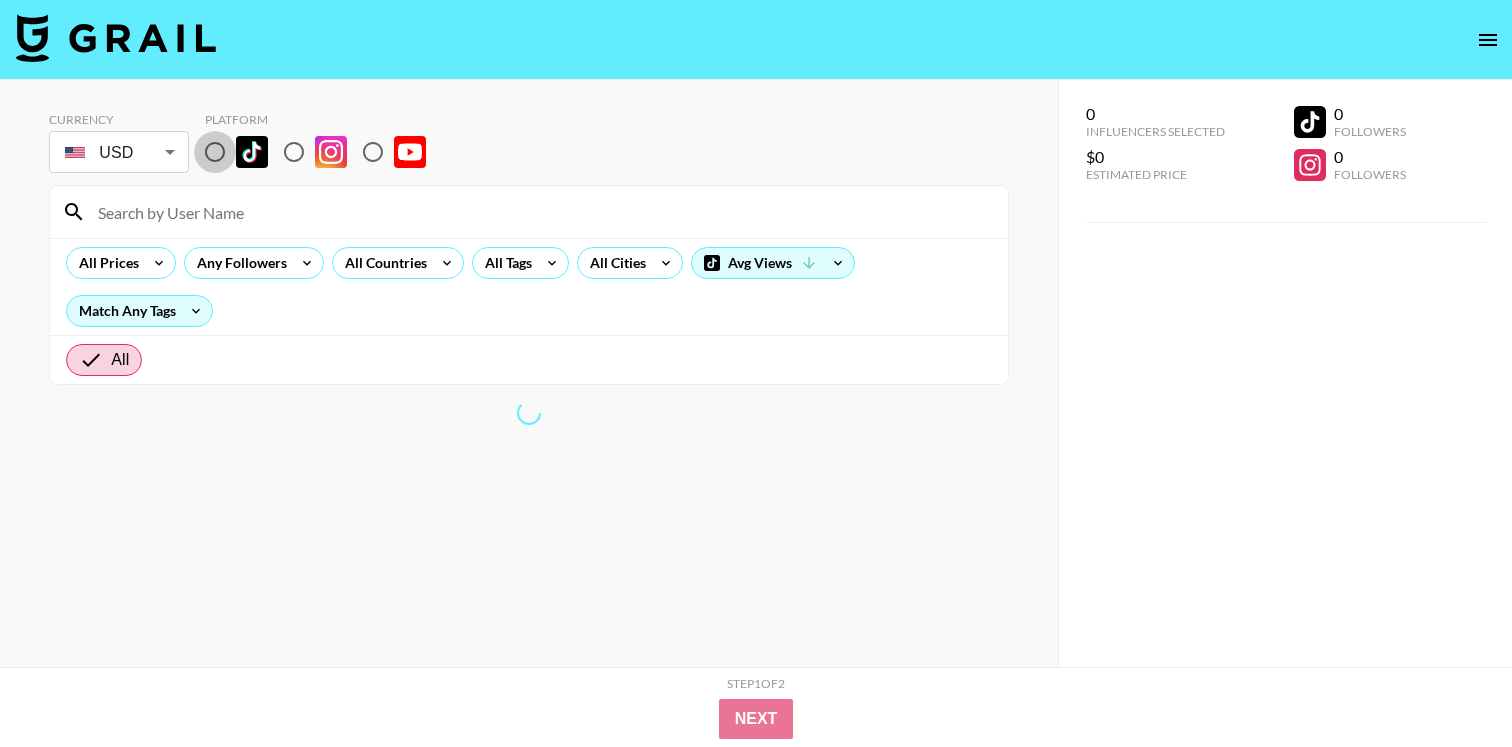 click at bounding box center (215, 152) 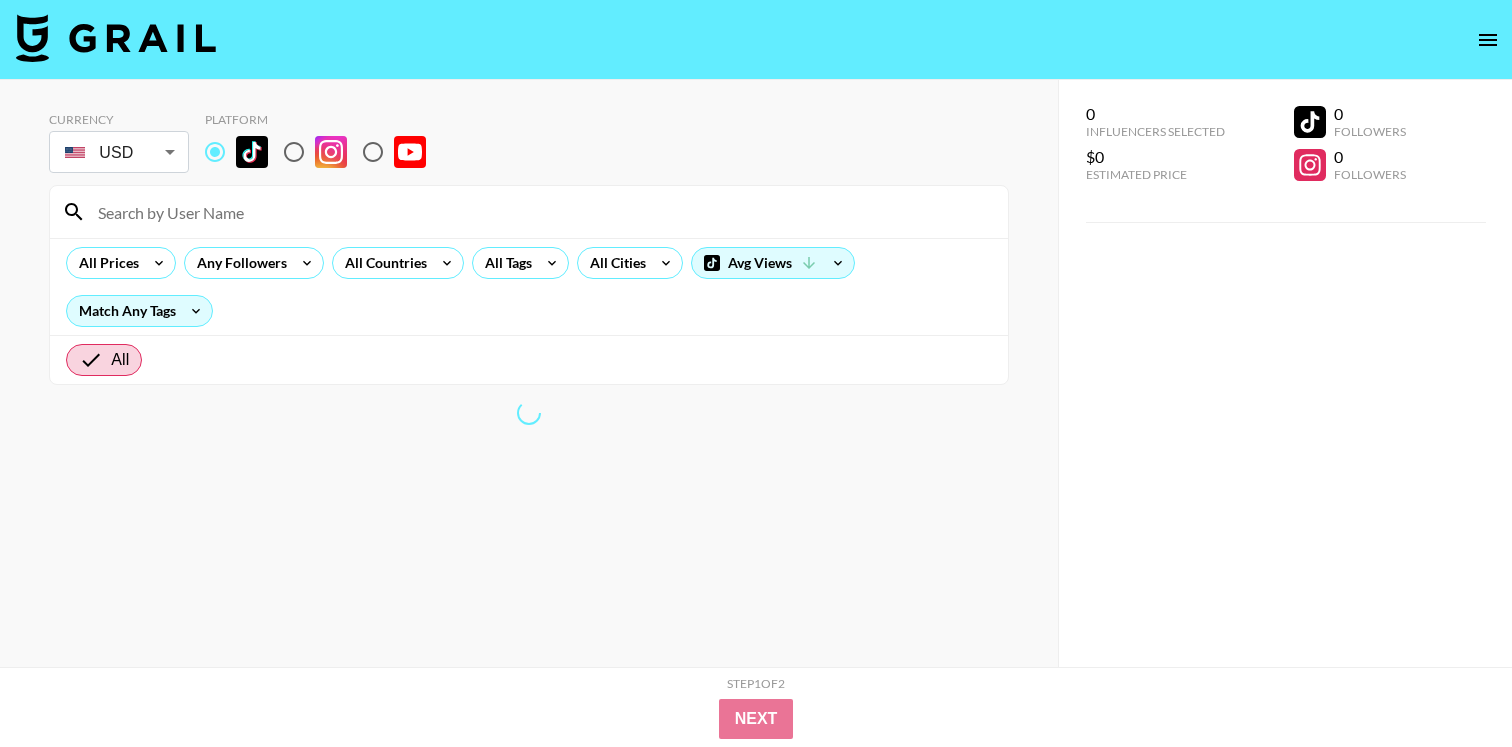 click on "Currency USD USD ​ Platform All Prices Any Followers All Countries All Tags All Cities Avg Views Match Any Tags All" at bounding box center (529, 413) 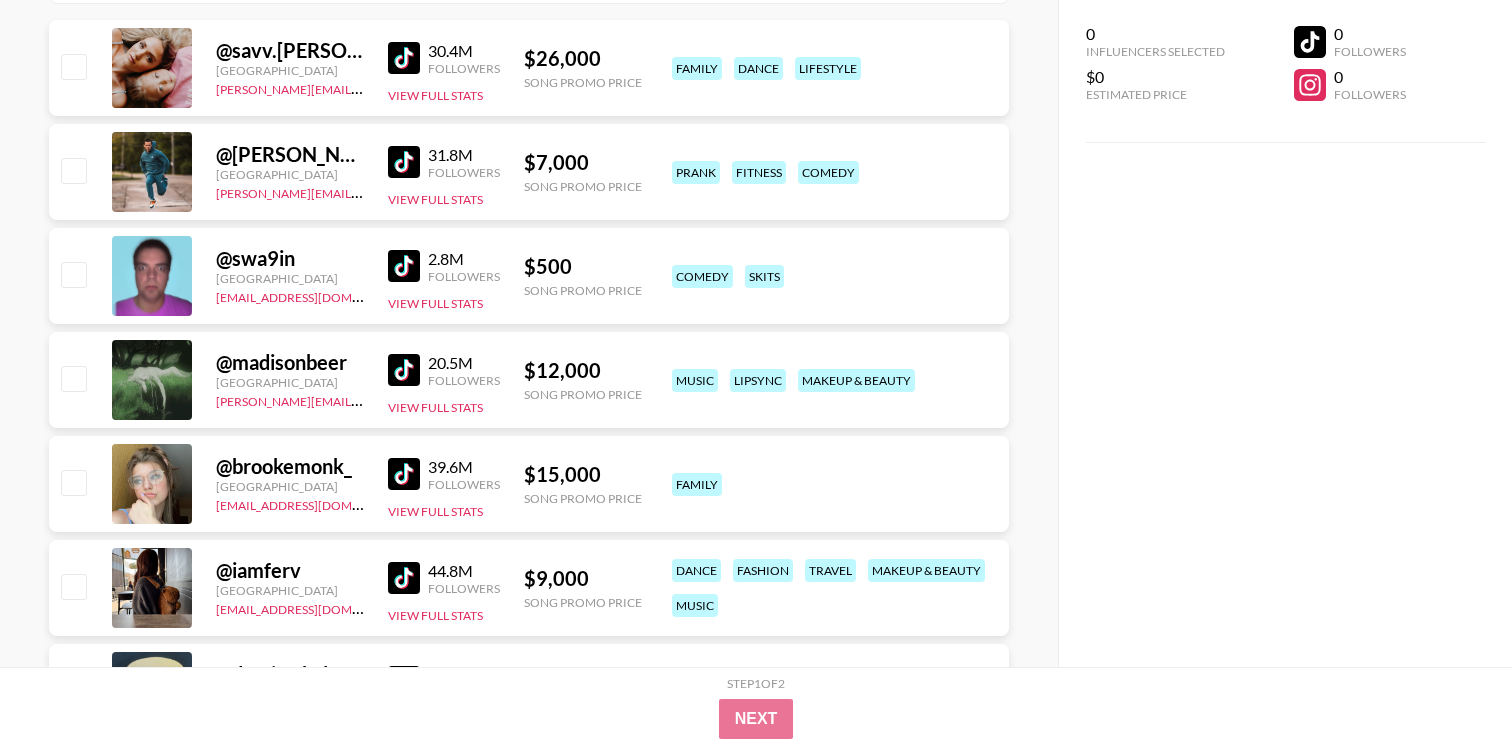 scroll, scrollTop: 0, scrollLeft: 0, axis: both 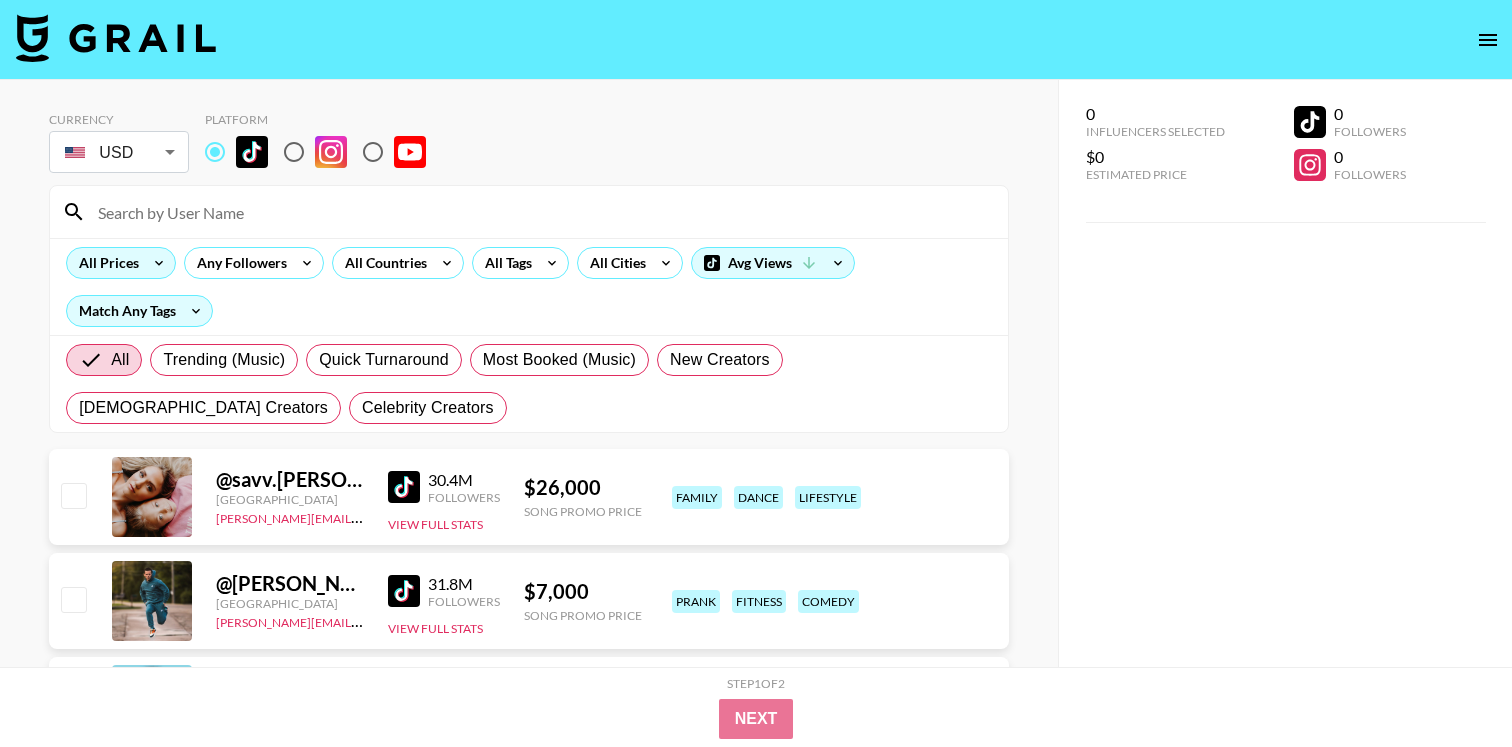 click on "All Prices" at bounding box center (105, 263) 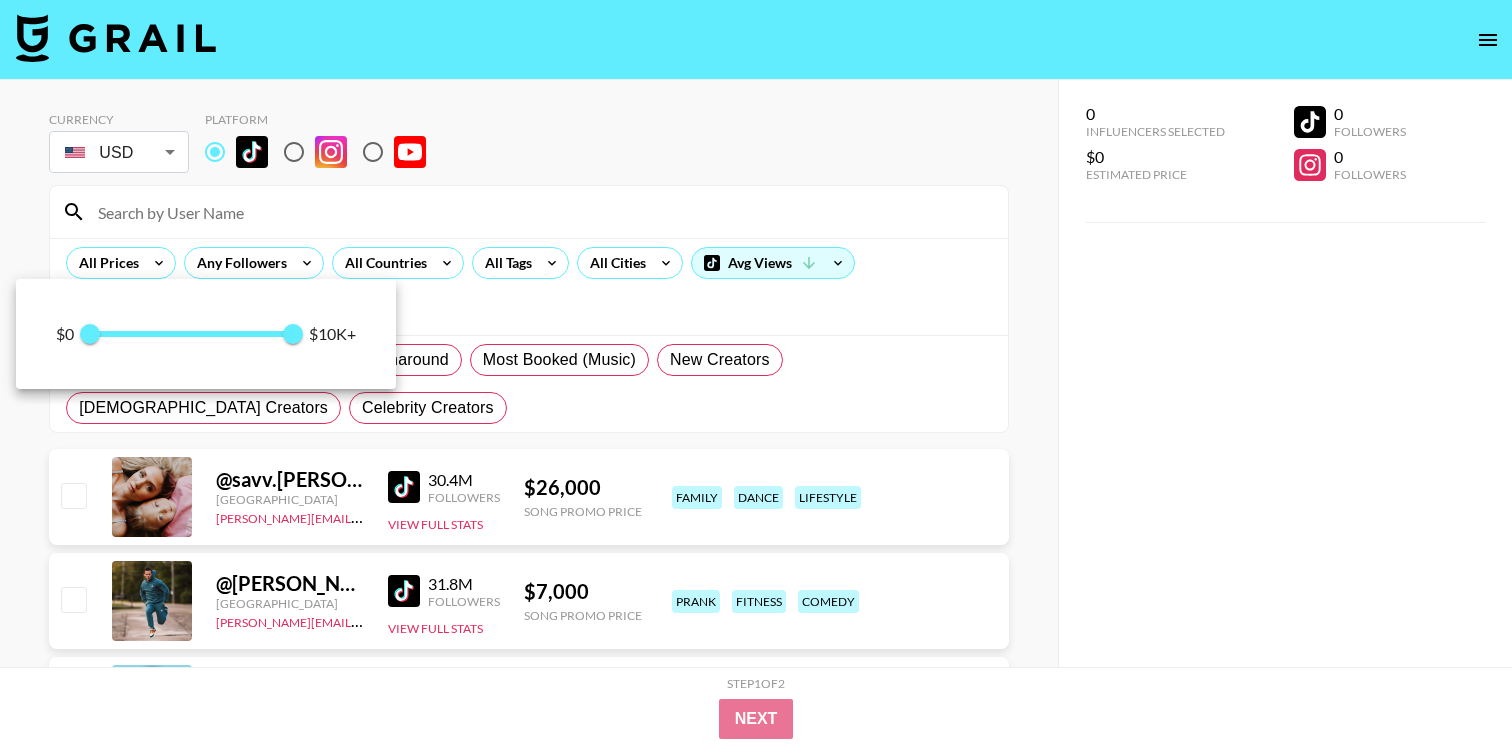 click on "0 10,000" at bounding box center [191, 334] 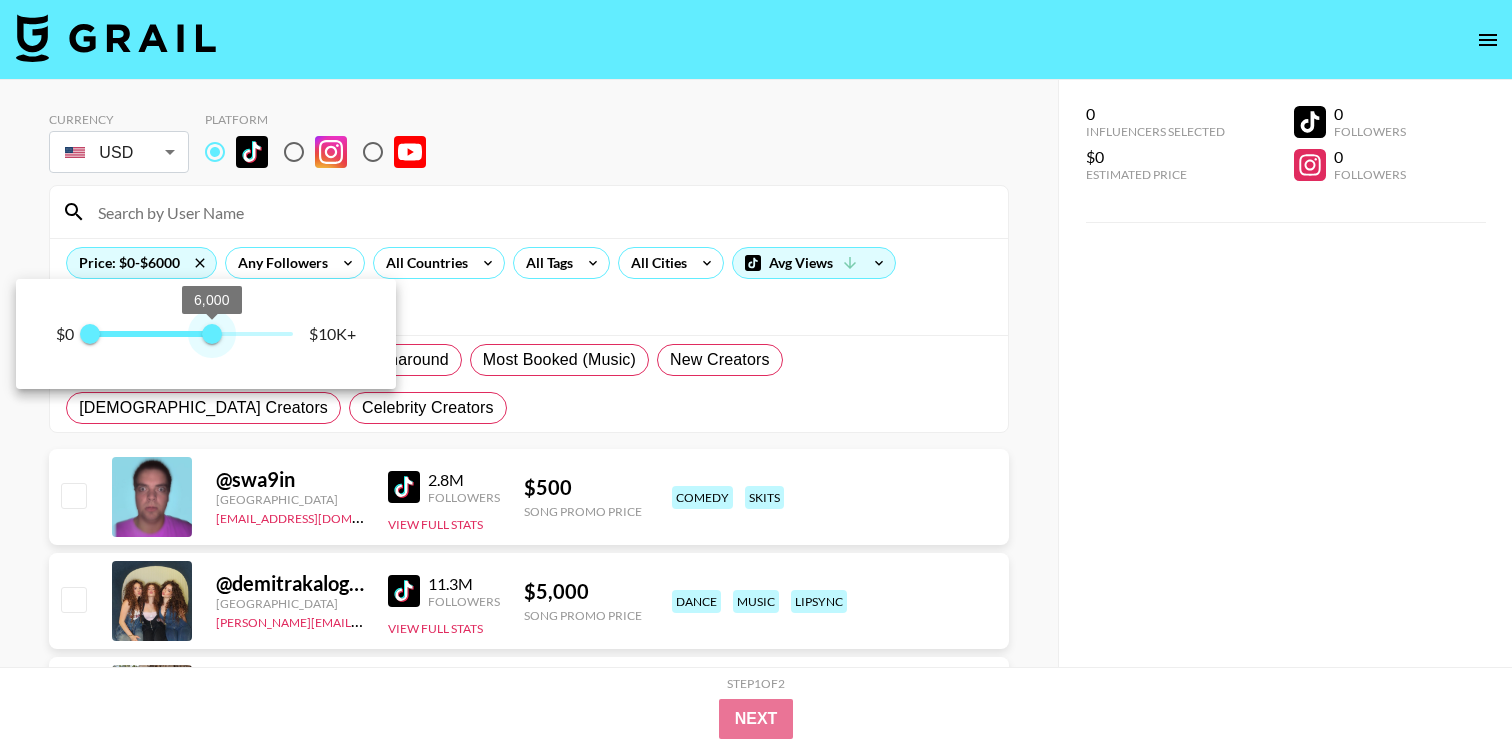 drag, startPoint x: 211, startPoint y: 338, endPoint x: 198, endPoint y: 338, distance: 13 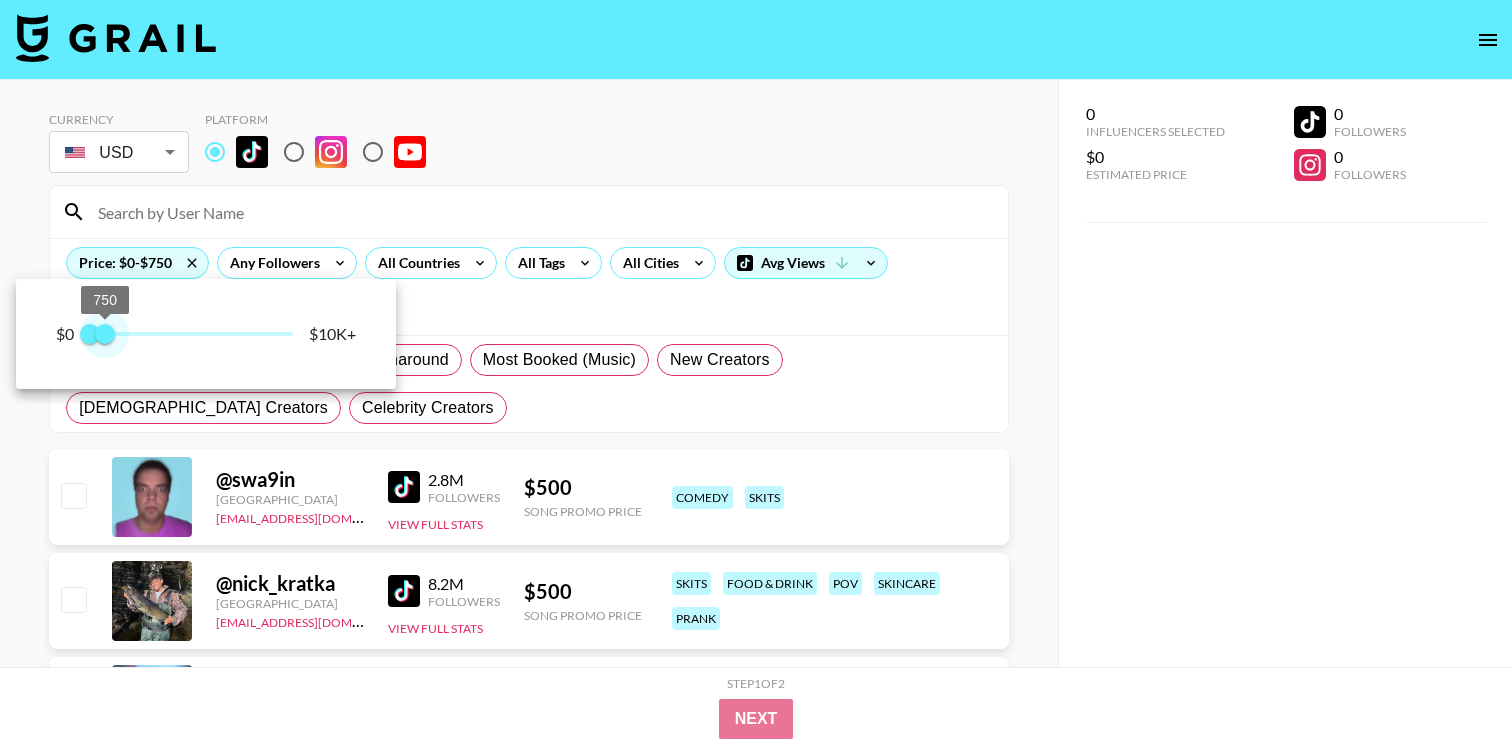 type on "500" 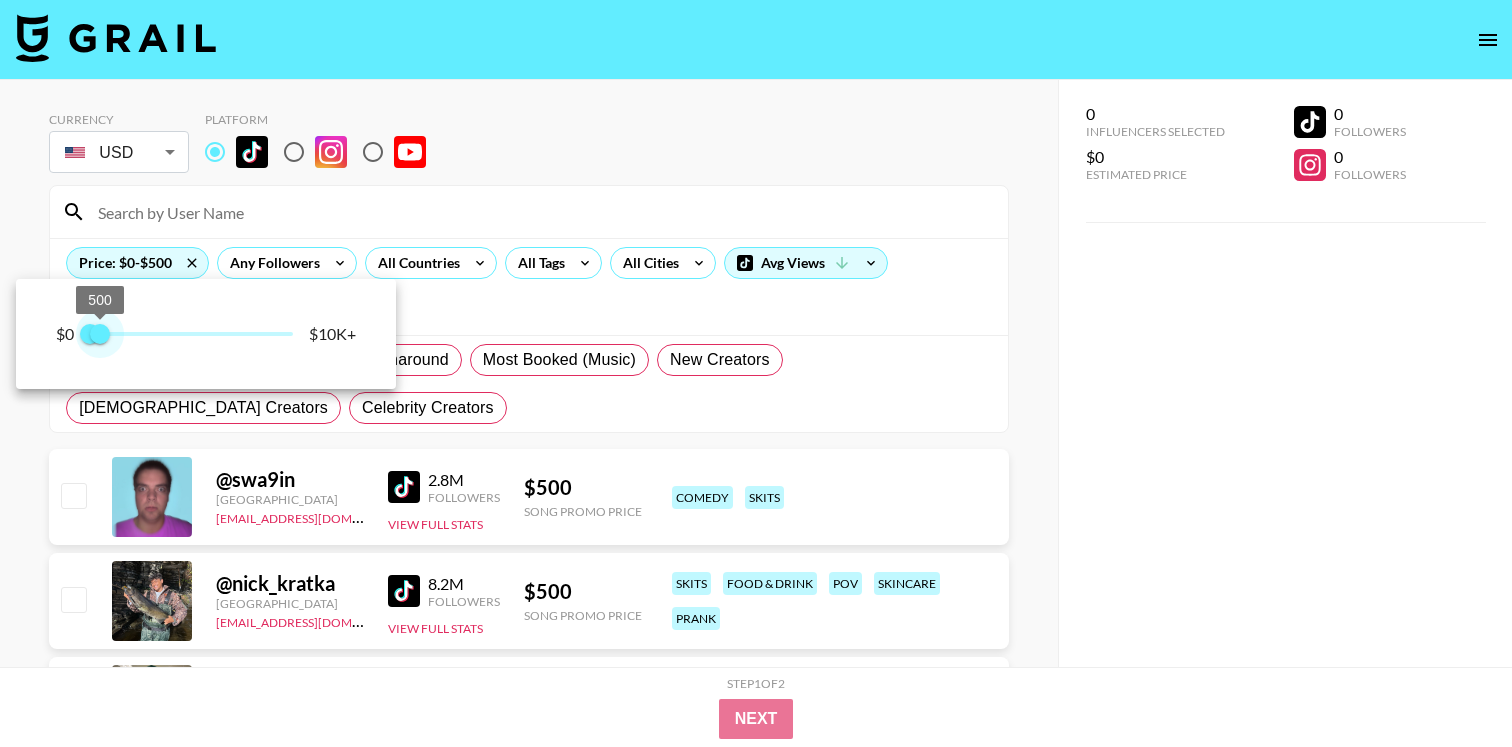 drag, startPoint x: 198, startPoint y: 338, endPoint x: 101, endPoint y: 335, distance: 97.04638 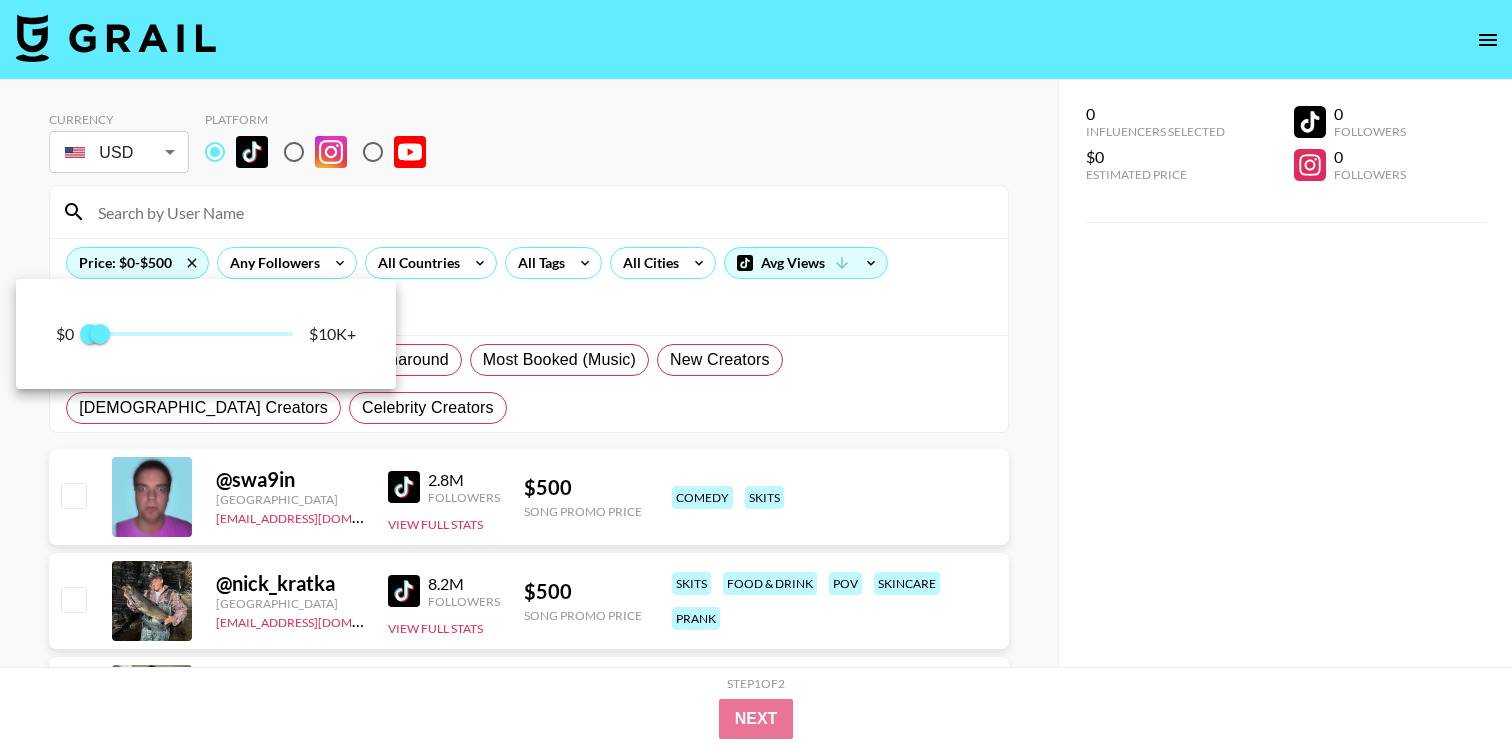 click at bounding box center [756, 373] 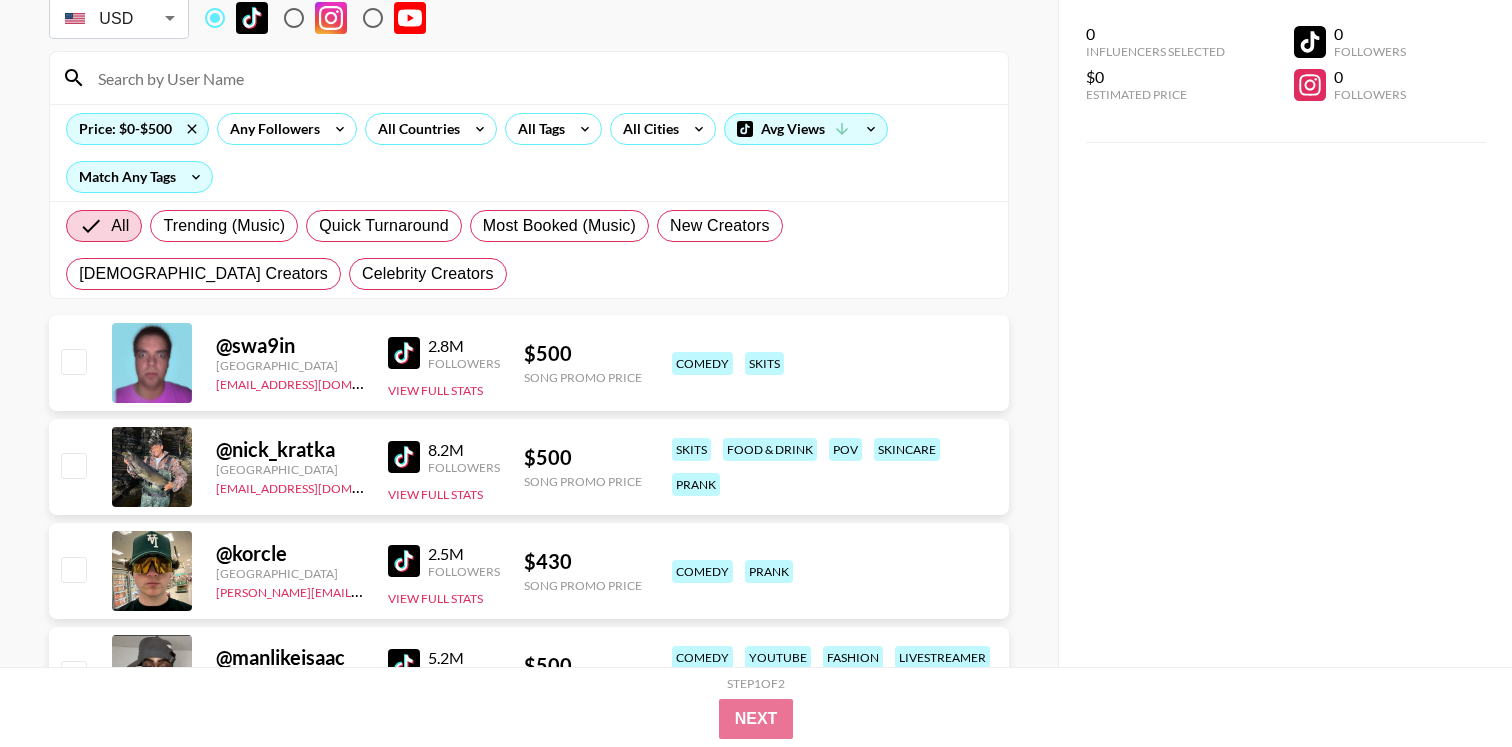 scroll, scrollTop: 0, scrollLeft: 0, axis: both 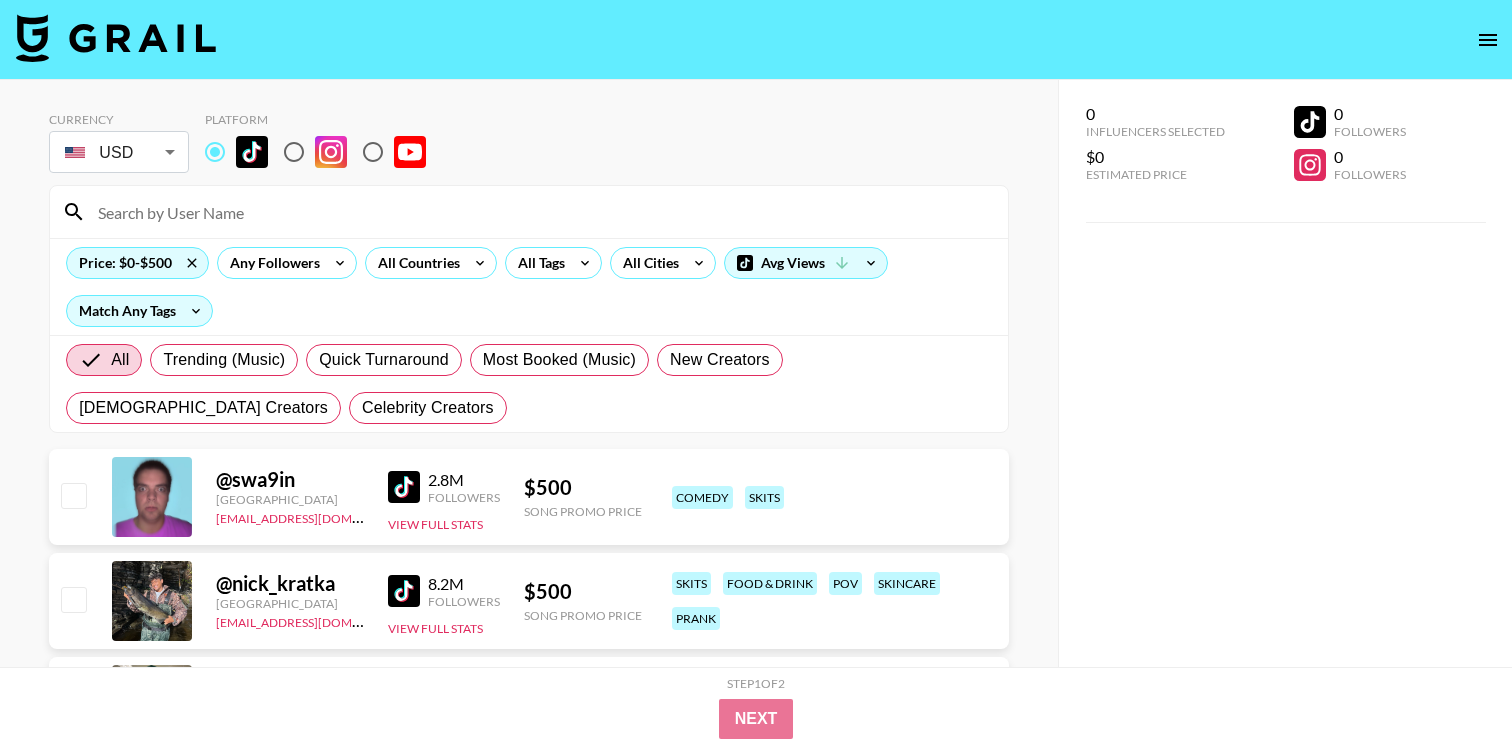 click on "All Trending (Music) Quick Turnaround Most Booked (Music) New Creators [DEMOGRAPHIC_DATA] Creators Celebrity Creators" at bounding box center [529, 384] 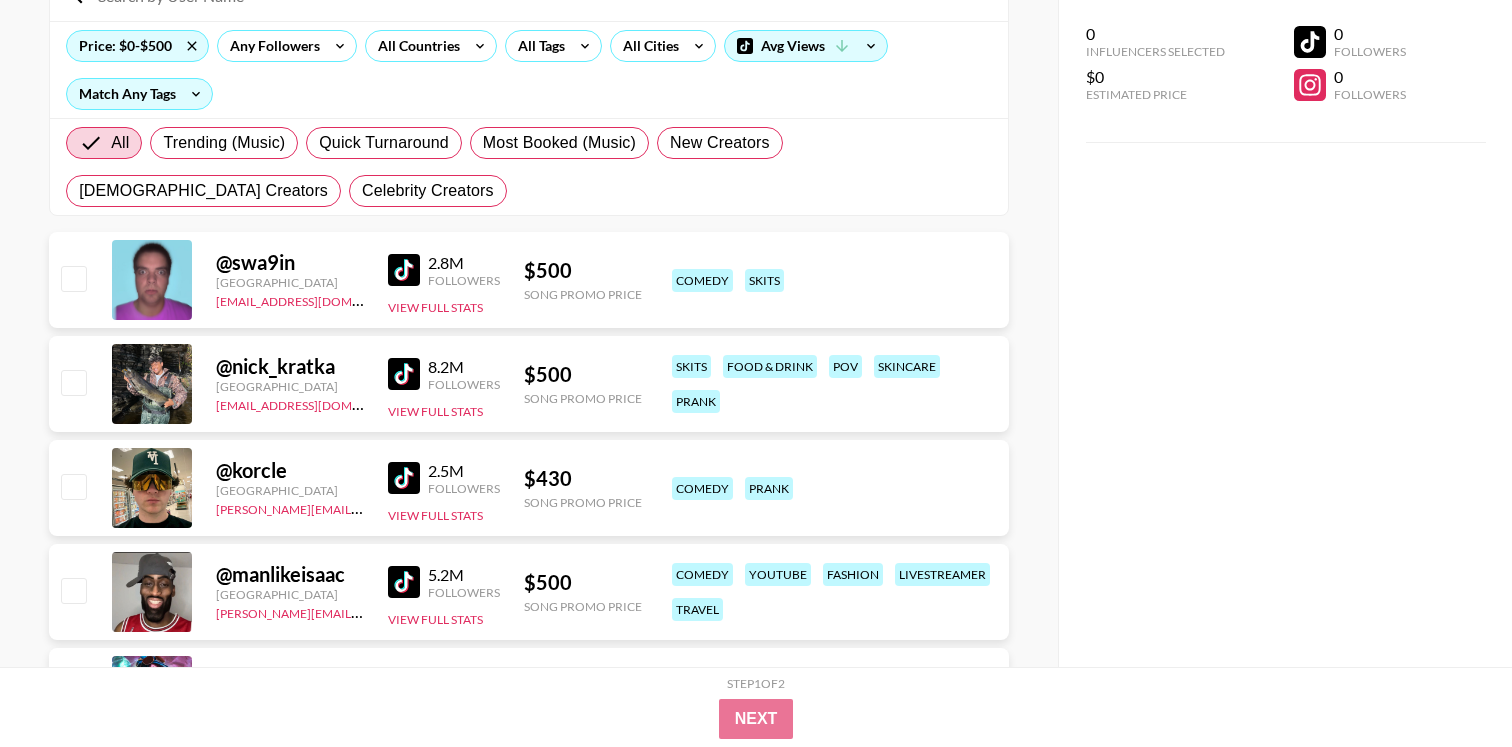 scroll, scrollTop: 0, scrollLeft: 0, axis: both 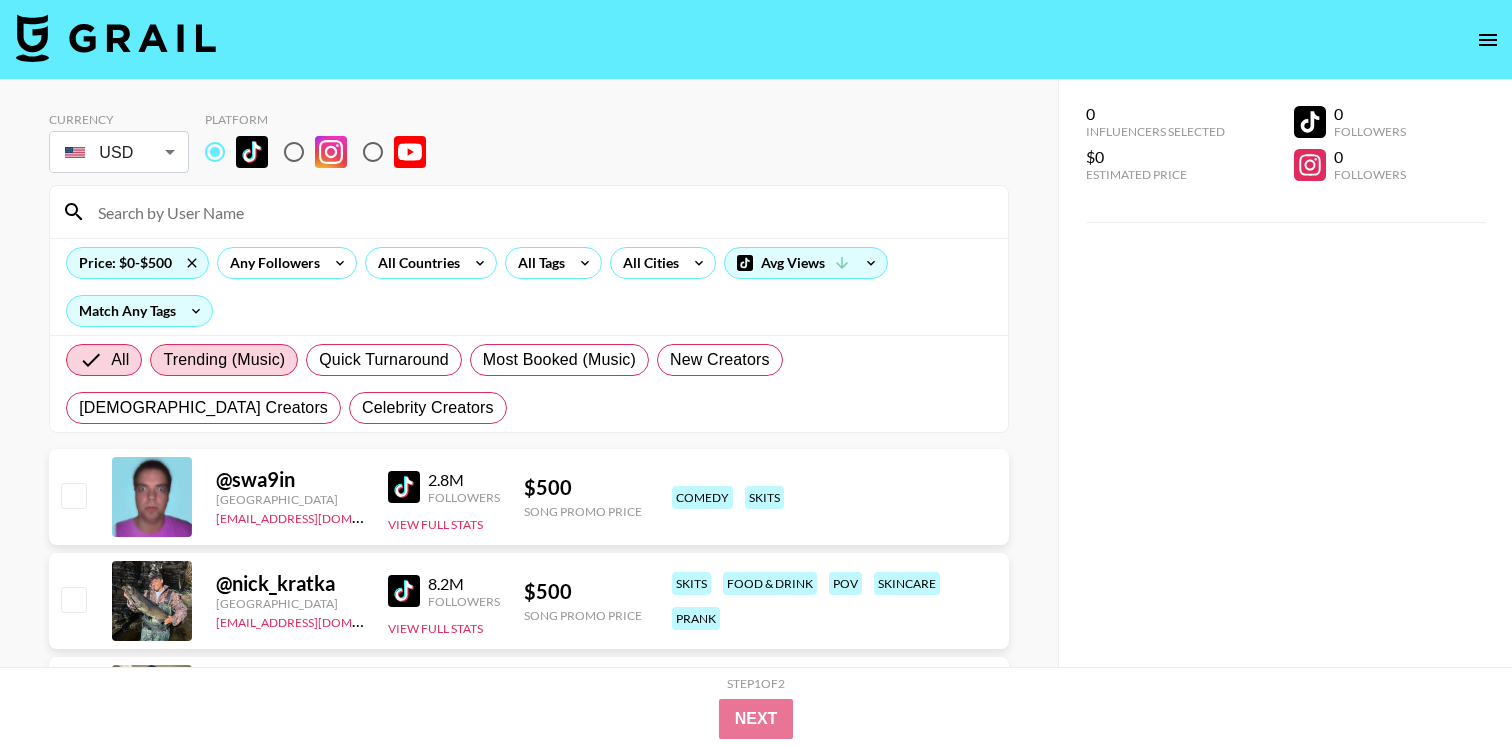 click on "Trending (Music)" at bounding box center [224, 360] 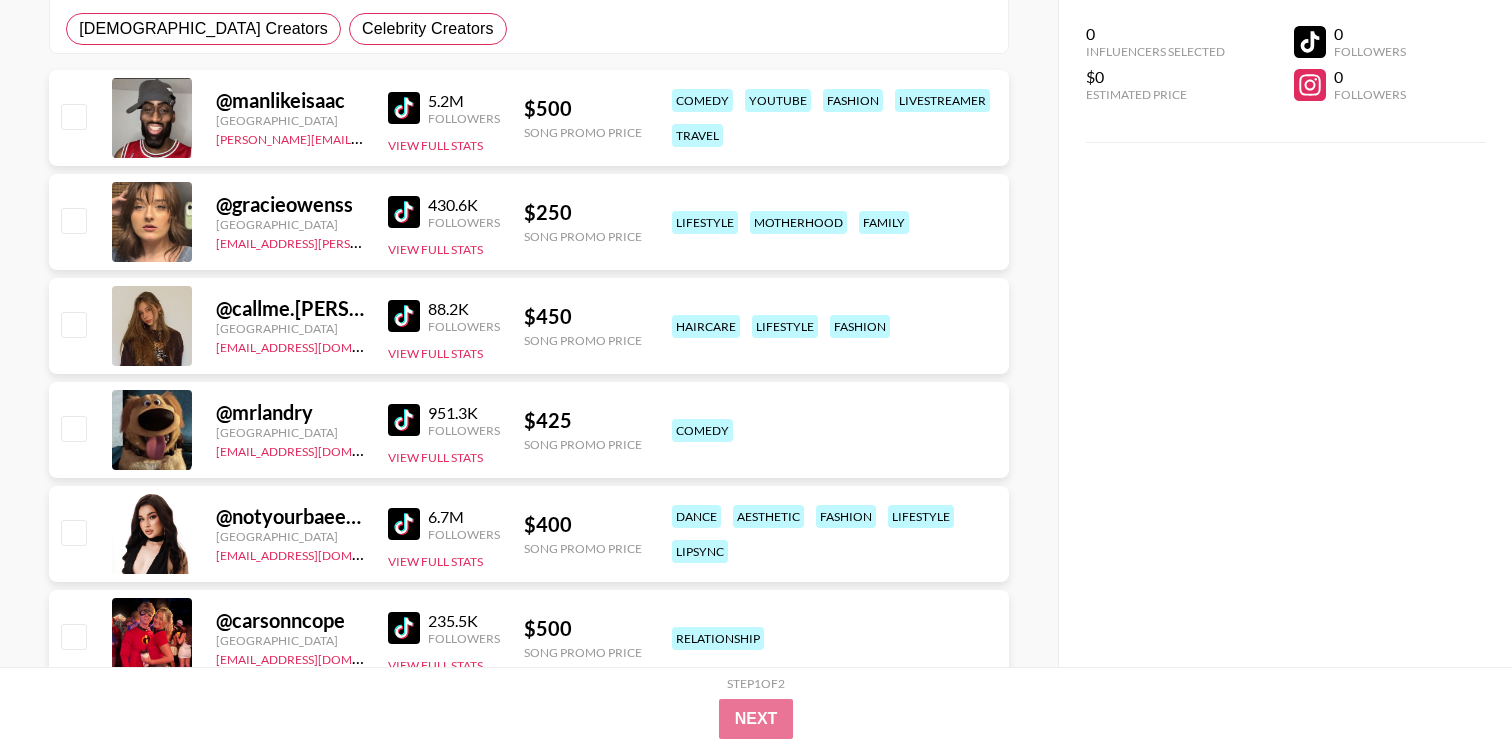 scroll, scrollTop: 0, scrollLeft: 0, axis: both 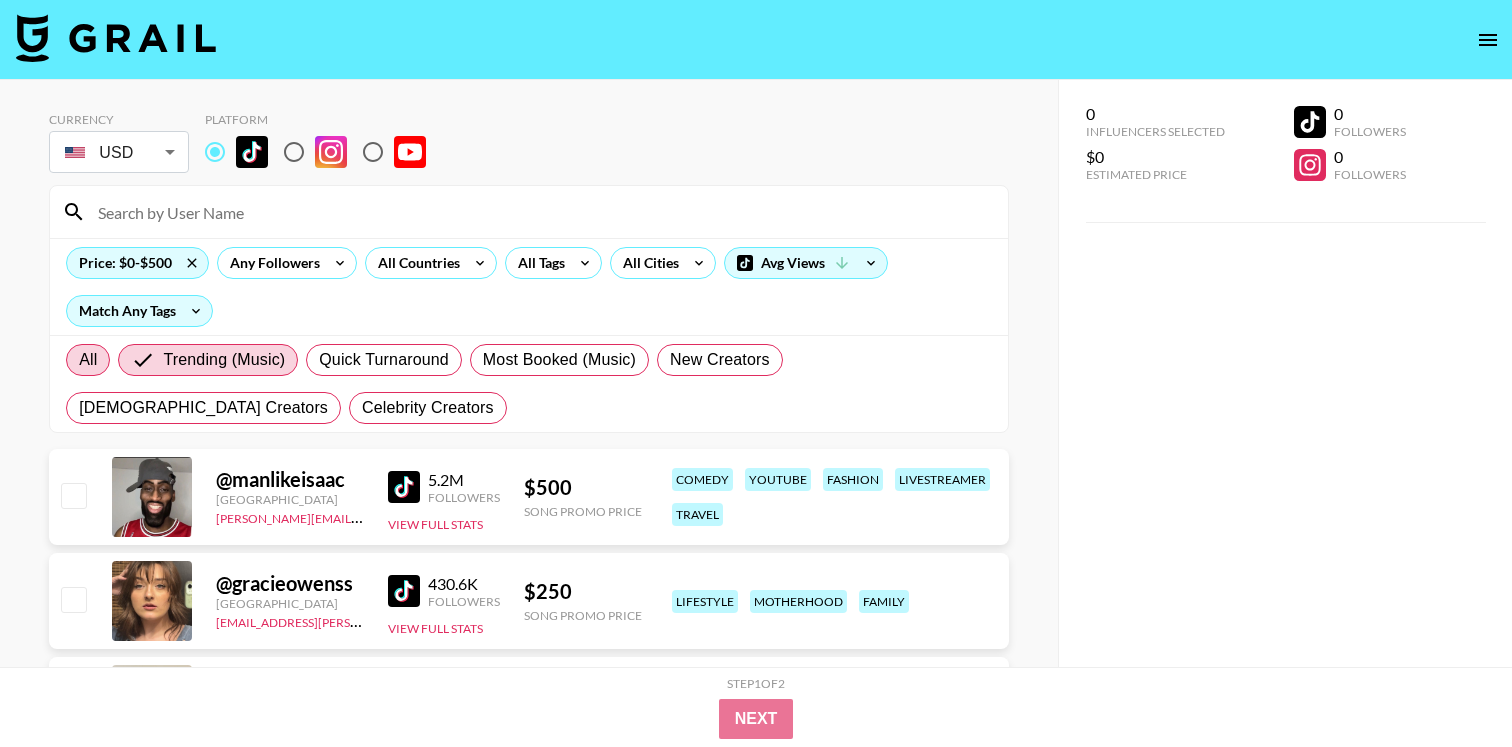 click on "All" at bounding box center (88, 360) 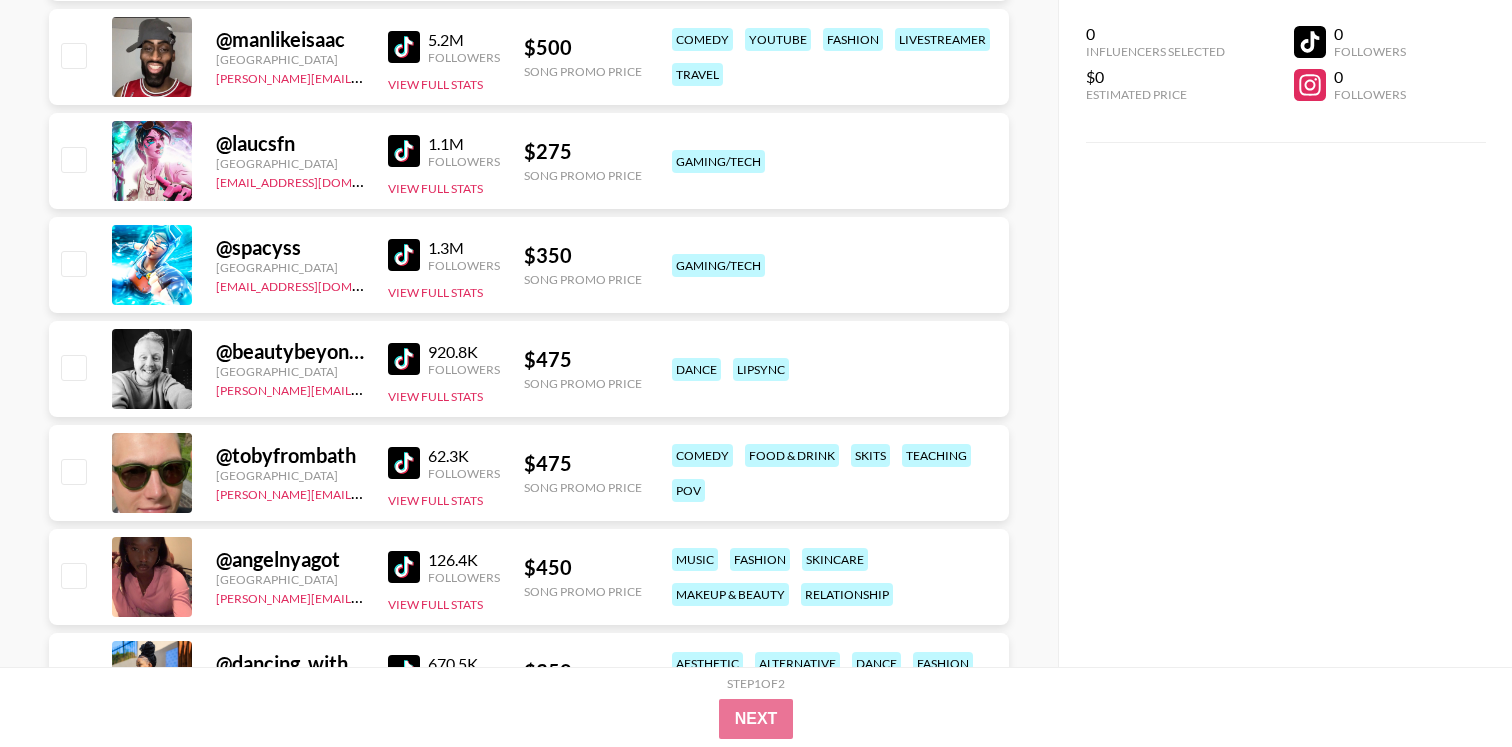 scroll, scrollTop: 0, scrollLeft: 0, axis: both 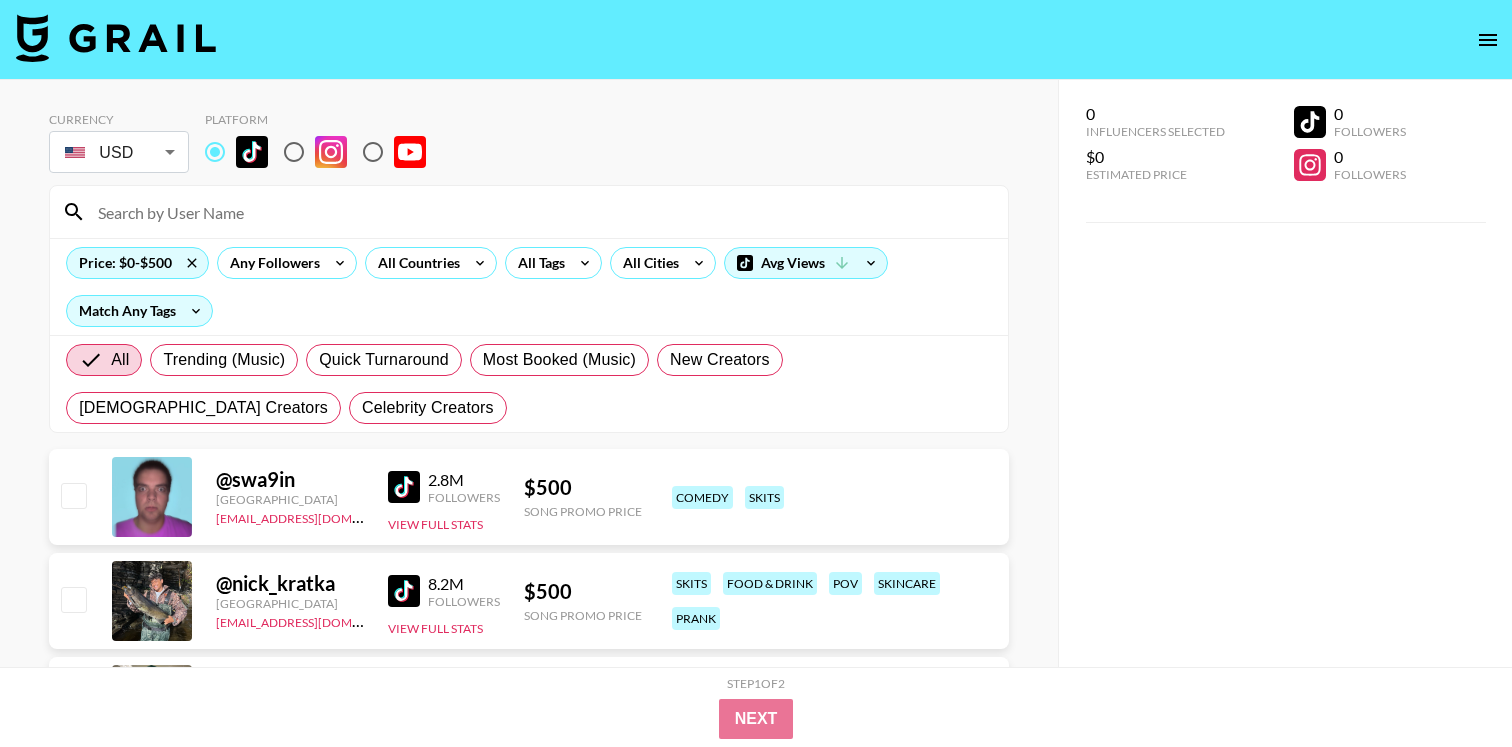 click 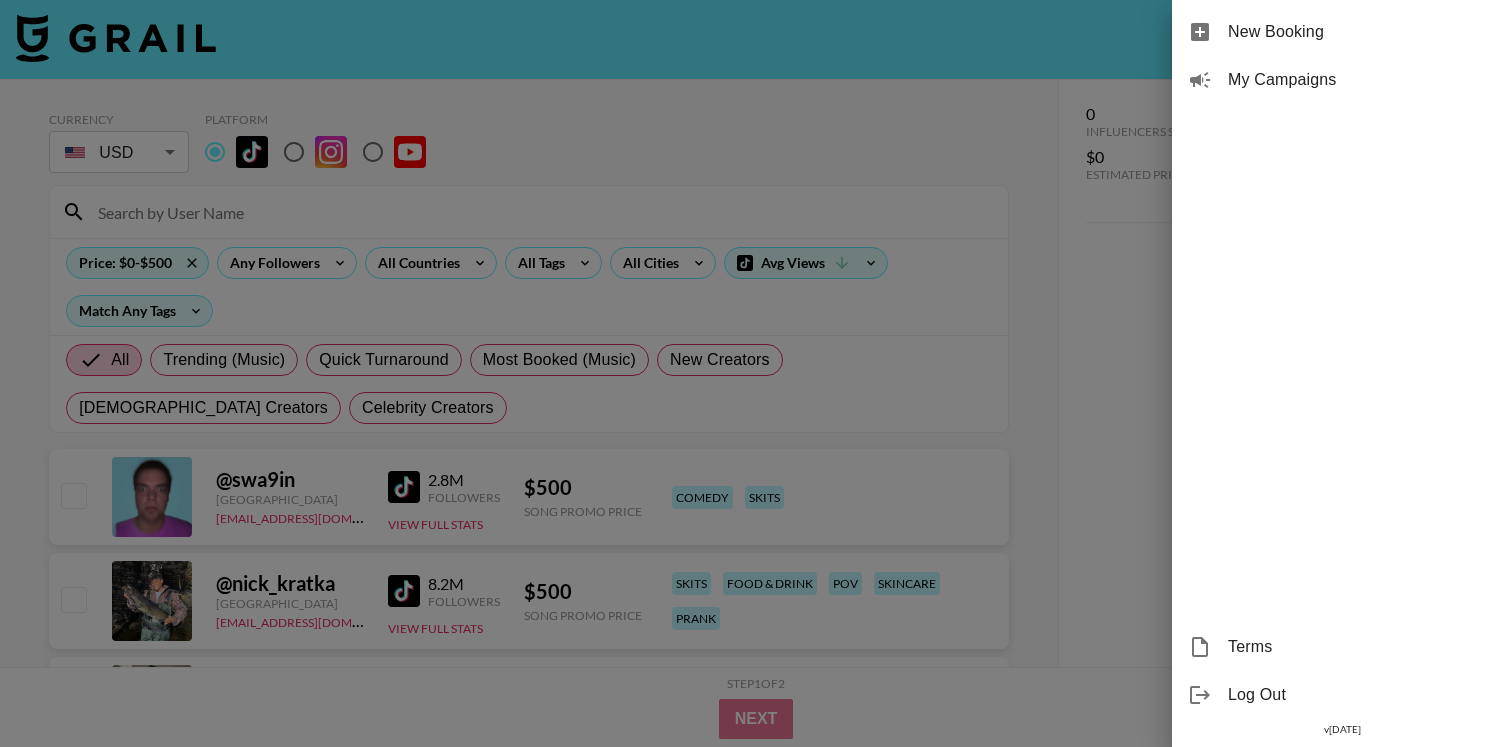 click at bounding box center (756, 373) 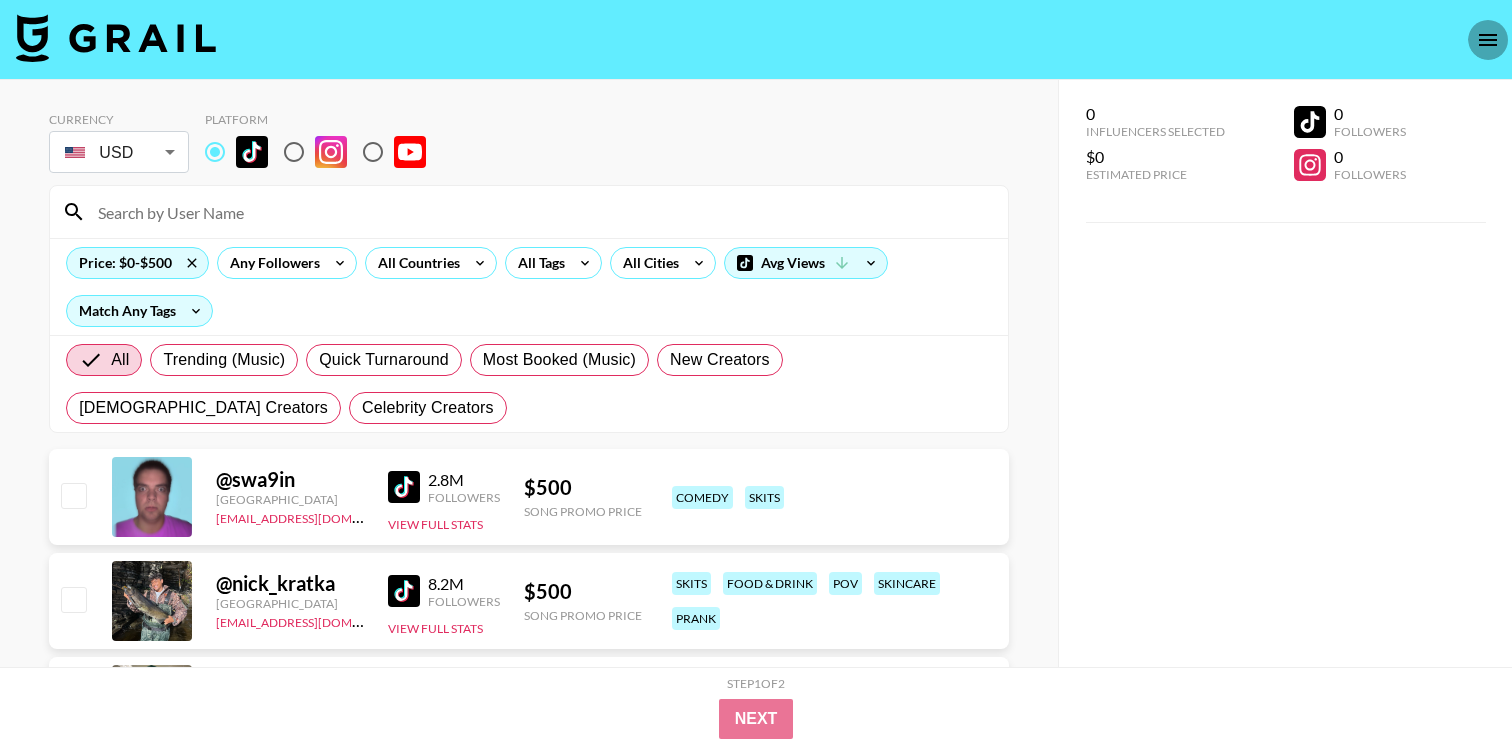 click 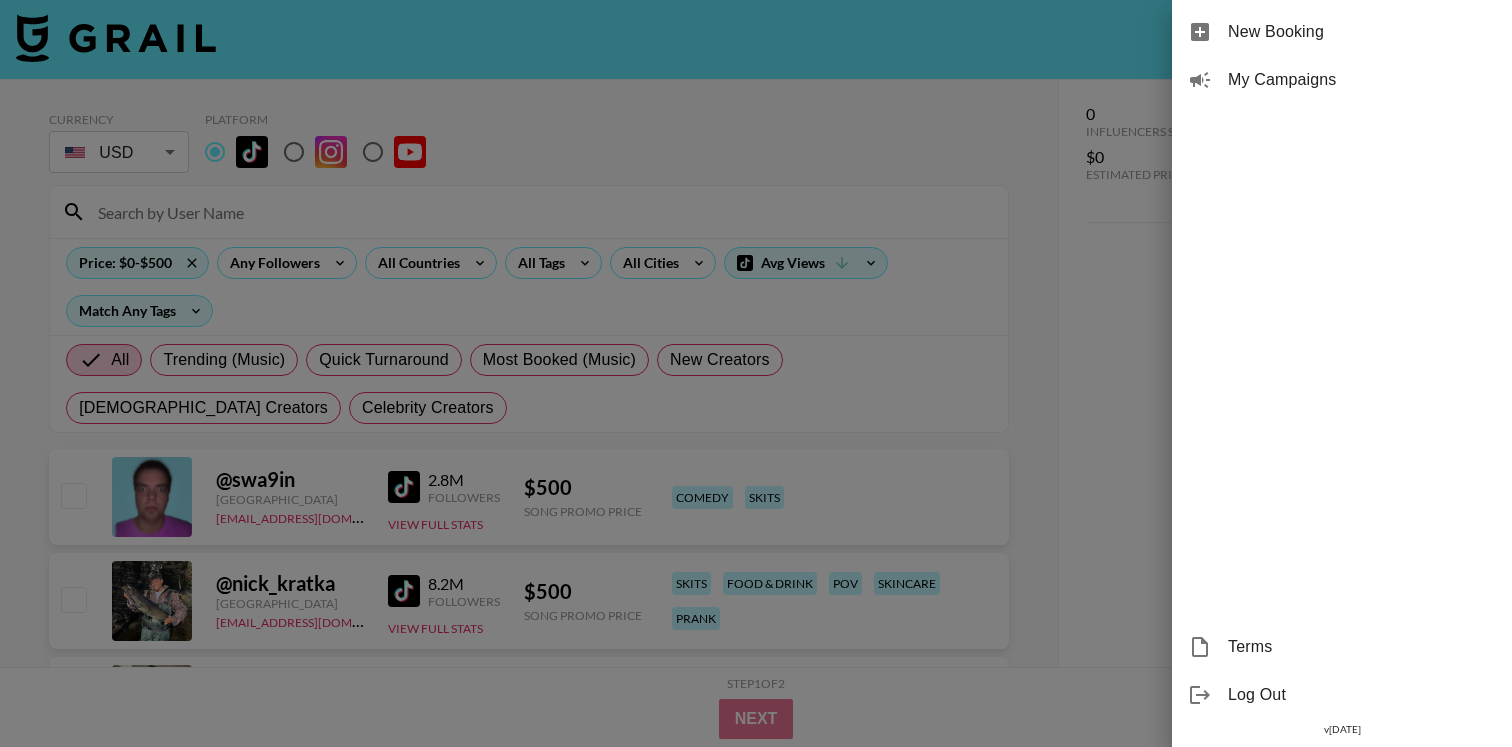 click on "New Booking" at bounding box center [1362, 32] 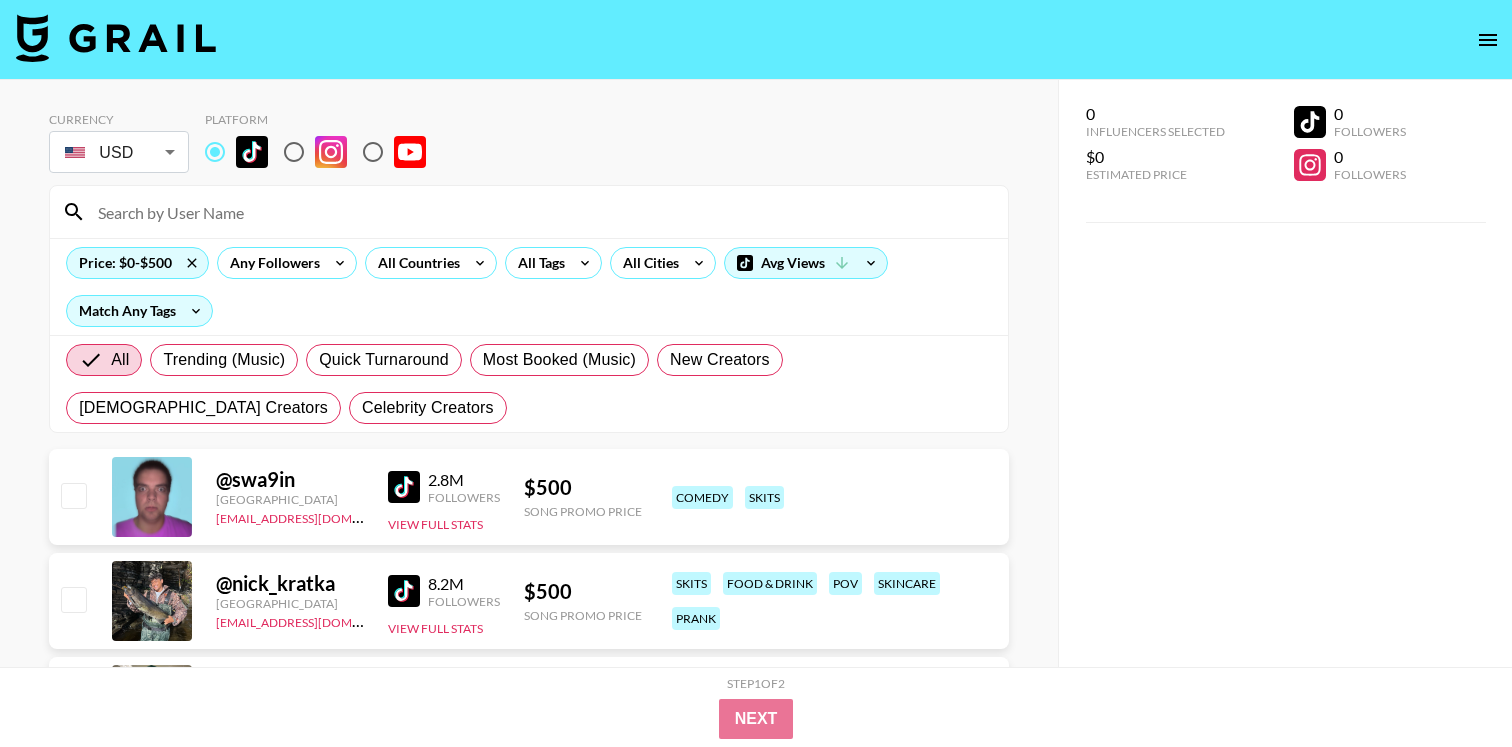 click at bounding box center (73, 495) 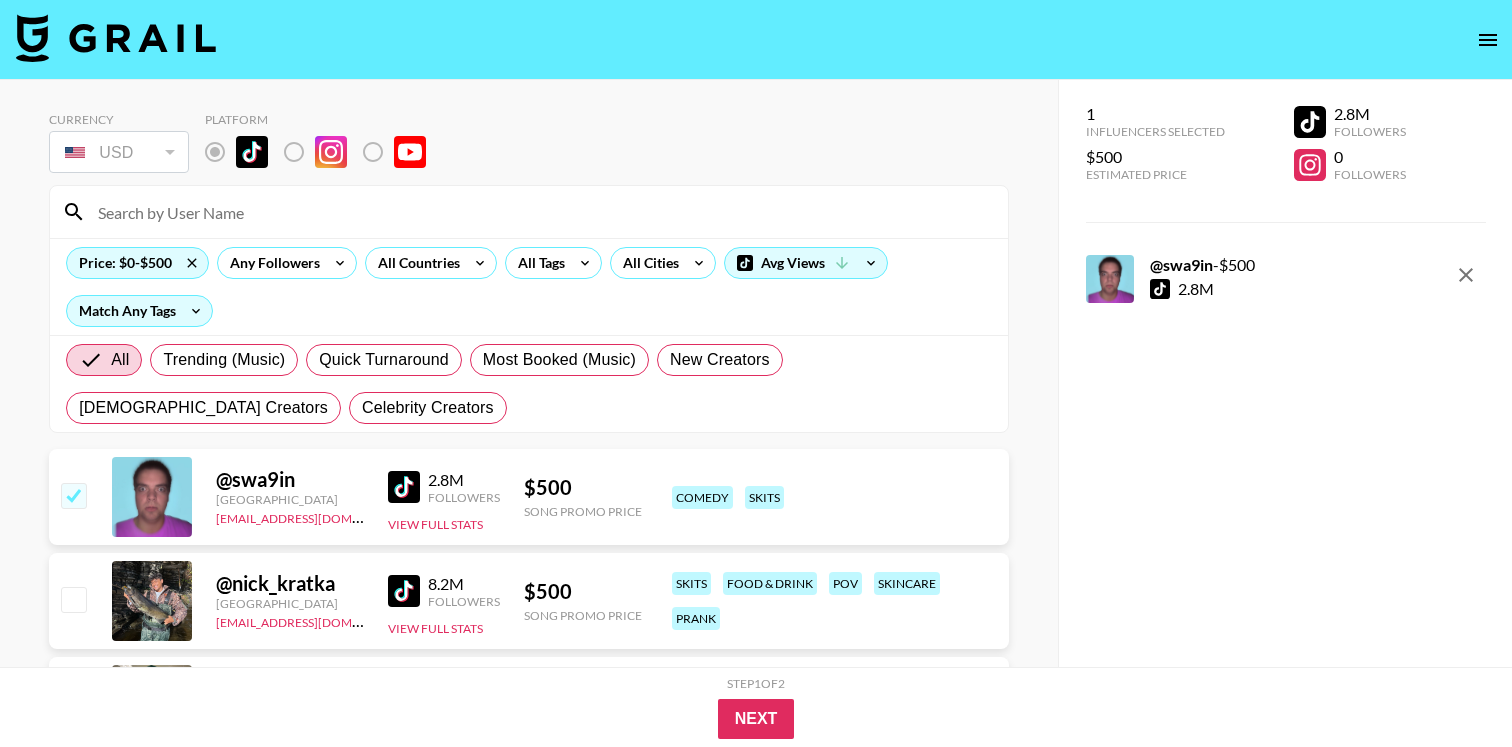click at bounding box center (73, 495) 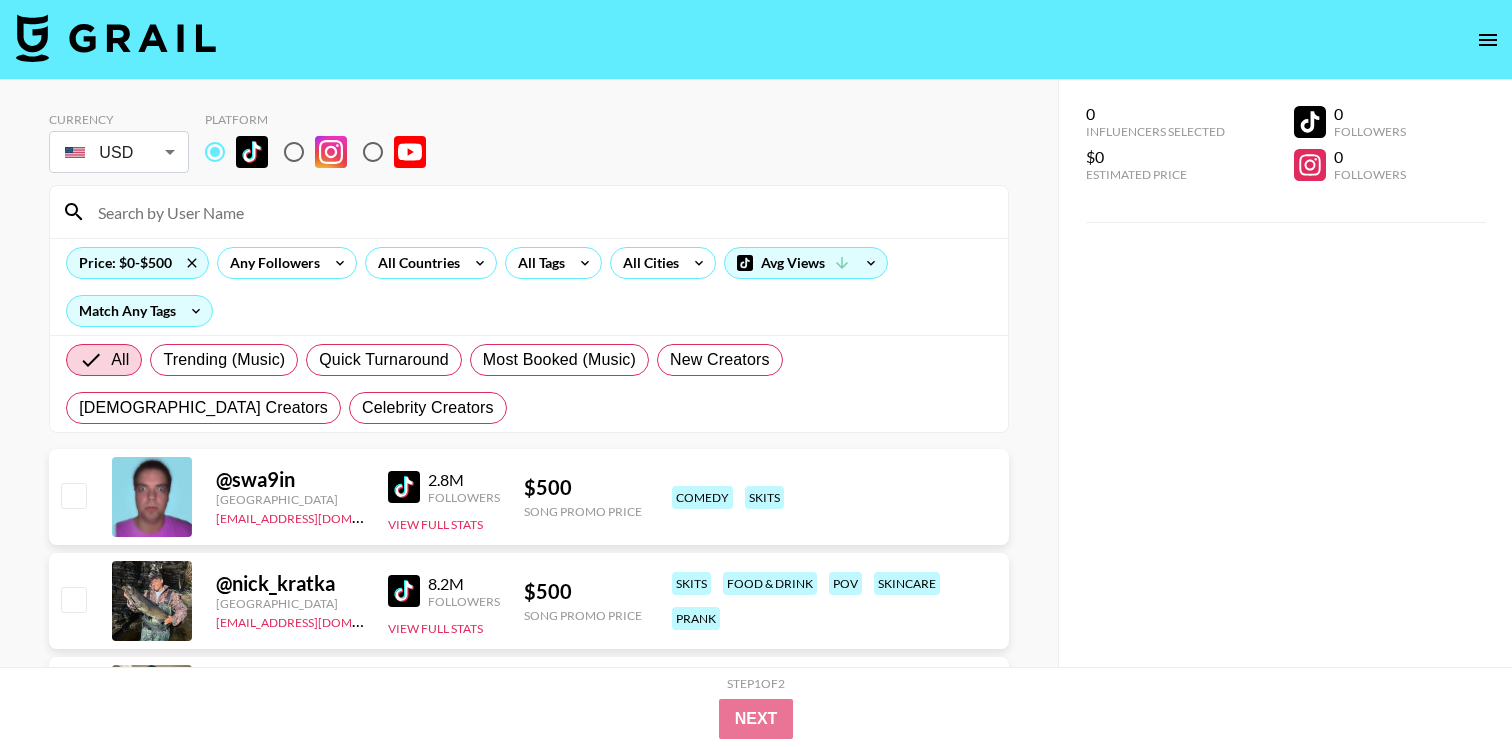 click at bounding box center [73, 495] 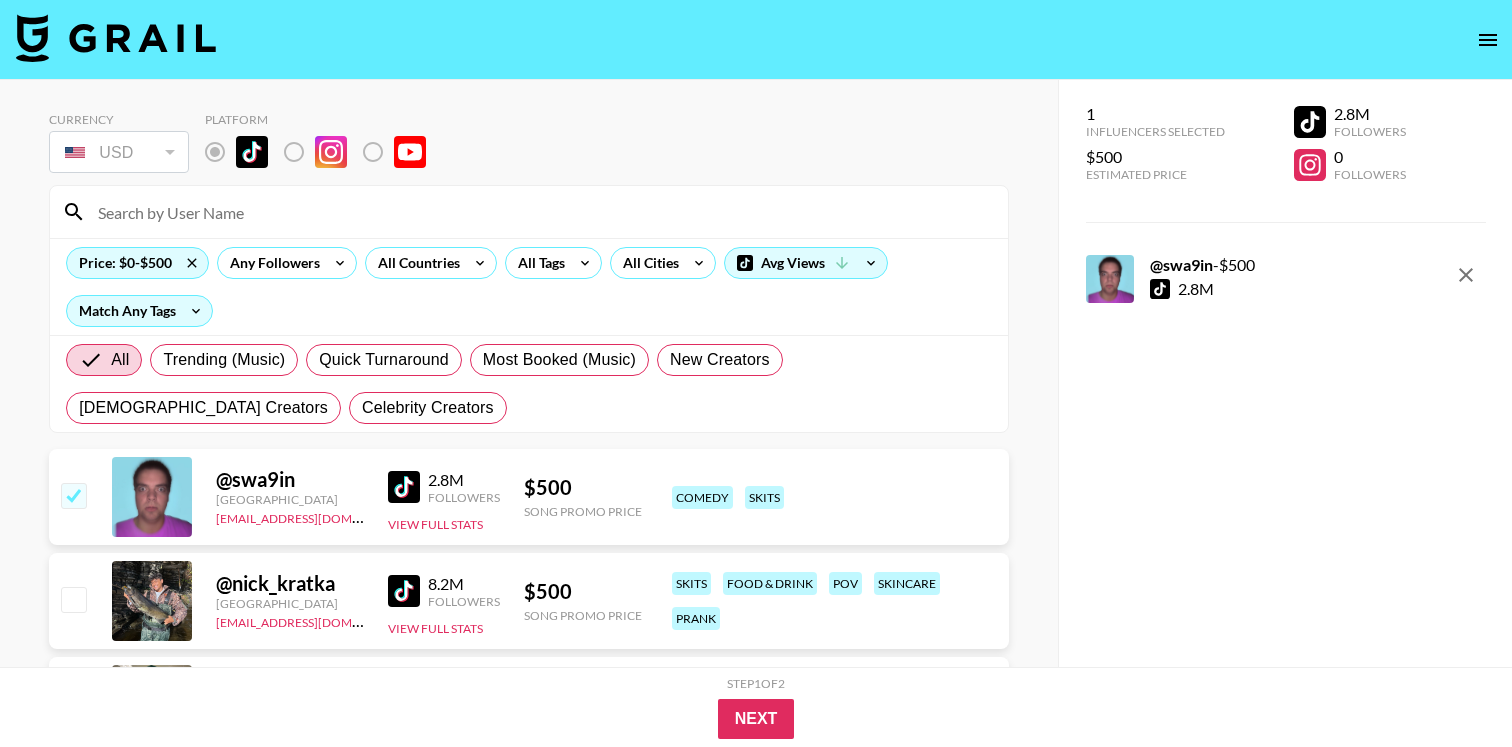 click at bounding box center (73, 495) 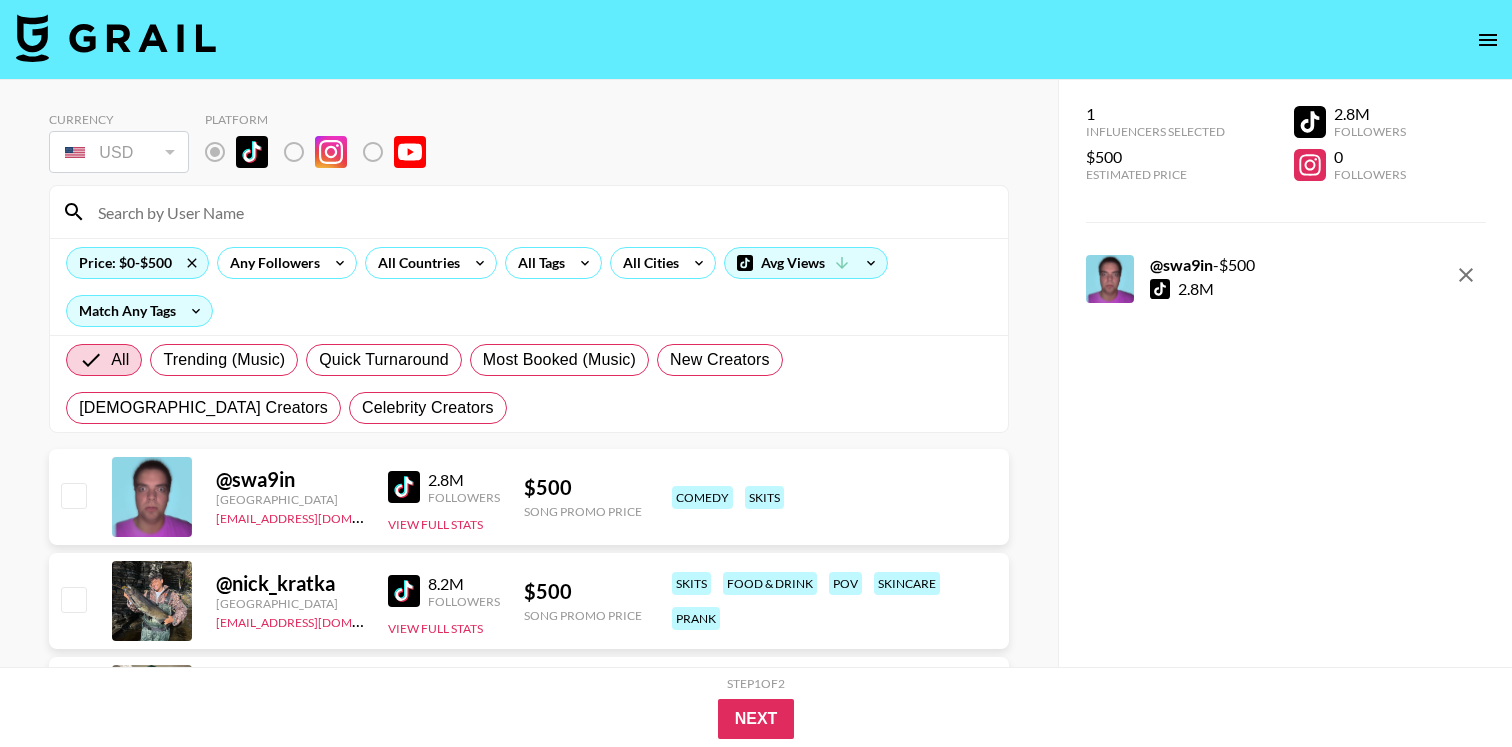 checkbox on "false" 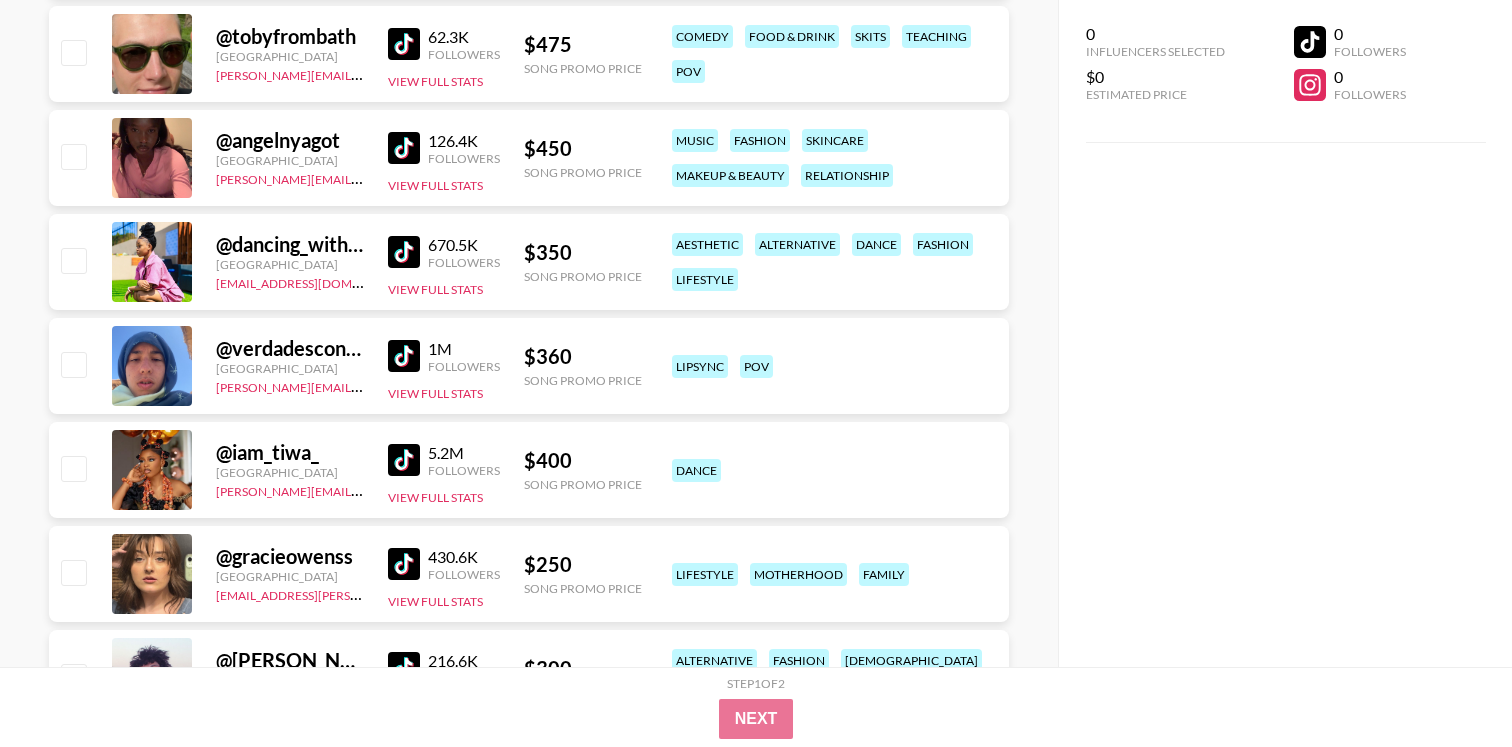 scroll, scrollTop: 1295, scrollLeft: 0, axis: vertical 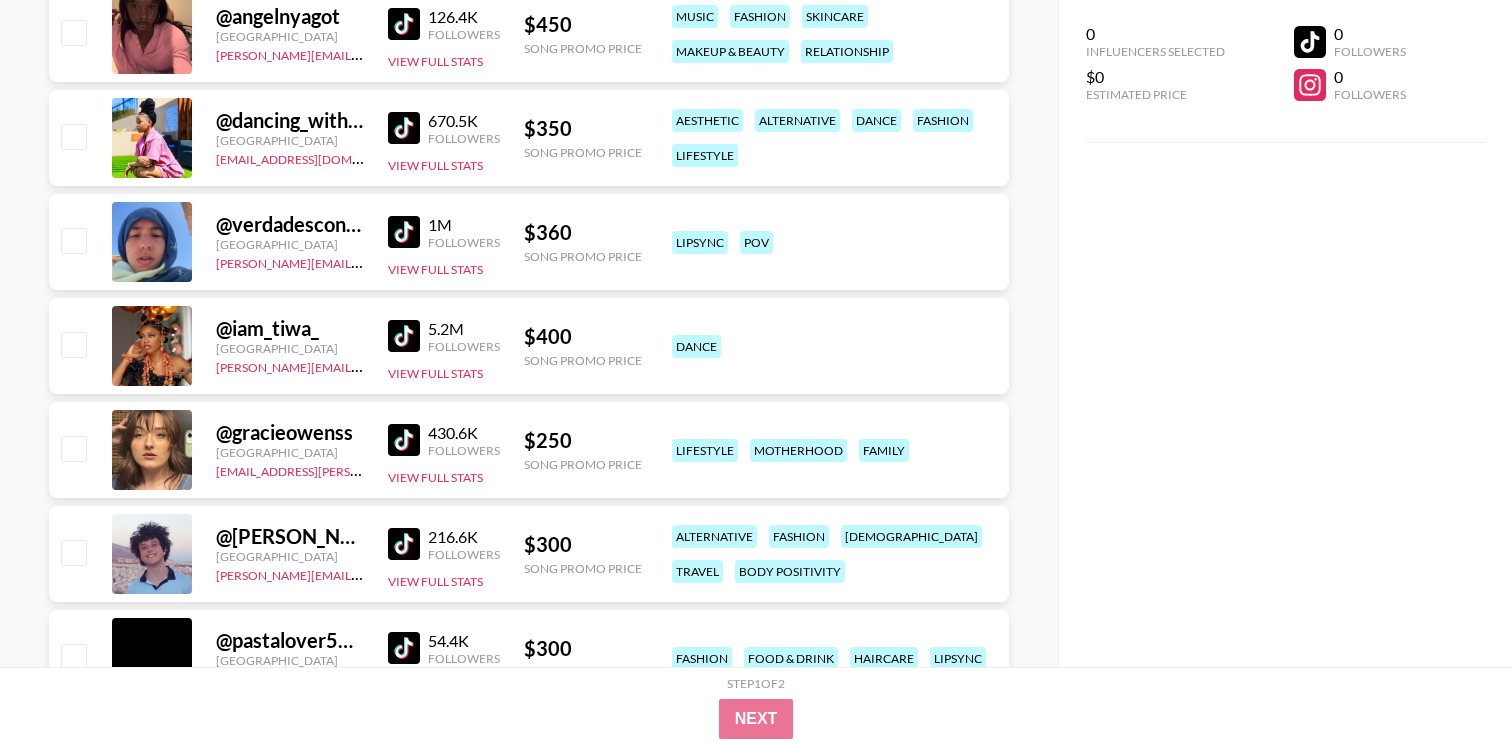 click at bounding box center (73, 344) 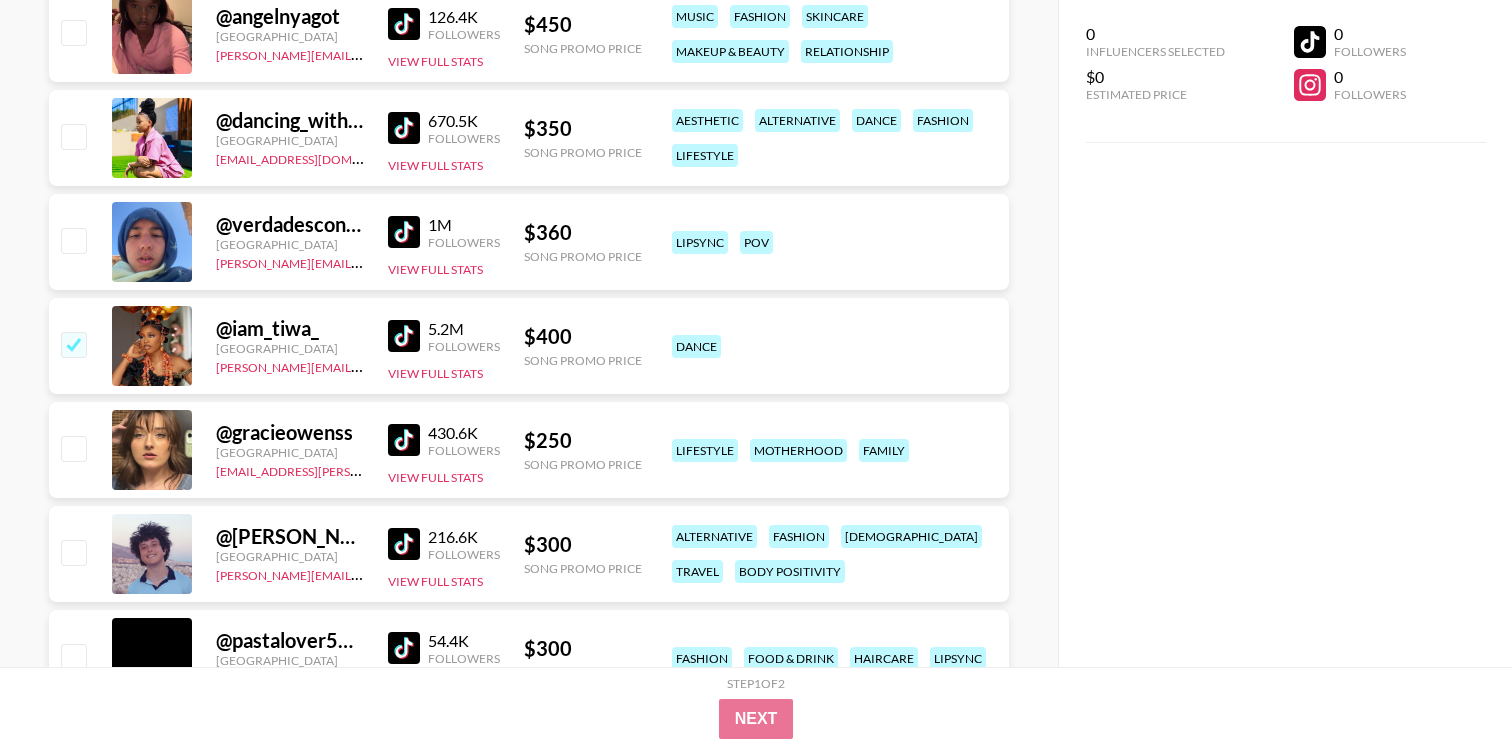 checkbox on "true" 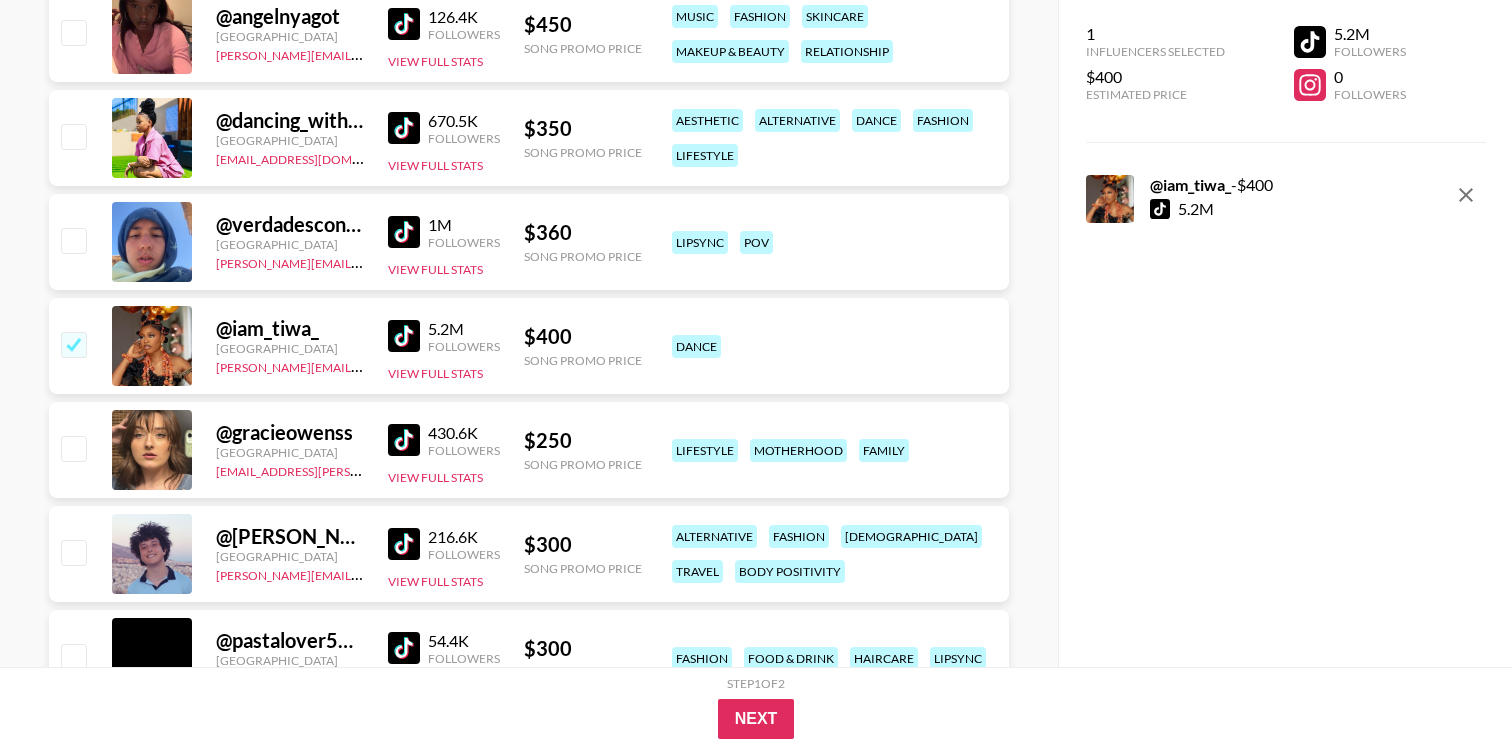click on "@ verdadesconhatim [GEOGRAPHIC_DATA] [PERSON_NAME][EMAIL_ADDRESS][PERSON_NAME][DOMAIN_NAME] 1M Followers View Full Stats   $ 360 Song Promo Price lipsync pov" at bounding box center [529, 242] 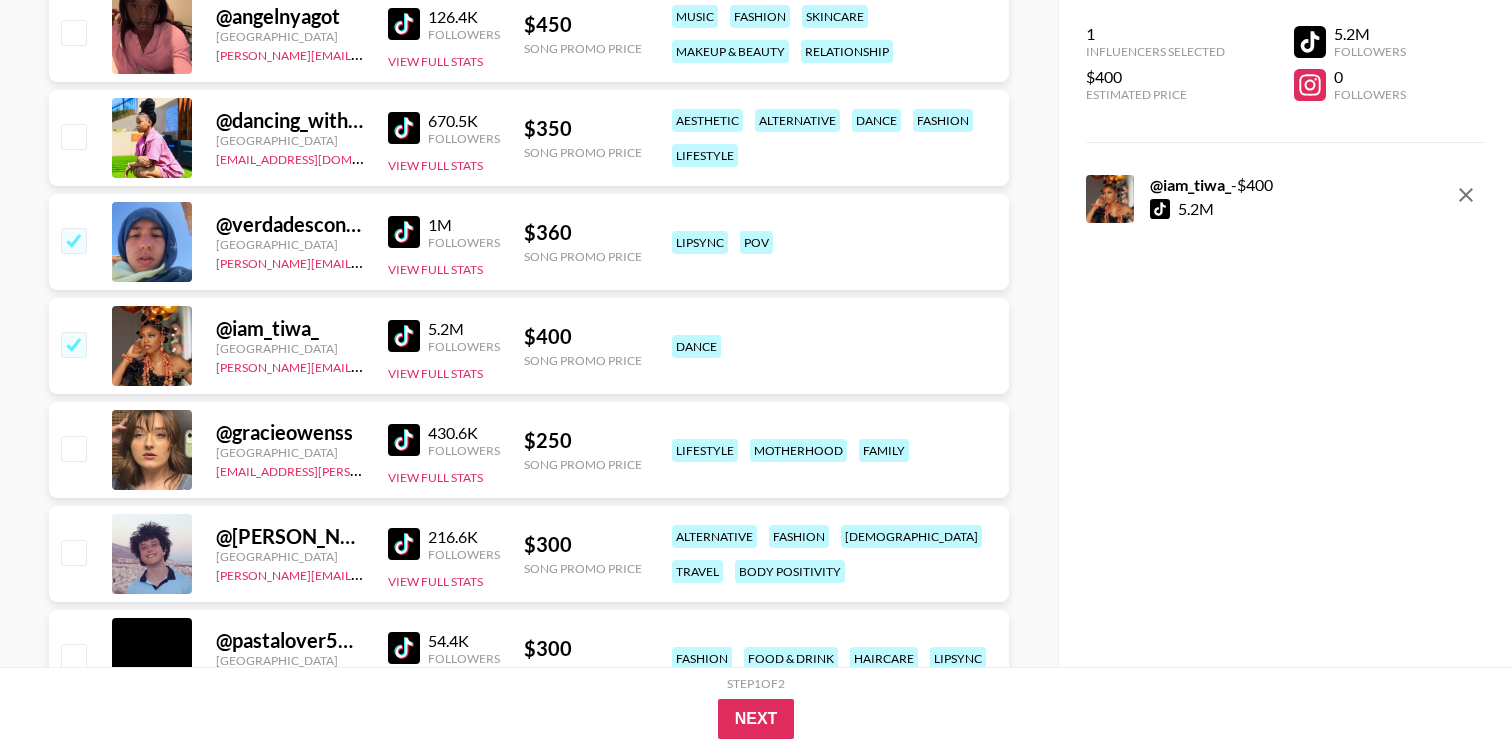 checkbox on "true" 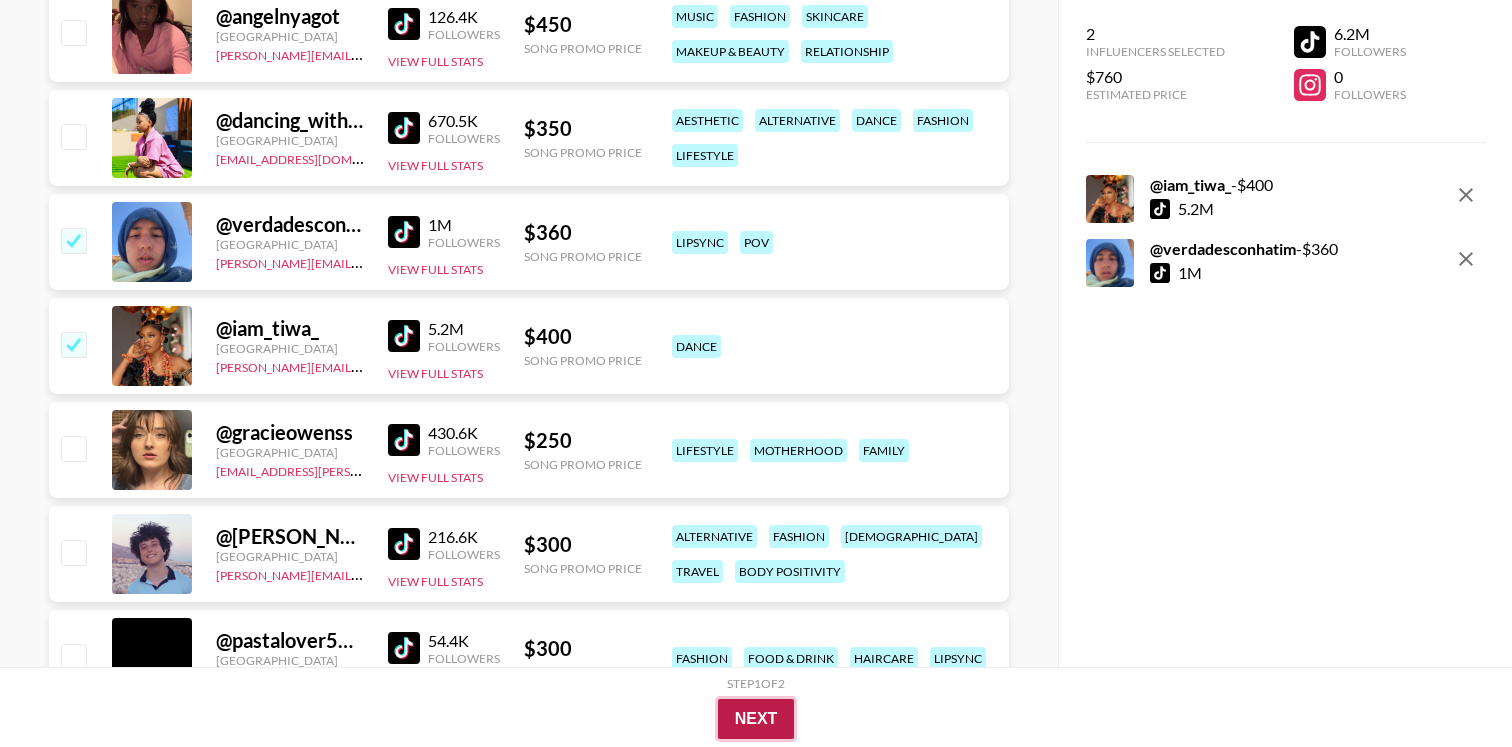 click on "Next" at bounding box center (756, 719) 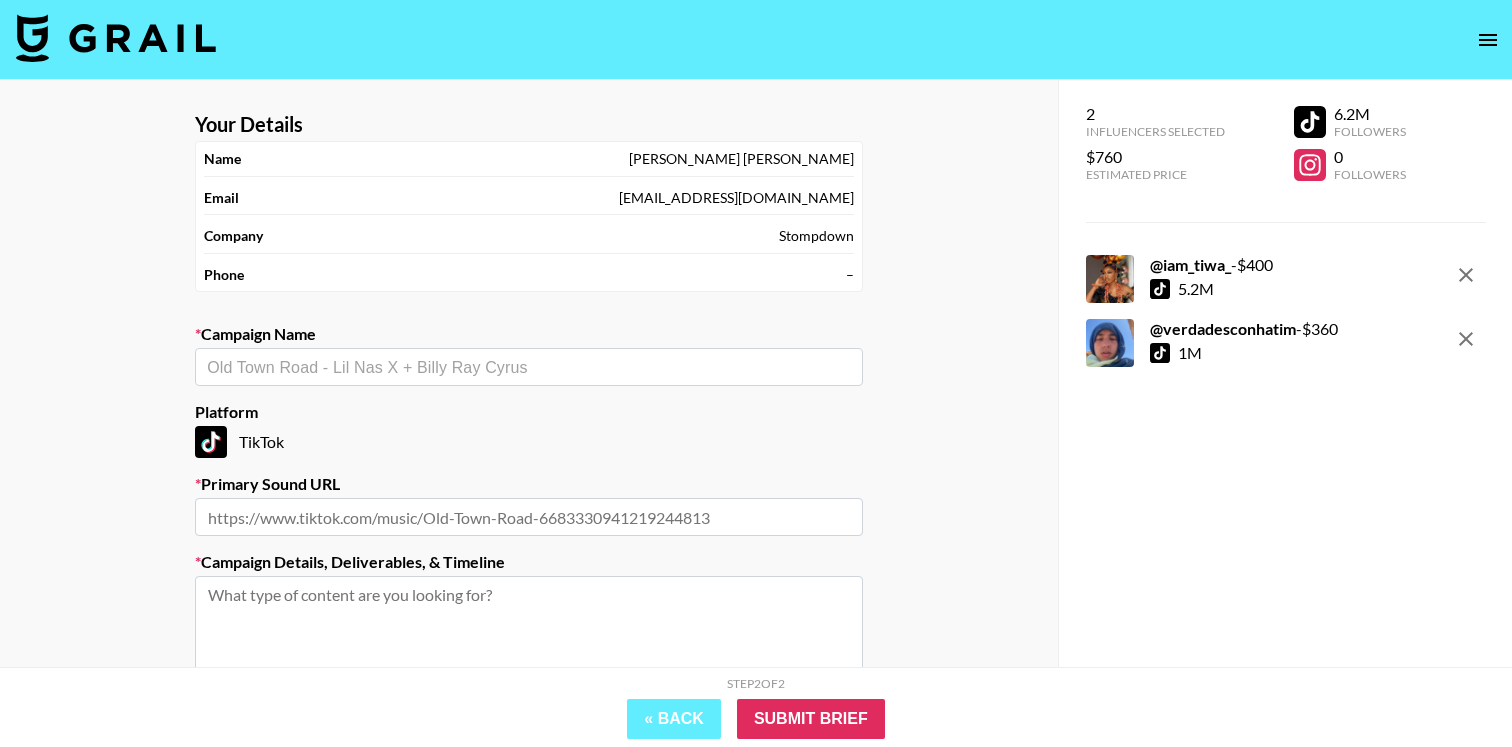 scroll, scrollTop: 237, scrollLeft: 0, axis: vertical 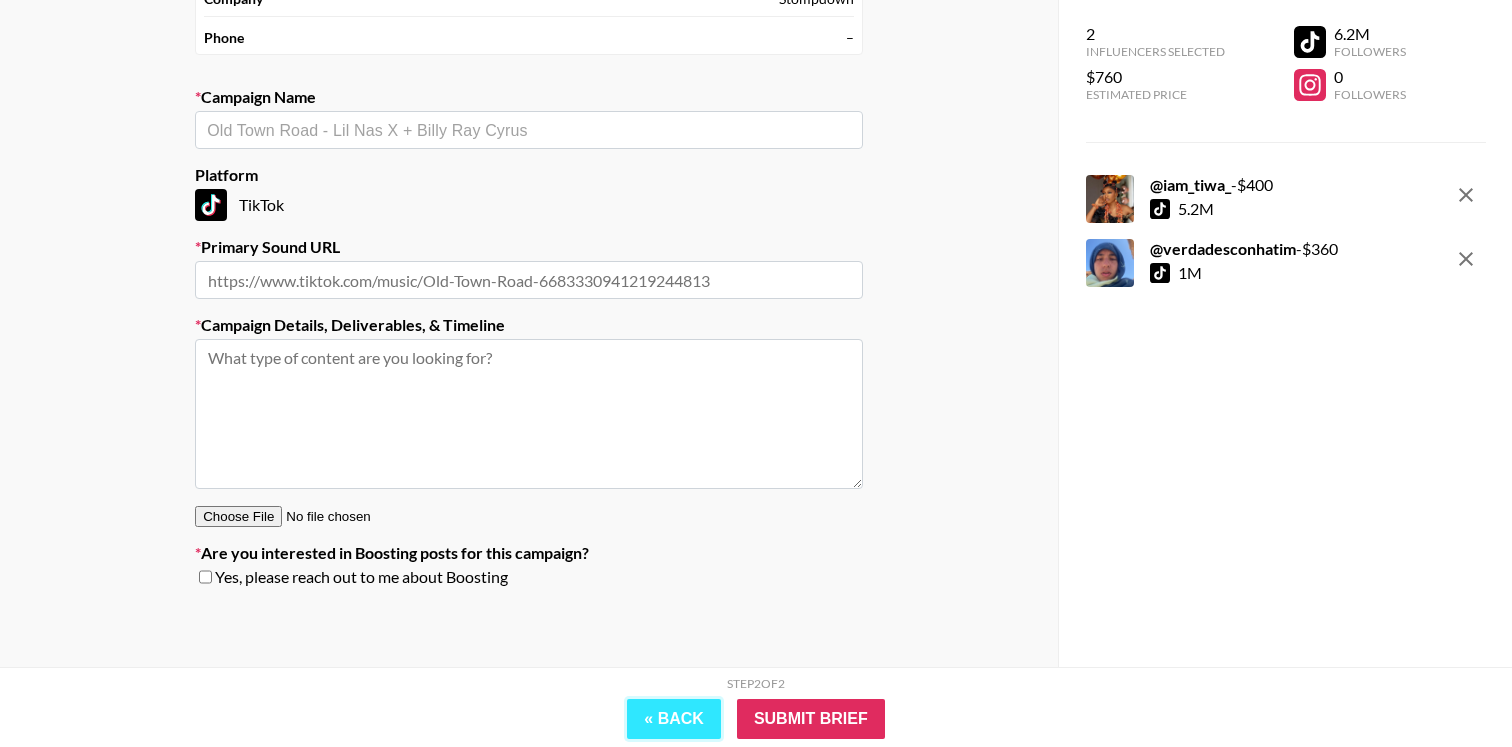 click on "« Back" at bounding box center [674, 719] 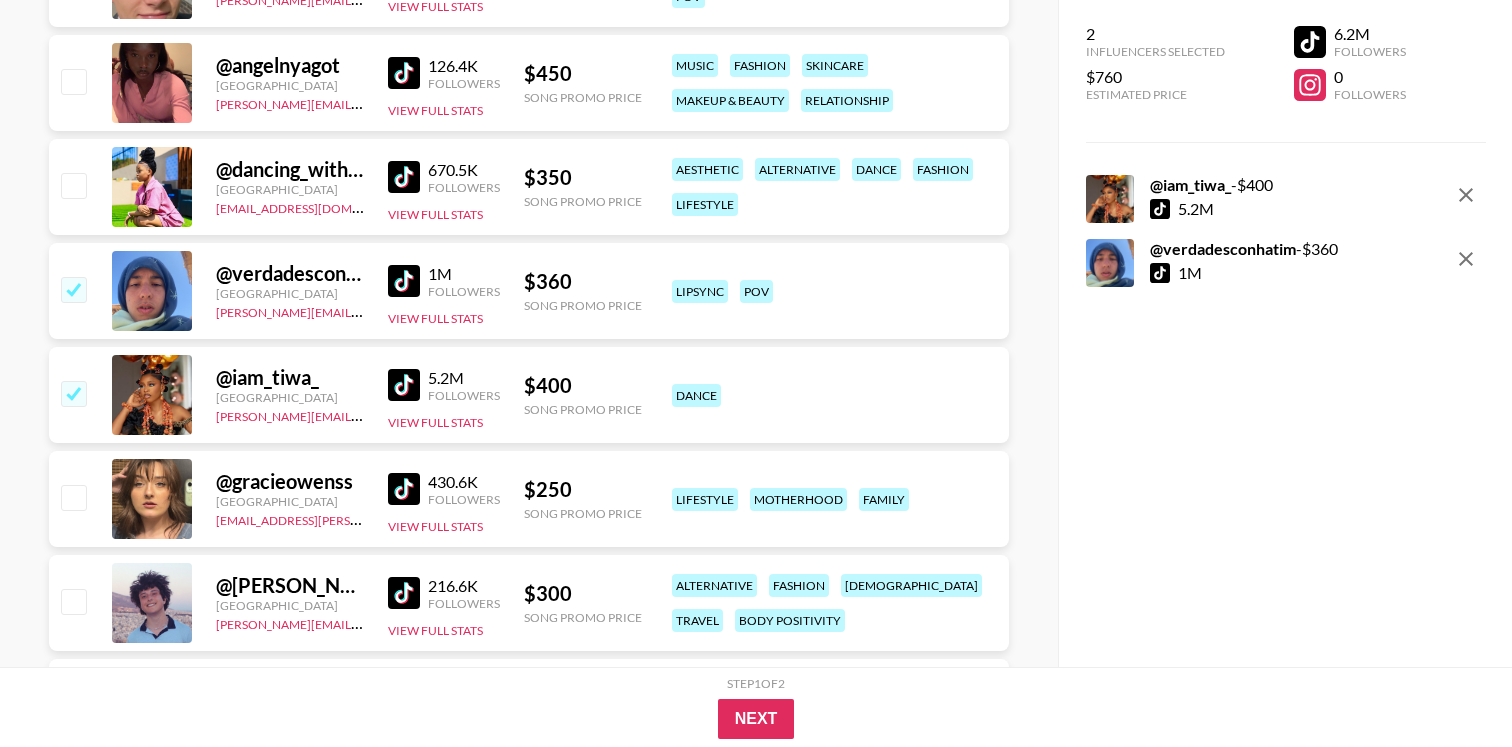 scroll, scrollTop: 1284, scrollLeft: 0, axis: vertical 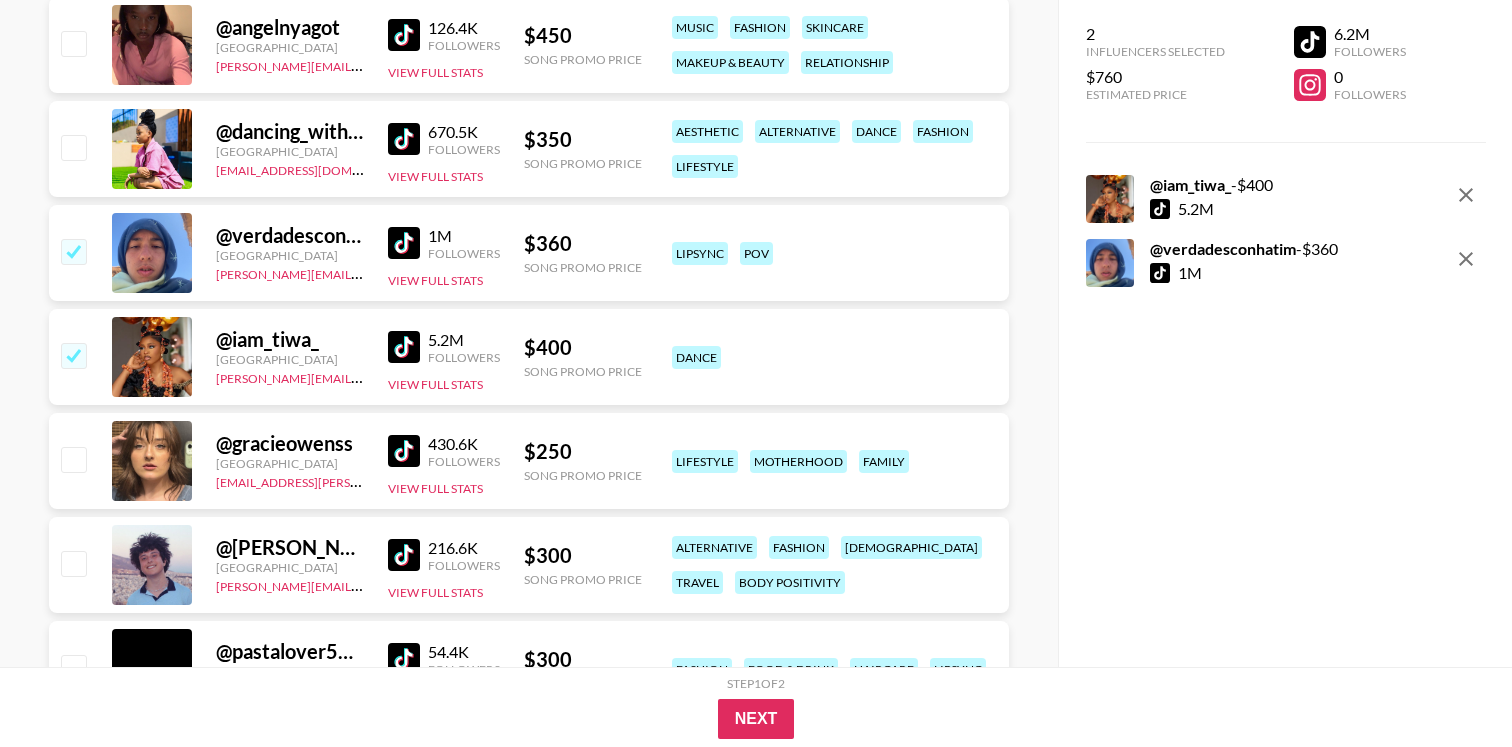 click at bounding box center [73, 251] 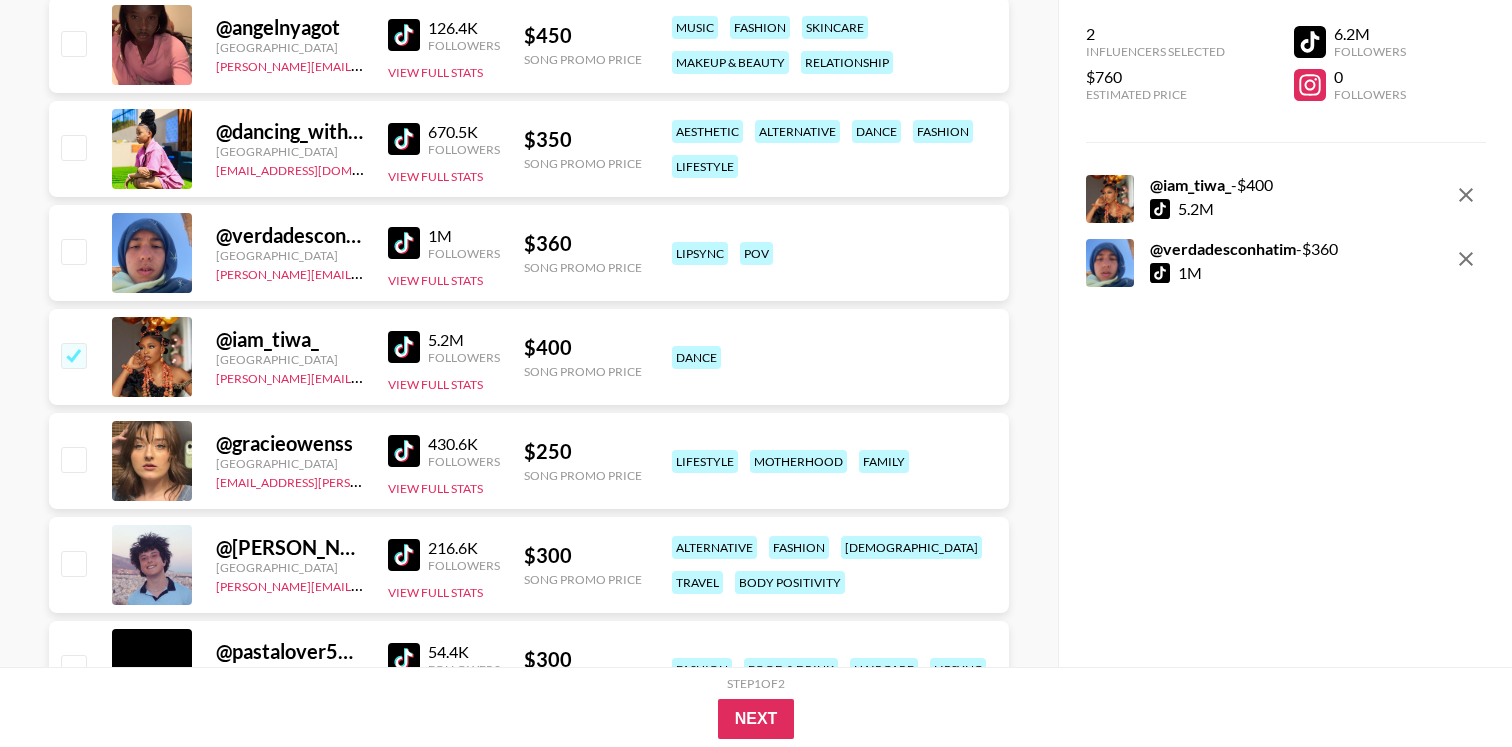 checkbox on "false" 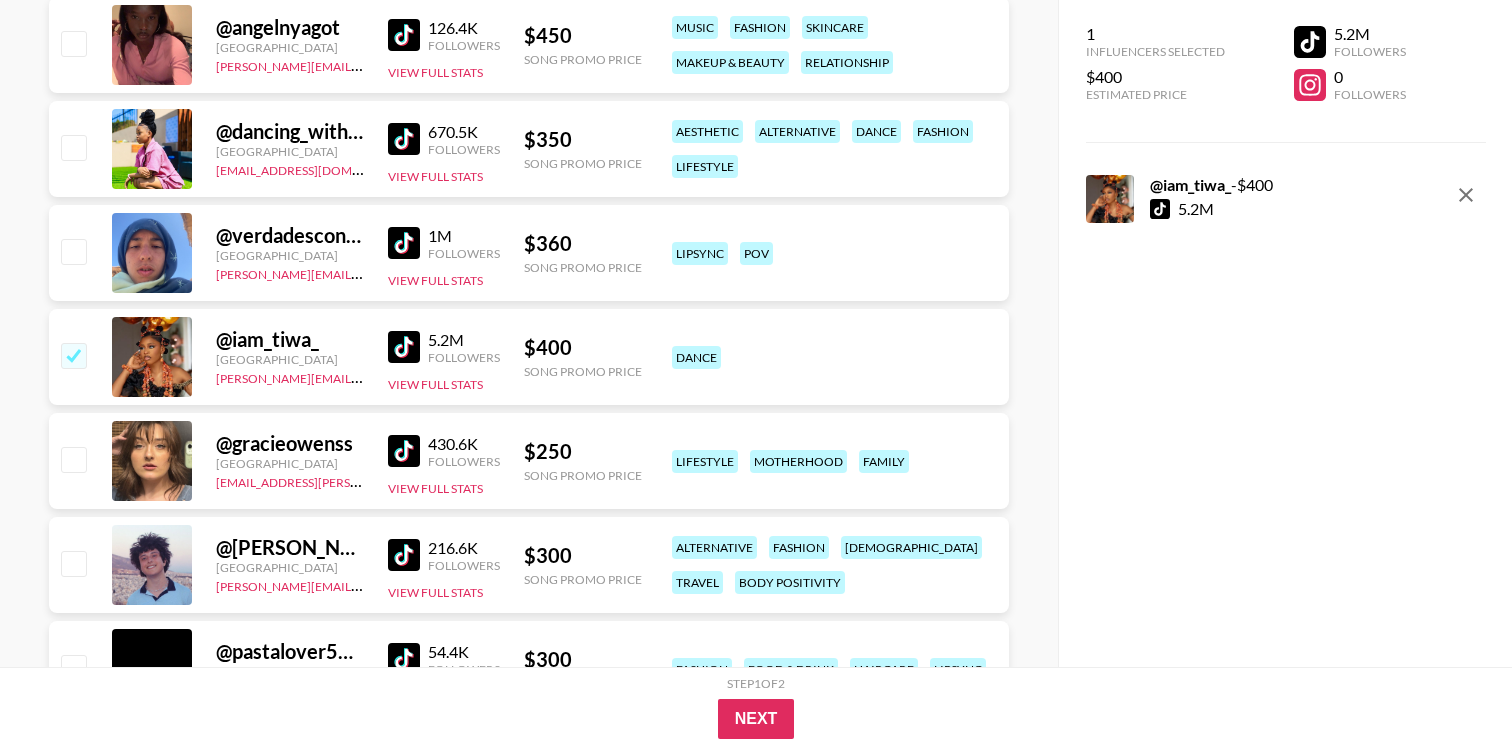 click on "@ iam_tiwa_ [GEOGRAPHIC_DATA] [PERSON_NAME][EMAIL_ADDRESS][DOMAIN_NAME] 5.2M Followers View Full Stats   $ 400 Song Promo Price dance" at bounding box center (529, 357) 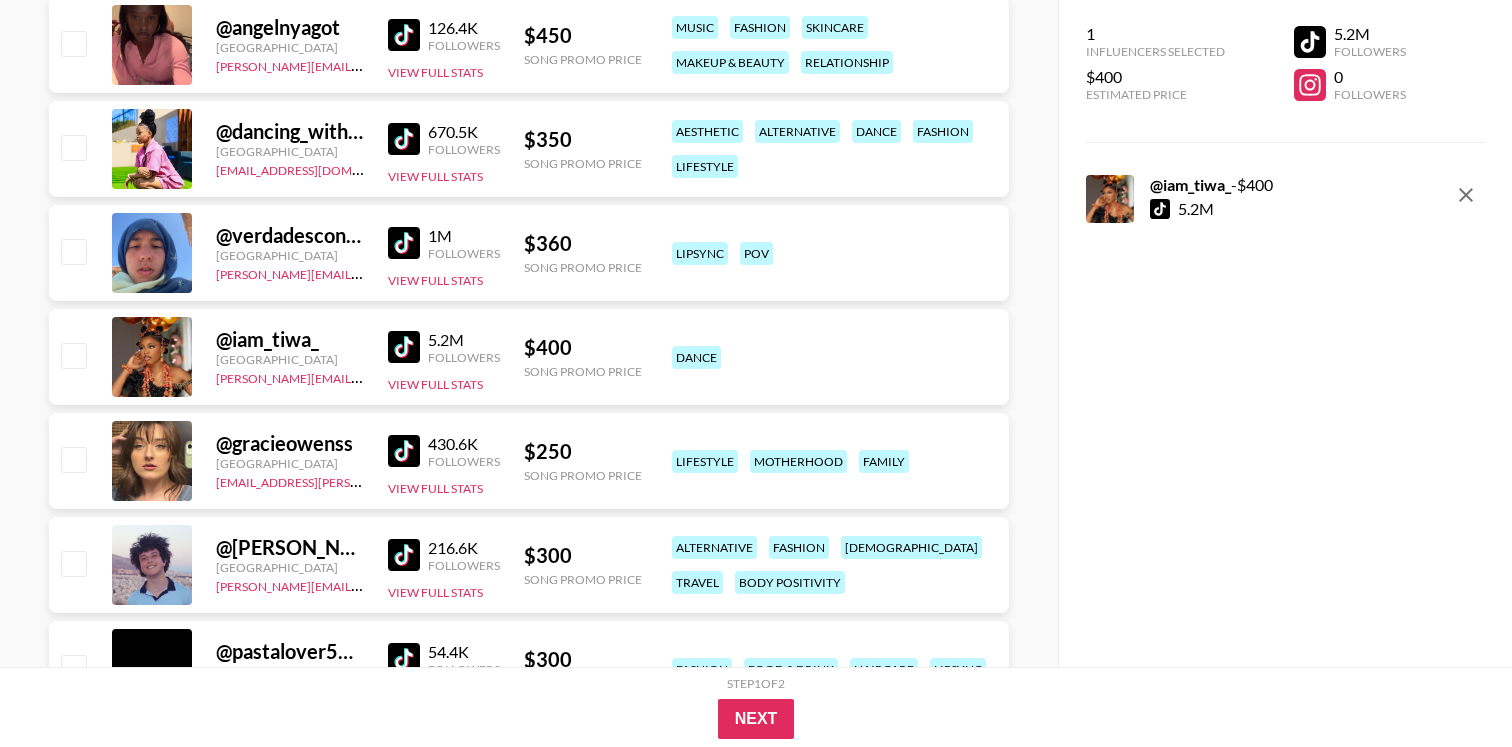 checkbox on "false" 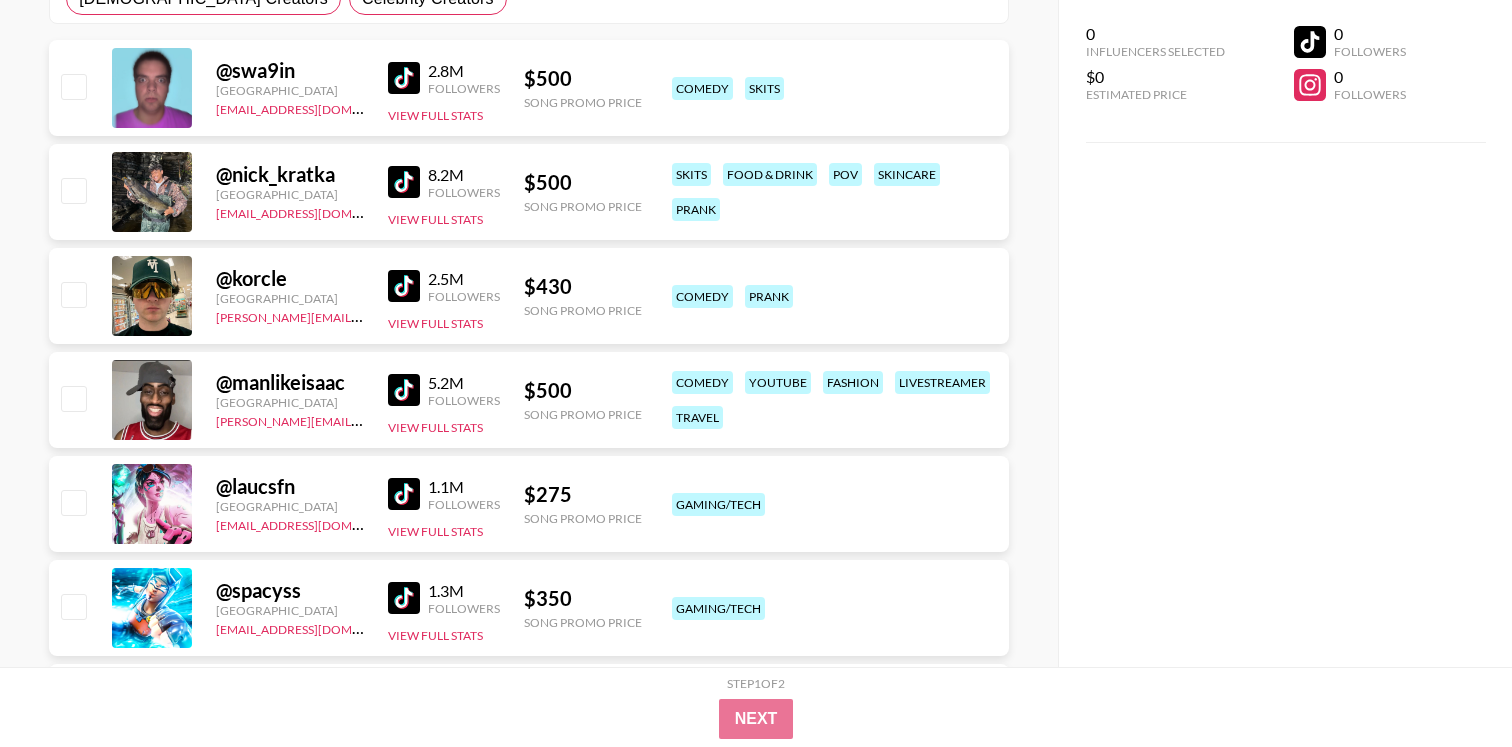 scroll, scrollTop: 449, scrollLeft: 0, axis: vertical 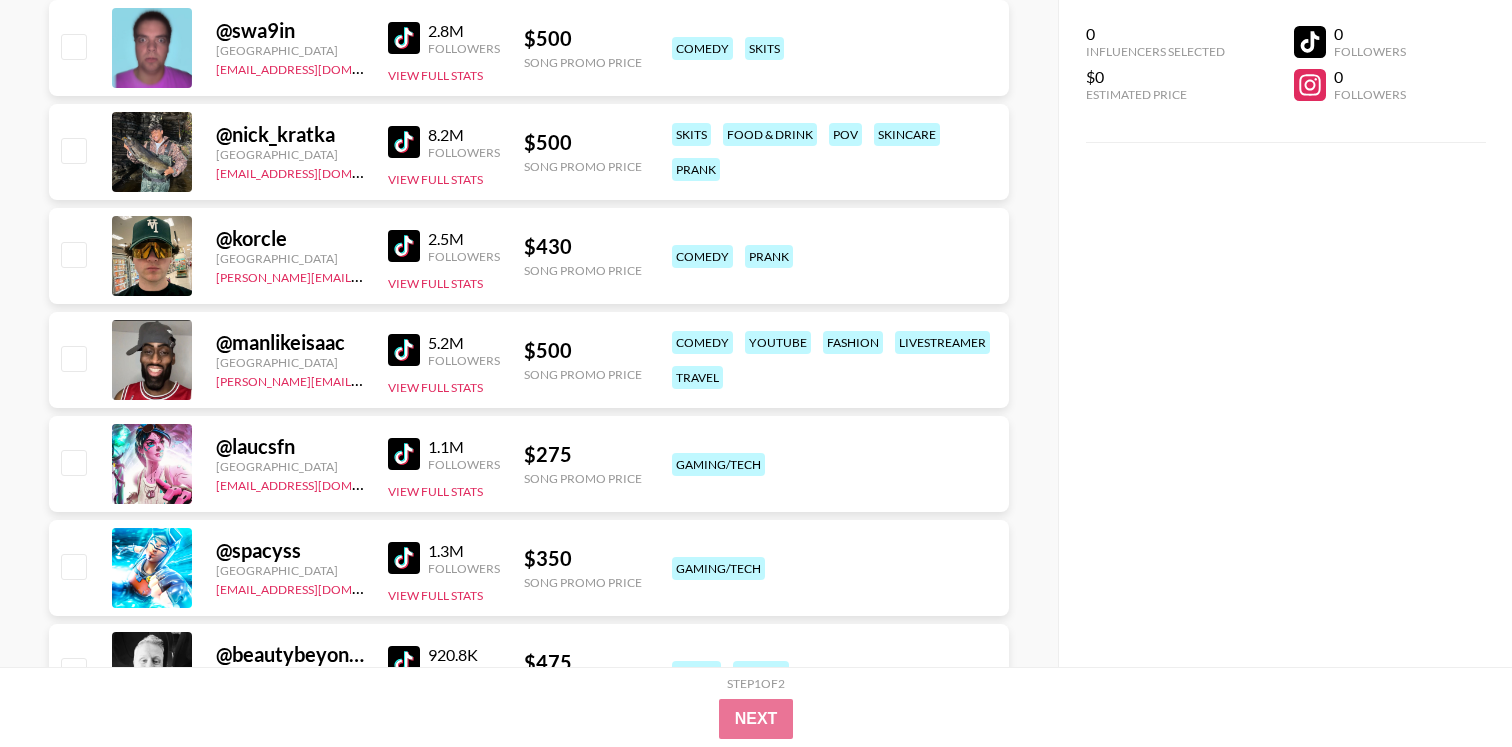 click on "Currency USD USD ​ Platform Price: $0-$500 Any Followers All Countries All Tags All Cities Avg Views Match Any Tags All Trending (Music) Quick Turnaround Most Booked (Music) New Creators [DEMOGRAPHIC_DATA] Creators Celebrity Creators @ swa9in [GEOGRAPHIC_DATA] [EMAIL_ADDRESS][DOMAIN_NAME] 2.8M Followers View Full Stats   $ 500 Song Promo Price comedy skits @ nick_kratka [GEOGRAPHIC_DATA] [EMAIL_ADDRESS][DOMAIN_NAME] 8.2M Followers View Full Stats   $ 500 Song Promo Price skits food & drink pov skincare prank @ korcle [GEOGRAPHIC_DATA] [PERSON_NAME][EMAIL_ADDRESS][DOMAIN_NAME] 2.5M Followers View Full Stats   $ 430 Song Promo Price comedy prank @ manlikeisaac [GEOGRAPHIC_DATA] [PERSON_NAME][EMAIL_ADDRESS][DOMAIN_NAME] 5.2M Followers View Full Stats   $ 500 Song Promo Price comedy youtube fashion livestreamer travel @ laucsfn [GEOGRAPHIC_DATA] [EMAIL_ADDRESS][DOMAIN_NAME] 1.1M Followers View Full Stats   $ 275 Song Promo Price gaming/tech @ spacyss [GEOGRAPHIC_DATA] [EMAIL_ADDRESS][DOMAIN_NAME] 1.3M Followers View Full Stats   $ 350 Song Promo Price gaming/tech @ beautybeyondthe_eye [GEOGRAPHIC_DATA]   $ @" at bounding box center (529, 254995) 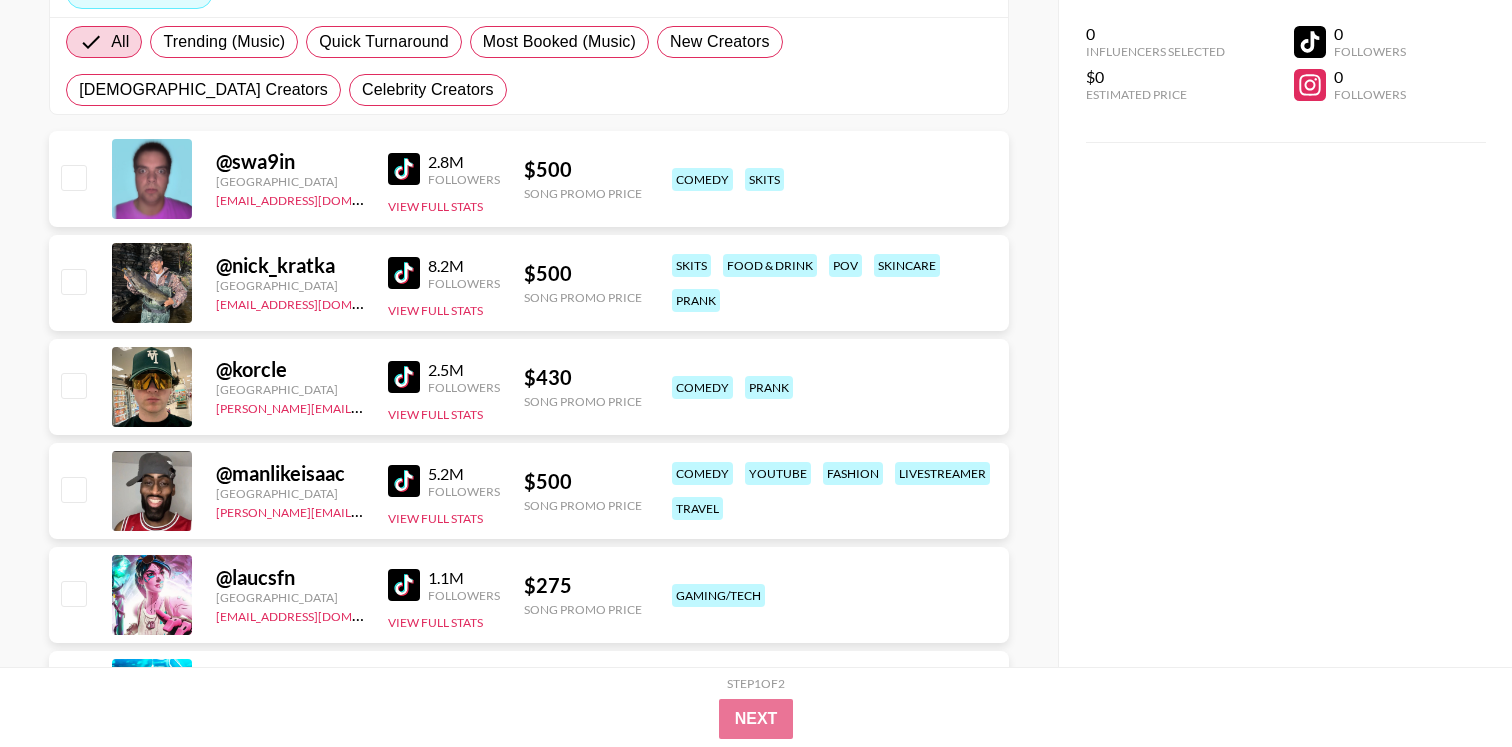 scroll, scrollTop: 308, scrollLeft: 0, axis: vertical 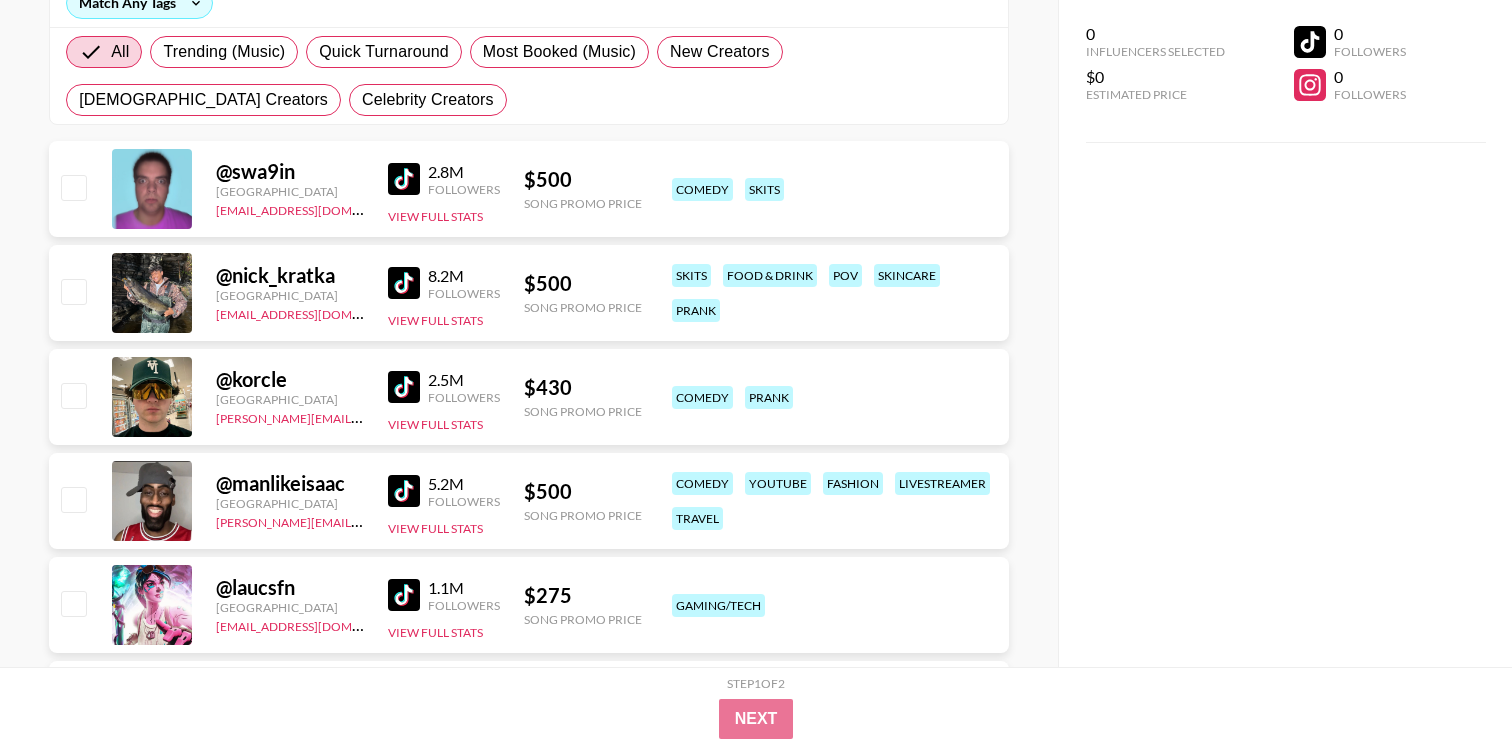 click on "Currency USD USD ​ Platform Price: $0-$500 Any Followers All Countries All Tags All Cities Avg Views Match Any Tags All Trending (Music) Quick Turnaround Most Booked (Music) New Creators [DEMOGRAPHIC_DATA] Creators Celebrity Creators @ swa9in [GEOGRAPHIC_DATA] [EMAIL_ADDRESS][DOMAIN_NAME] 2.8M Followers View Full Stats   $ 500 Song Promo Price comedy skits @ nick_kratka [GEOGRAPHIC_DATA] [EMAIL_ADDRESS][DOMAIN_NAME] 8.2M Followers View Full Stats   $ 500 Song Promo Price skits food & drink pov skincare prank @ korcle [GEOGRAPHIC_DATA] [PERSON_NAME][EMAIL_ADDRESS][DOMAIN_NAME] 2.5M Followers View Full Stats   $ 430 Song Promo Price comedy prank @ manlikeisaac [GEOGRAPHIC_DATA] [PERSON_NAME][EMAIL_ADDRESS][DOMAIN_NAME] 5.2M Followers View Full Stats   $ 500 Song Promo Price comedy youtube fashion livestreamer travel @ laucsfn [GEOGRAPHIC_DATA] [EMAIL_ADDRESS][DOMAIN_NAME] 1.1M Followers View Full Stats   $ 275 Song Promo Price gaming/tech @ spacyss [GEOGRAPHIC_DATA] [EMAIL_ADDRESS][DOMAIN_NAME] 1.3M Followers View Full Stats   $ 350 Song Promo Price gaming/tech @ beautybeyondthe_eye [GEOGRAPHIC_DATA]   $ @" at bounding box center [529, 255136] 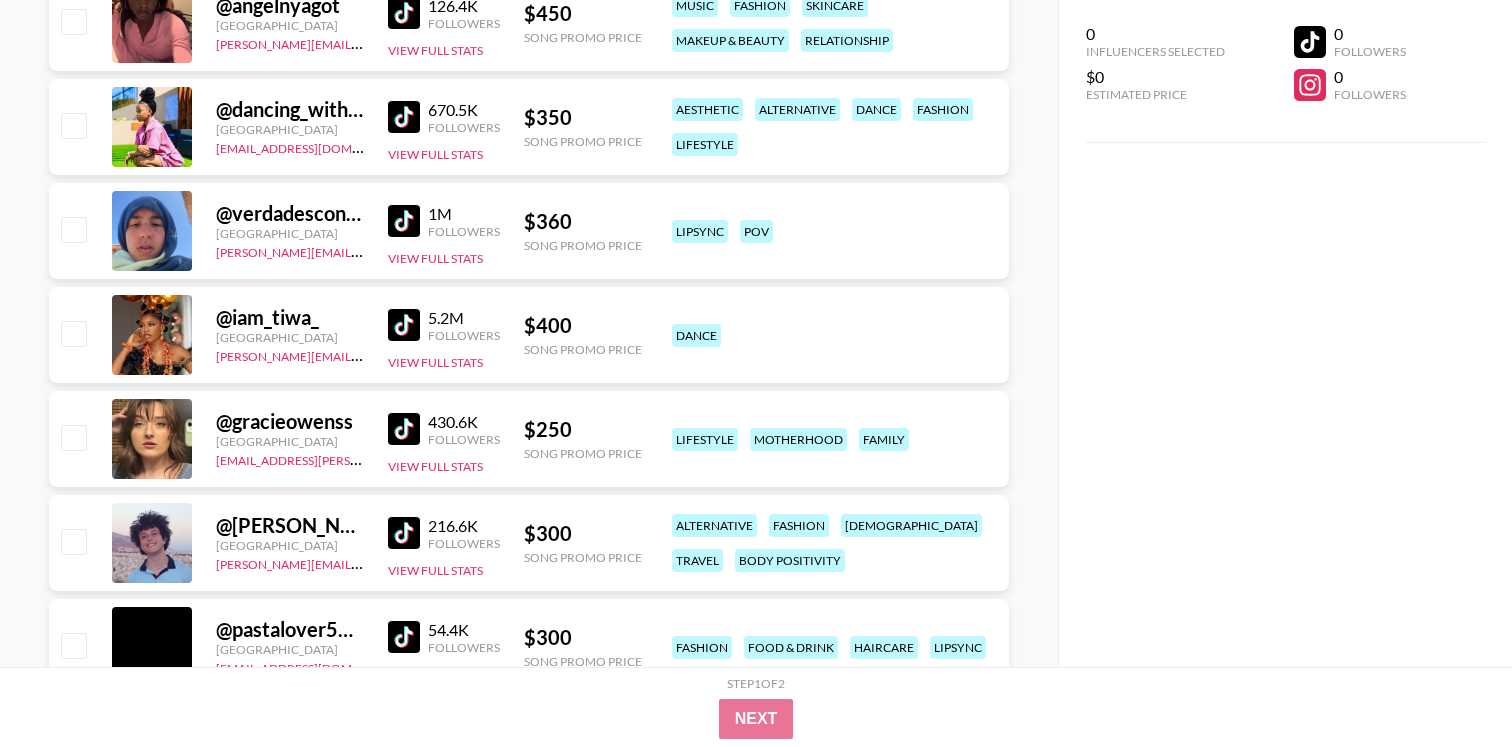 scroll, scrollTop: 1458, scrollLeft: 0, axis: vertical 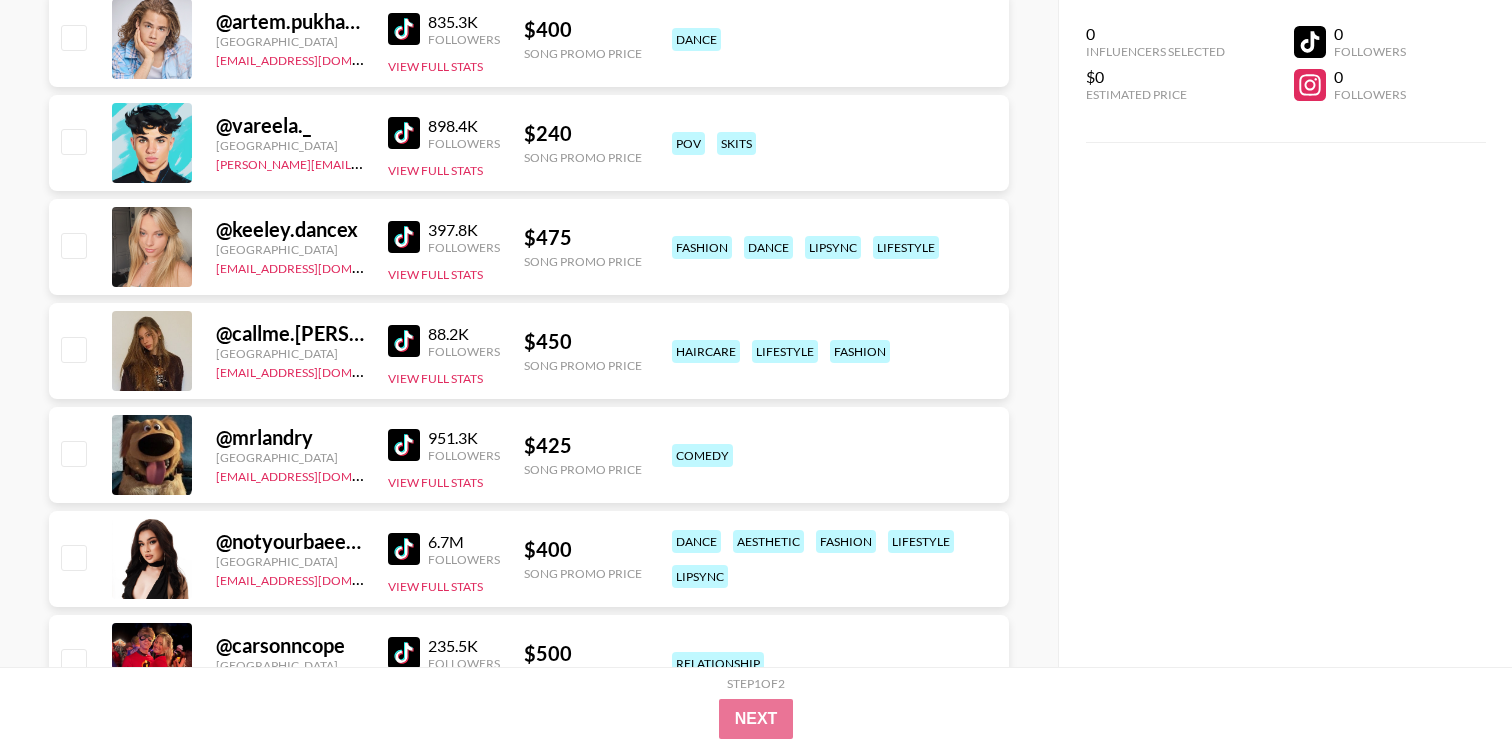 click on "Currency USD USD ​ Platform Price: $0-$500 Any Followers All Countries All Tags All Cities Avg Views Match Any Tags All Trending (Music) Quick Turnaround Most Booked (Music) New Creators [DEMOGRAPHIC_DATA] Creators Celebrity Creators @ manlikeisaac [GEOGRAPHIC_DATA] [PERSON_NAME][EMAIL_ADDRESS][DOMAIN_NAME] 5.2M Followers View Full Stats   $ 500 Song Promo Price comedy youtube fashion livestreamer travel @ laucsfn [GEOGRAPHIC_DATA] [EMAIL_ADDRESS][DOMAIN_NAME] 1.1M Followers View Full Stats   $ 275 Song Promo Price gaming/tech @ spacyss [GEOGRAPHIC_DATA] [EMAIL_ADDRESS][DOMAIN_NAME] 1.3M Followers View Full Stats   $ 350 Song Promo Price gaming/tech @ beautybeyondthe_eye [GEOGRAPHIC_DATA] [PERSON_NAME][EMAIL_ADDRESS][DOMAIN_NAME] 920.8K Followers View Full Stats   $ 475 Song Promo Price dance lipsync @ tobyfrombath [GEOGRAPHIC_DATA] [PERSON_NAME][EMAIL_ADDRESS][DOMAIN_NAME] 62.3K Followers View Full Stats   $ 475 Song Promo Price comedy food & drink skits teaching pov @ angelnyagot Canada [PERSON_NAME][EMAIL_ADDRESS][DOMAIN_NAME] 126.4K Followers View Full Stats   $ 450 Song Promo Price music fashion skincare @" at bounding box center [529, 252122] 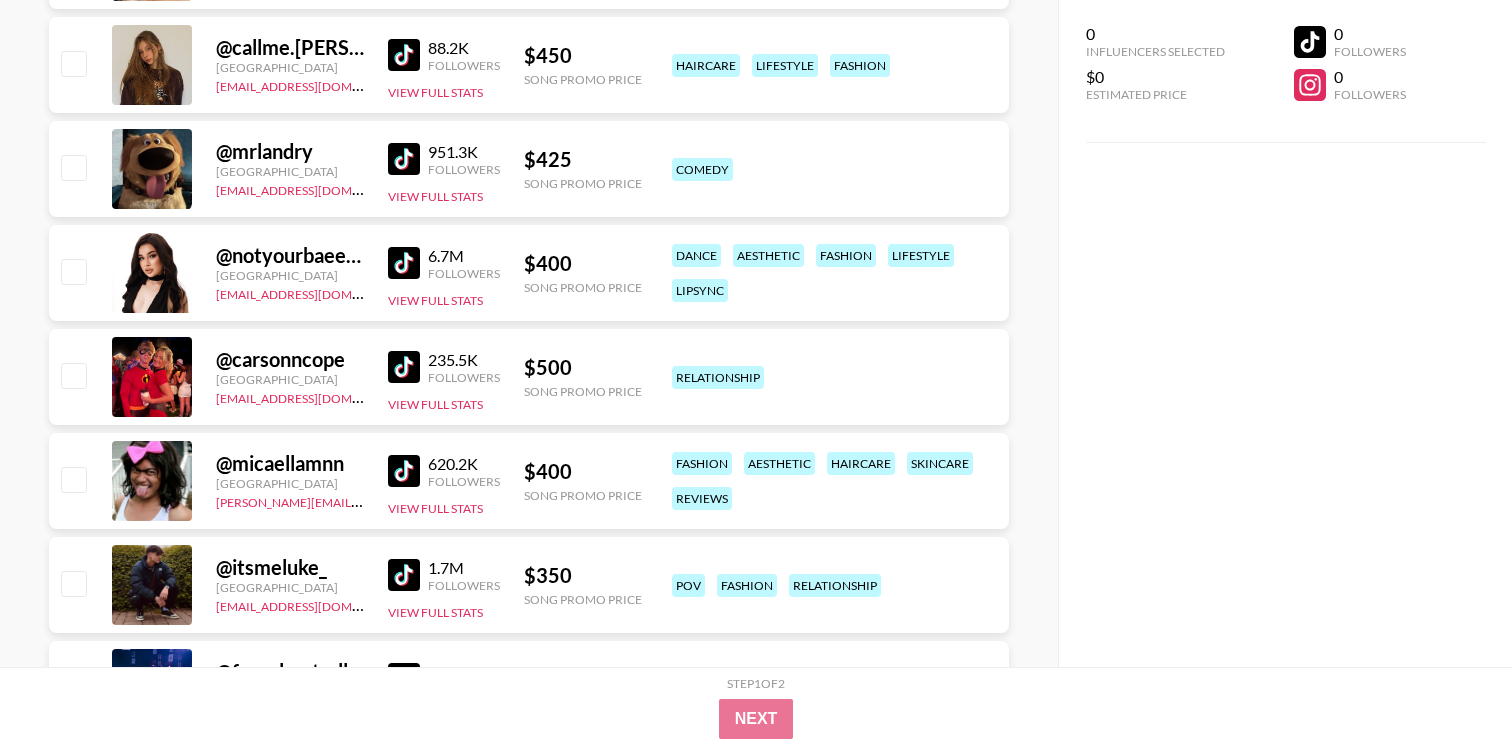 click on "Currency USD USD ​ Platform Price: $0-$500 Any Followers All Countries All Tags All Cities Avg Views Match Any Tags All Trending (Music) Quick Turnaround Most Booked (Music) New Creators [DEMOGRAPHIC_DATA] Creators Celebrity Creators @ spacyss [GEOGRAPHIC_DATA] [EMAIL_ADDRESS][DOMAIN_NAME] 1.3M Followers View Full Stats   $ 350 Song Promo Price gaming/tech @ beautybeyondthe_eye [GEOGRAPHIC_DATA] [PERSON_NAME][EMAIL_ADDRESS][DOMAIN_NAME] 920.8K Followers View Full Stats   $ 475 Song Promo Price dance lipsync @ tobyfrombath [GEOGRAPHIC_DATA] [PERSON_NAME][EMAIL_ADDRESS][DOMAIN_NAME] 62.3K Followers View Full Stats   $ 475 Song Promo Price comedy food & drink skits teaching pov @ angelnyagot Canada [PERSON_NAME][EMAIL_ADDRESS][DOMAIN_NAME] 126.4K Followers View Full Stats   $ 450 Song Promo Price music fashion skincare makeup & beauty relationship @ dancing_with_busisiwe1 [GEOGRAPHIC_DATA] [EMAIL_ADDRESS][DOMAIN_NAME] 670.5K Followers View Full Stats   $ 350 Song Promo Price aesthetic alternative dance fashion lifestyle @ verdadesconhatim [GEOGRAPHIC_DATA] [PERSON_NAME][EMAIL_ADDRESS][PERSON_NAME][DOMAIN_NAME] 1M Followers   $ @" at bounding box center [529, 251588] 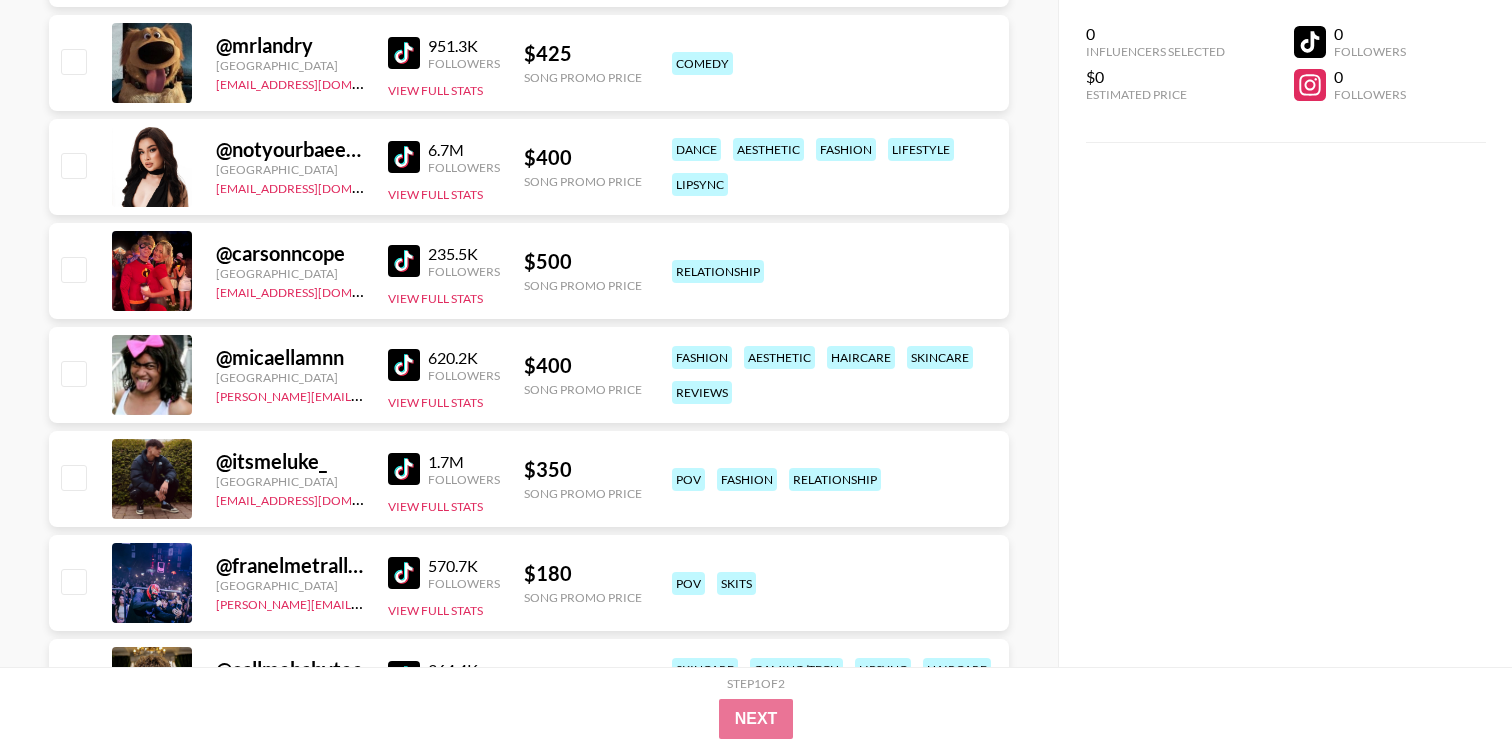scroll, scrollTop: 3070, scrollLeft: 0, axis: vertical 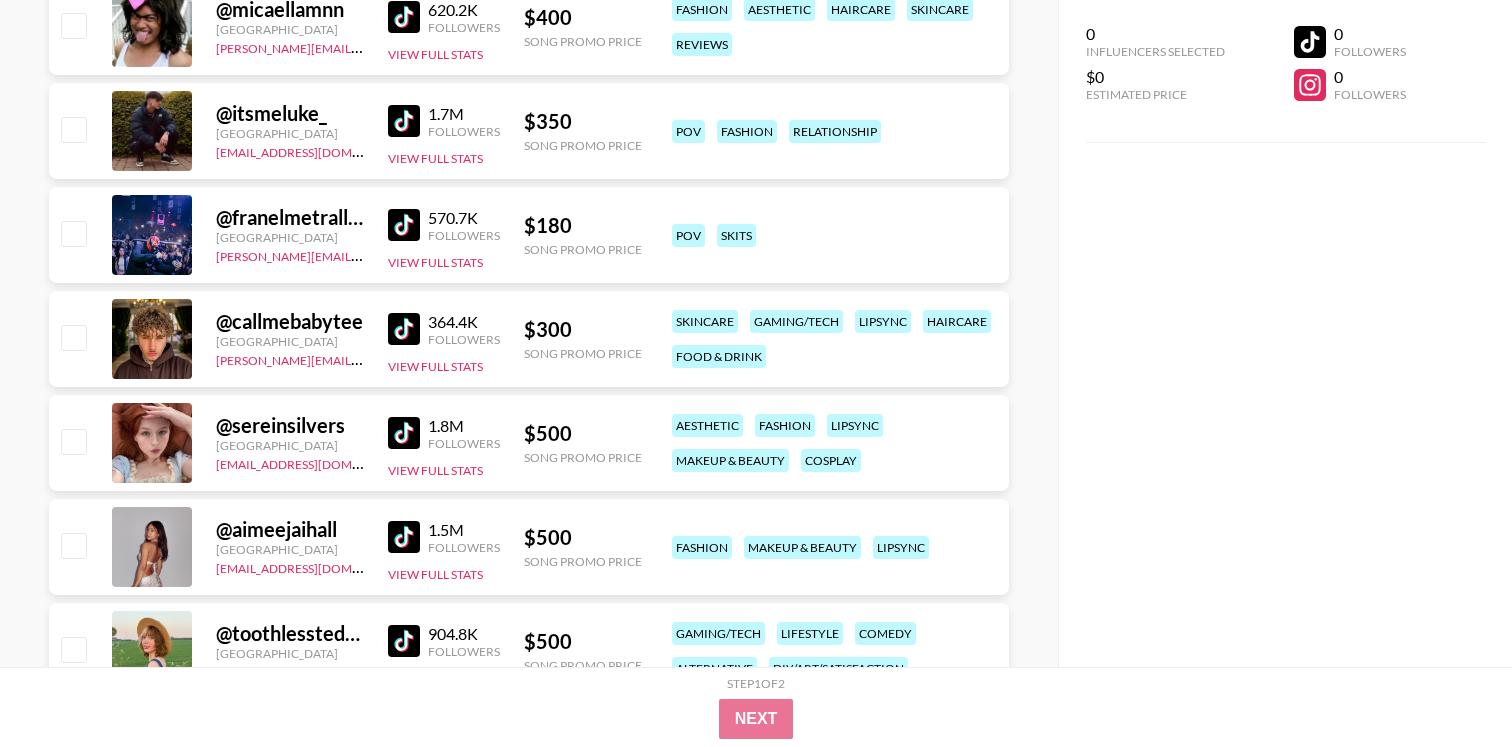 click on "Currency USD USD ​ Platform Price: $0-$500 Any Followers All Countries All Tags All Cities Avg Views Match Any Tags All Trending (Music) Quick Turnaround Most Booked (Music) New Creators [DEMOGRAPHIC_DATA] Creators Celebrity Creators @ verdadesconhatim [GEOGRAPHIC_DATA] [PERSON_NAME][EMAIL_ADDRESS][PERSON_NAME][DOMAIN_NAME] 1M Followers View Full Stats   $ 360 Song Promo Price lipsync pov @ iam_tiwa_ [GEOGRAPHIC_DATA] [PERSON_NAME][EMAIL_ADDRESS][DOMAIN_NAME] 5.2M Followers View Full Stats   $ 400 Song Promo Price dance @ gracieowenss [GEOGRAPHIC_DATA] [EMAIL_ADDRESS][PERSON_NAME][DOMAIN_NAME] 430.6K Followers View Full Stats   $ 250 Song Promo Price lifestyle motherhood family @ [PERSON_NAME].[PERSON_NAME] [GEOGRAPHIC_DATA] [PERSON_NAME][EMAIL_ADDRESS][DOMAIN_NAME] 216.6K Followers View Full Stats   $ 300 Song Promo Price alternative fashion [DEMOGRAPHIC_DATA] travel body positivity @ pastalover505_ [GEOGRAPHIC_DATA] [EMAIL_ADDRESS][DOMAIN_NAME] 54.4K Followers View Full Stats   $ 300 Song Promo Price fashion food & drink haircare lipsync @ duncss [GEOGRAPHIC_DATA] [PERSON_NAME][EMAIL_ADDRESS][DOMAIN_NAME] 321K Followers View Full Stats   $ 450 Song Promo Price pov skits @" at bounding box center (529, 250514) 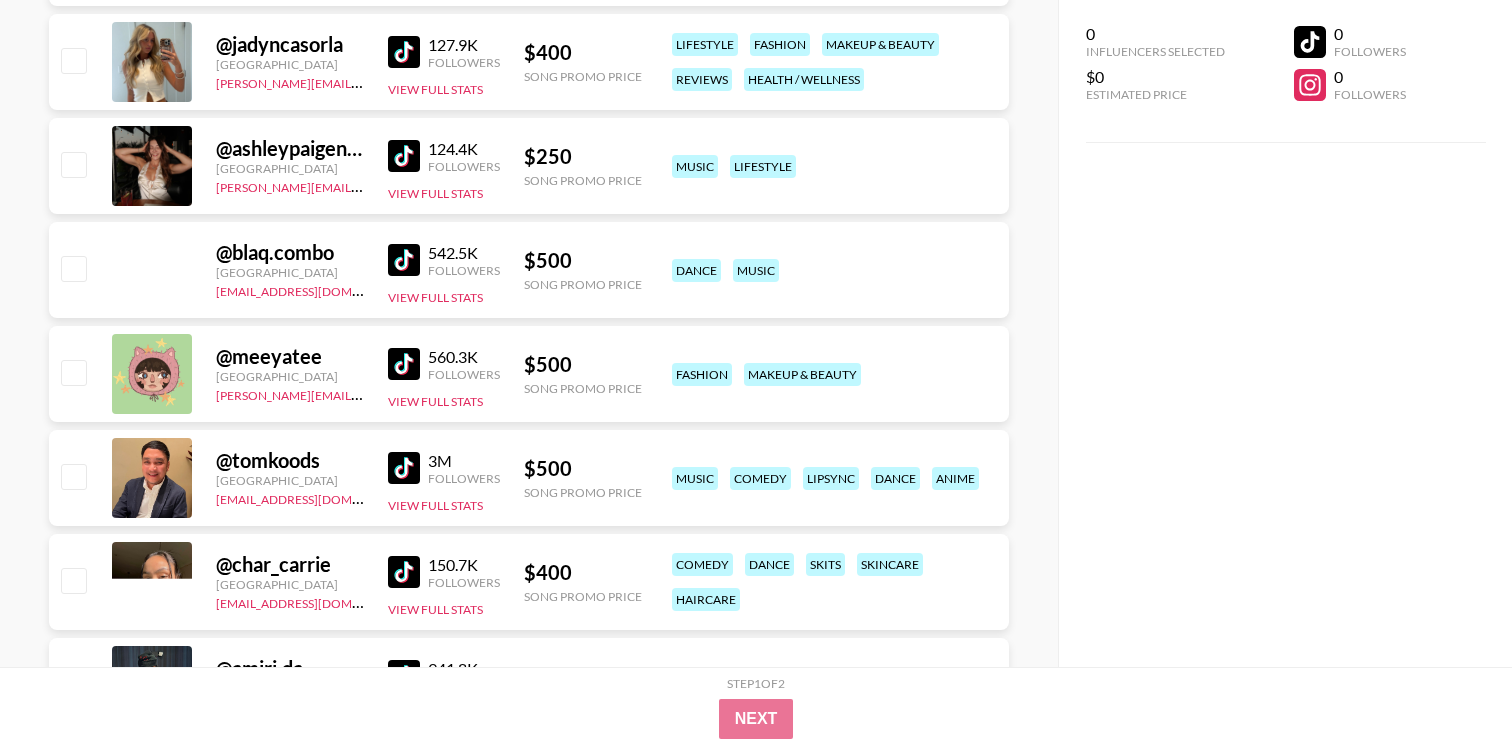 scroll, scrollTop: 7089, scrollLeft: 0, axis: vertical 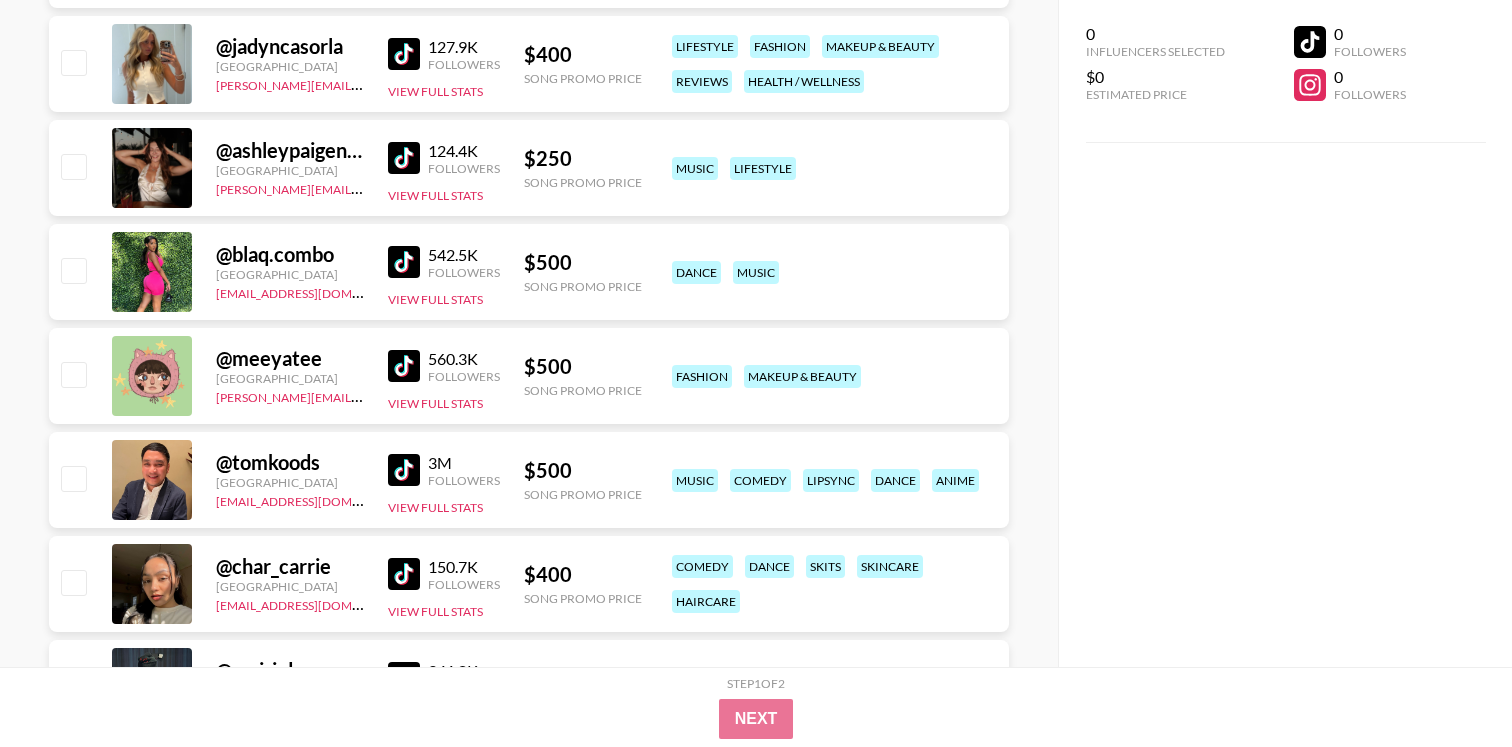click at bounding box center [404, 158] 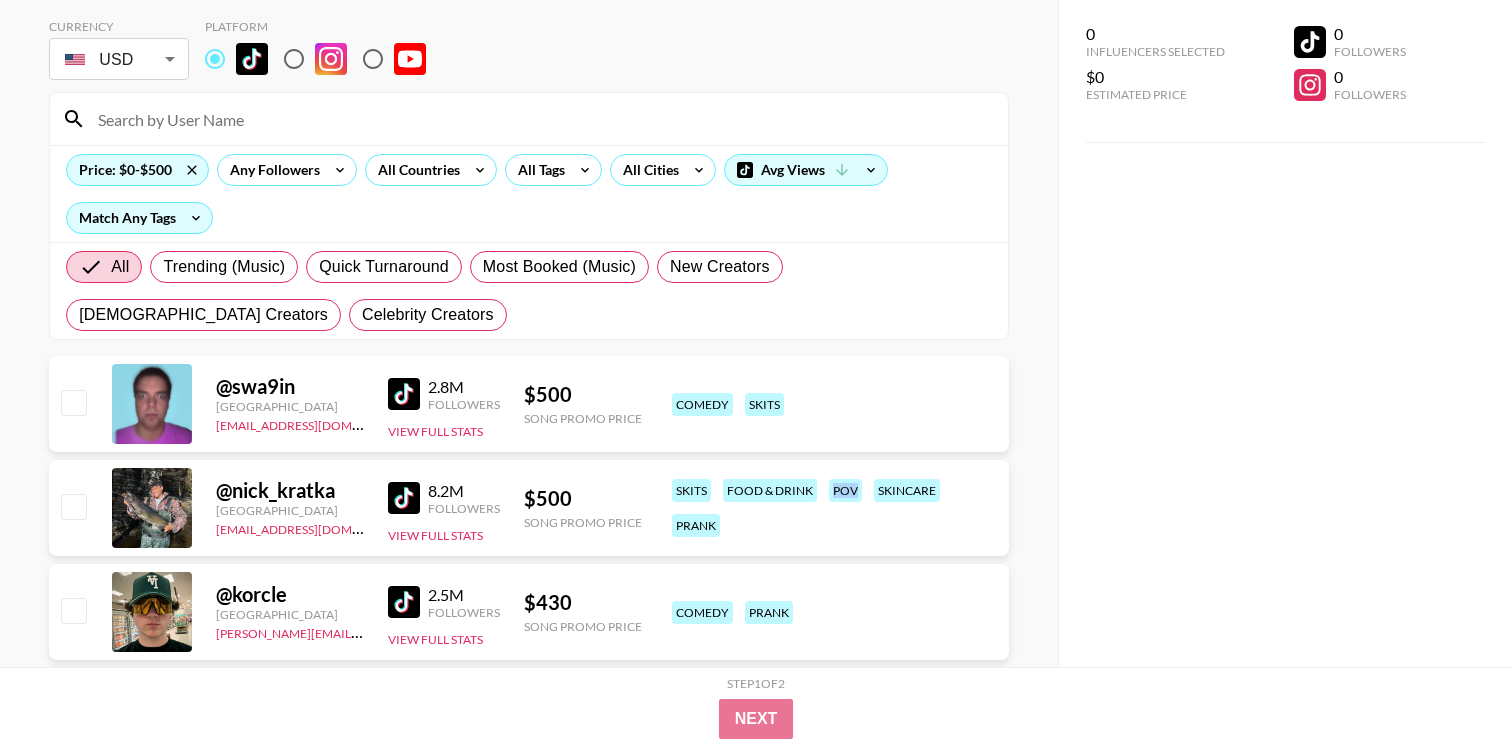 scroll, scrollTop: 0, scrollLeft: 0, axis: both 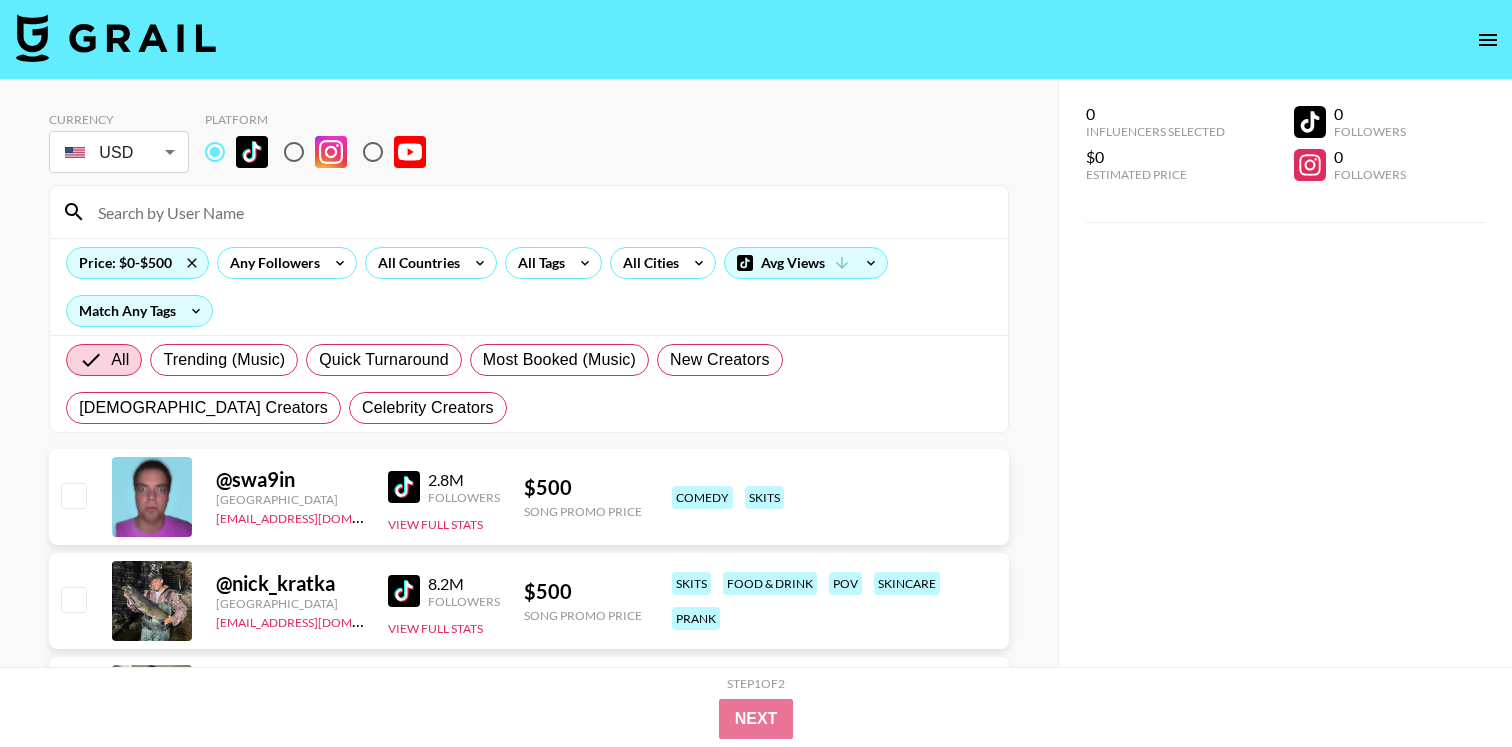 click on "Currency USD USD ​ Platform Price: $0-$500 Any Followers All Countries All Tags All Cities Avg Views Match Any Tags All Trending (Music) Quick Turnaround Most Booked (Music) New Creators [DEMOGRAPHIC_DATA] Creators Celebrity Creators" at bounding box center [529, 264] 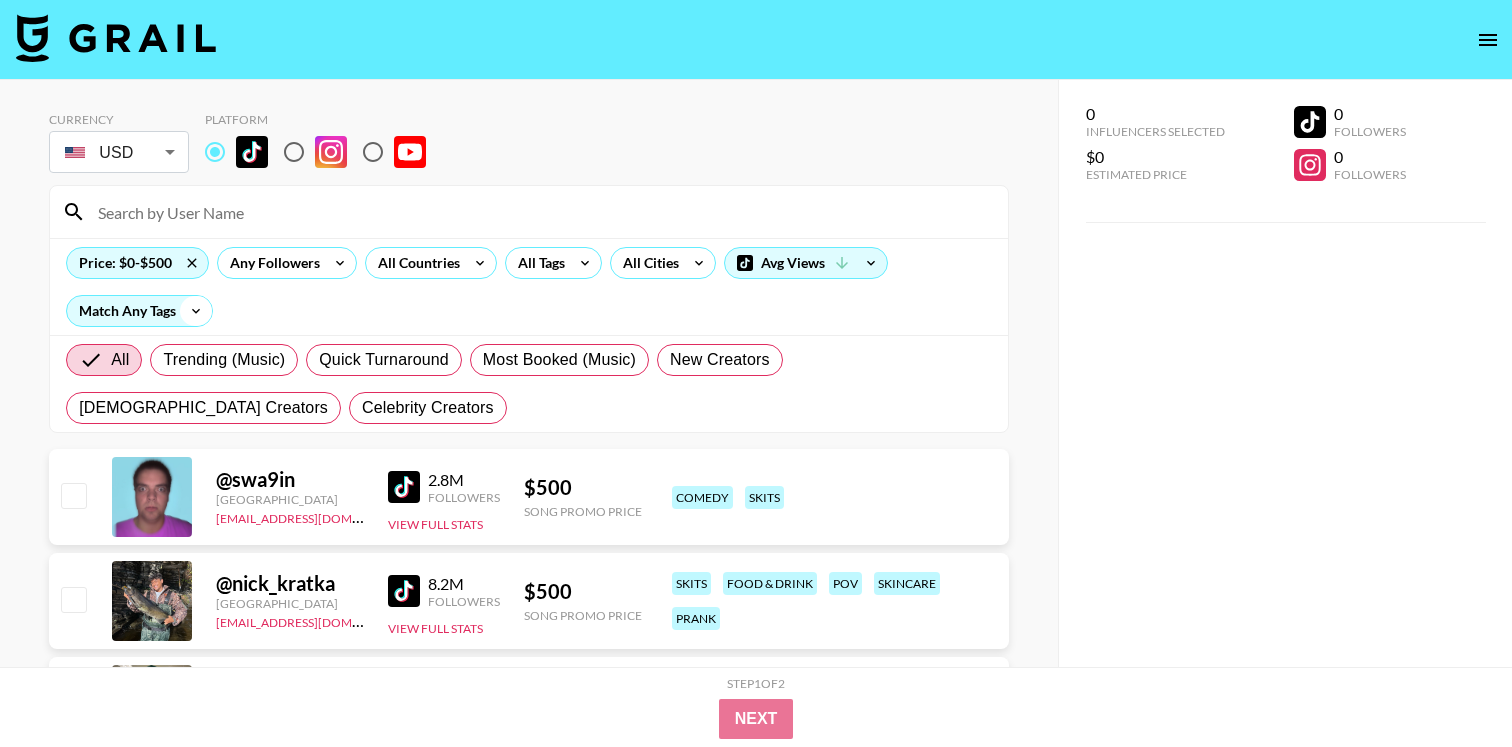 click 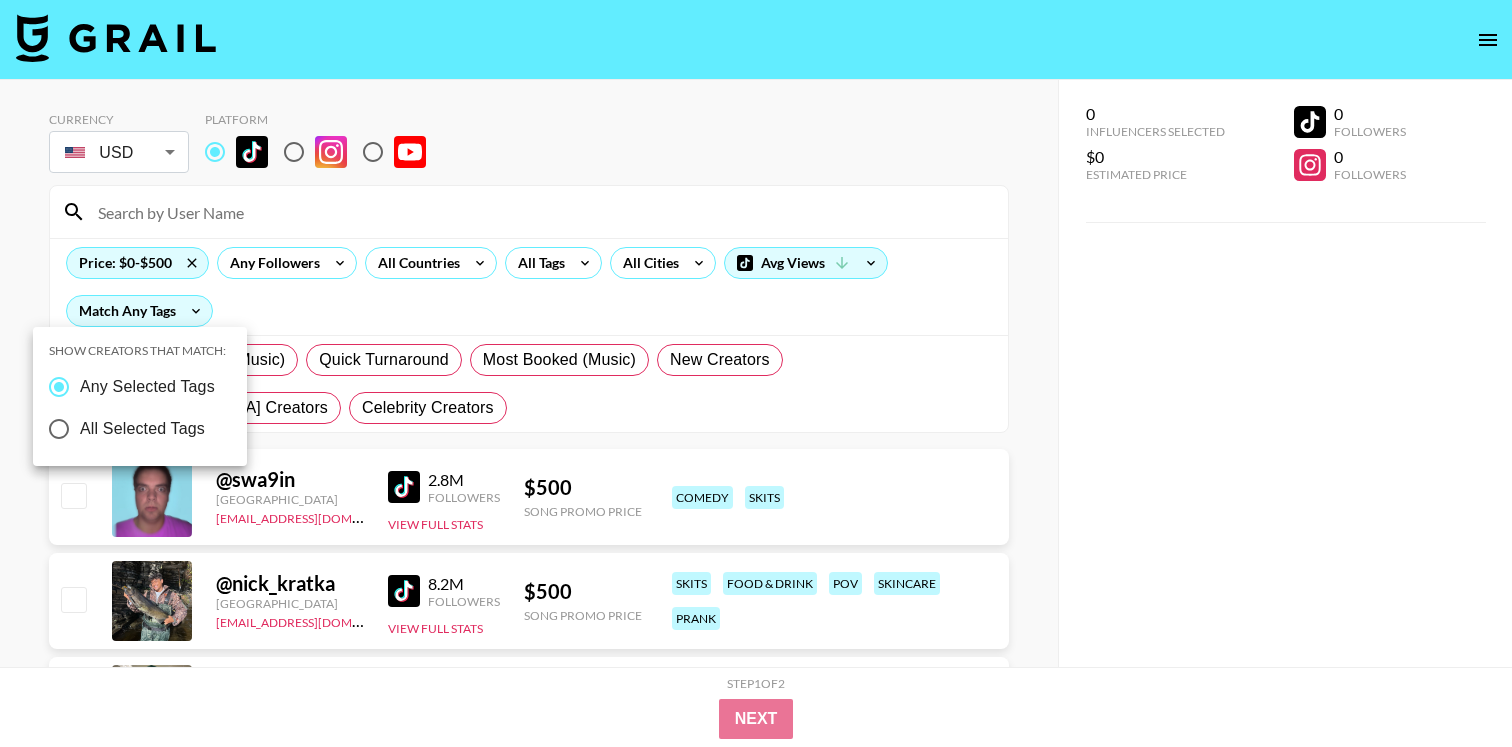 click at bounding box center [756, 373] 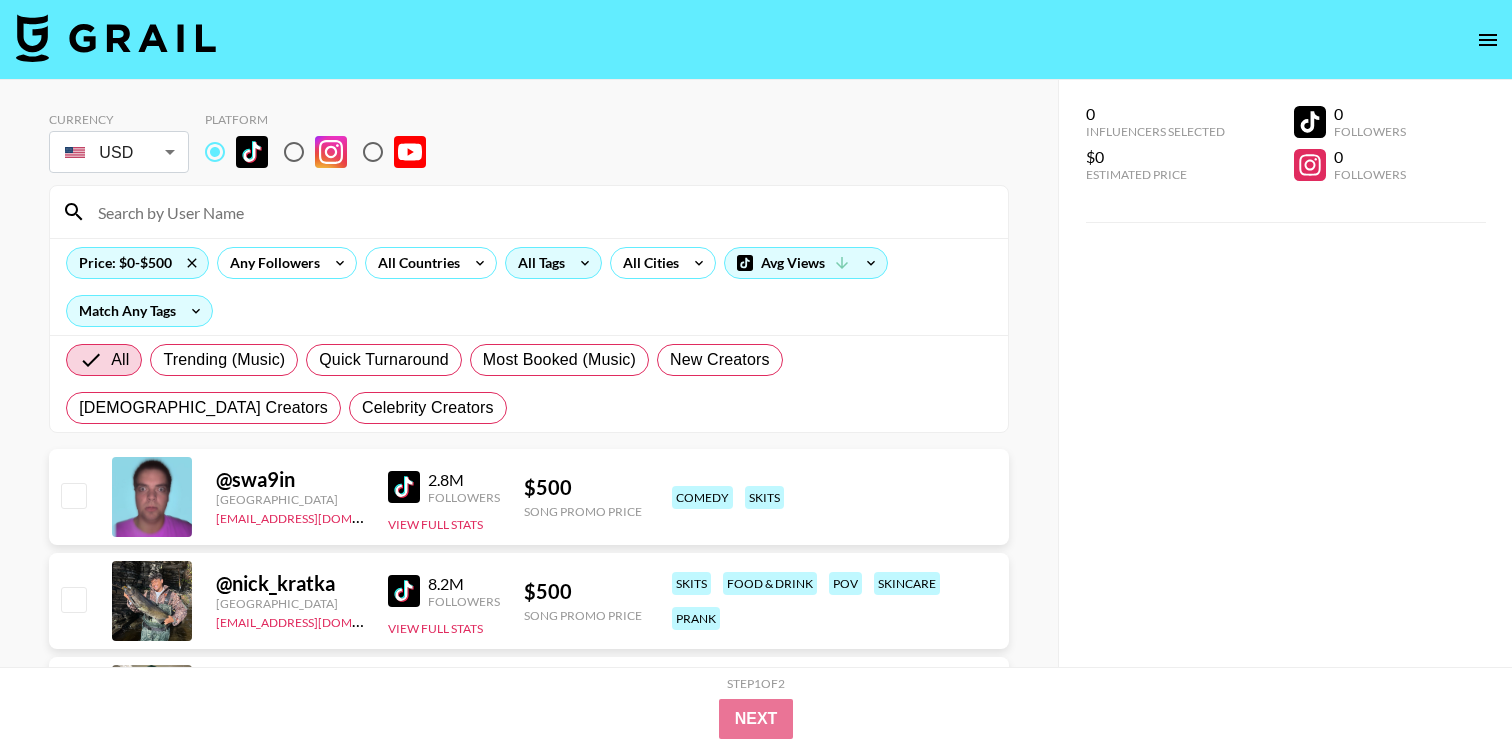 click on "All Tags" at bounding box center (537, 263) 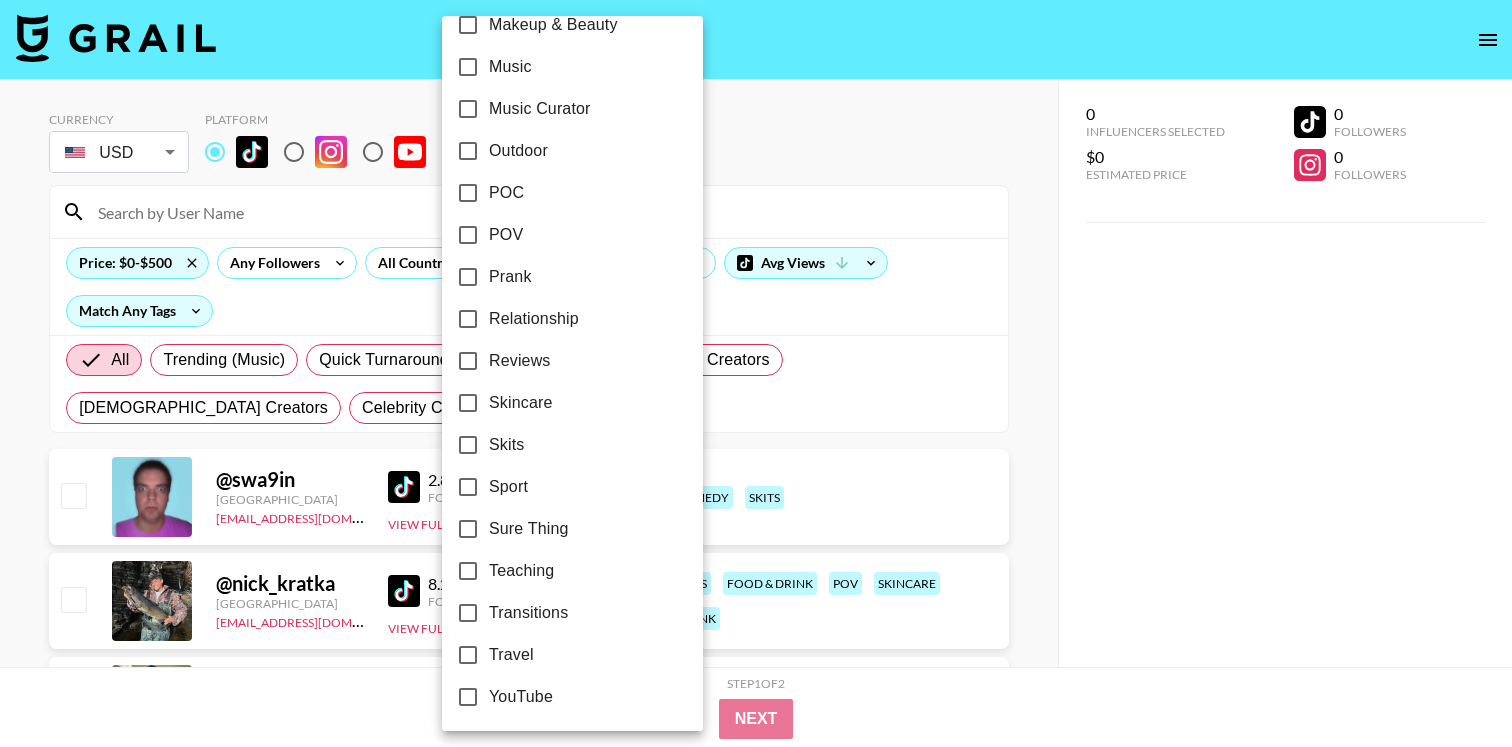 scroll, scrollTop: 1165, scrollLeft: 0, axis: vertical 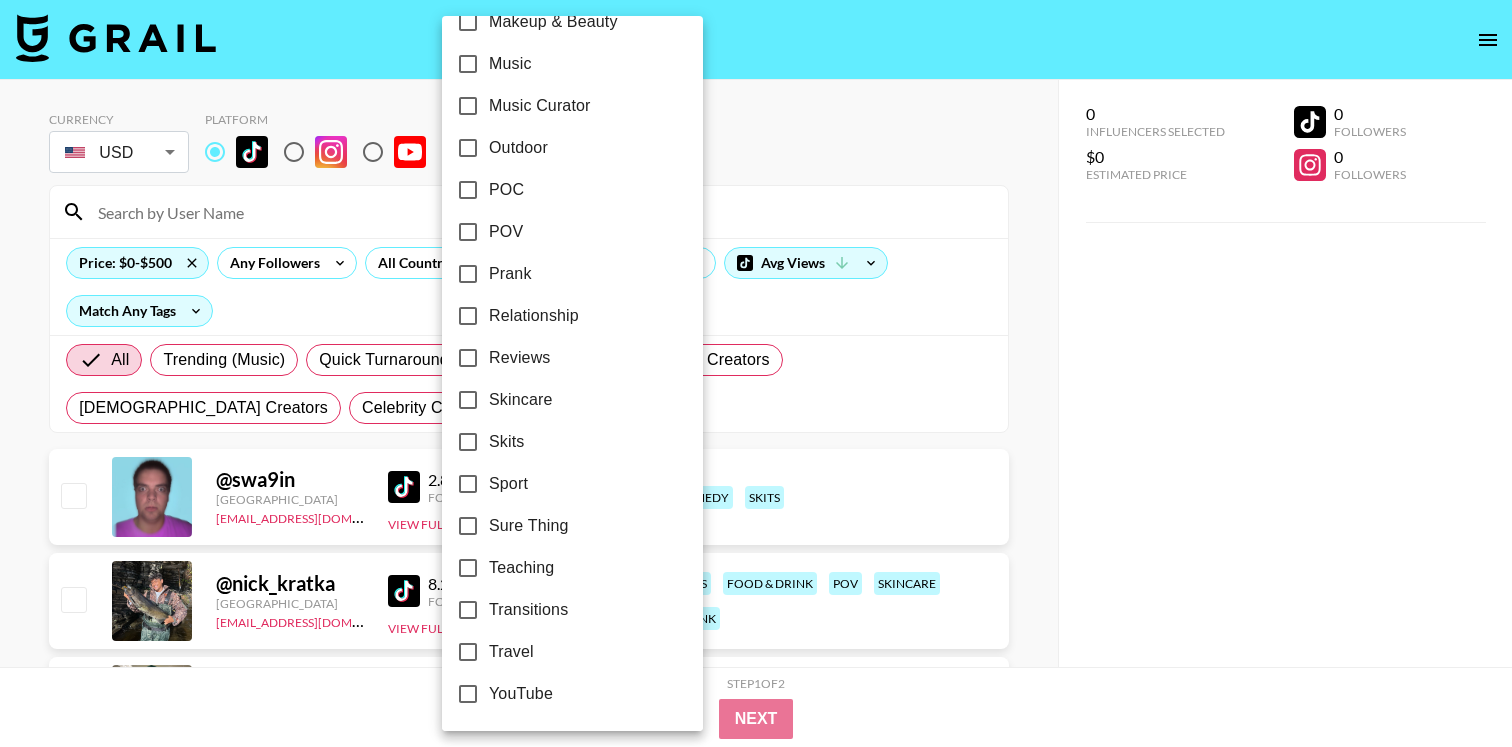 click on "POV" at bounding box center [506, 232] 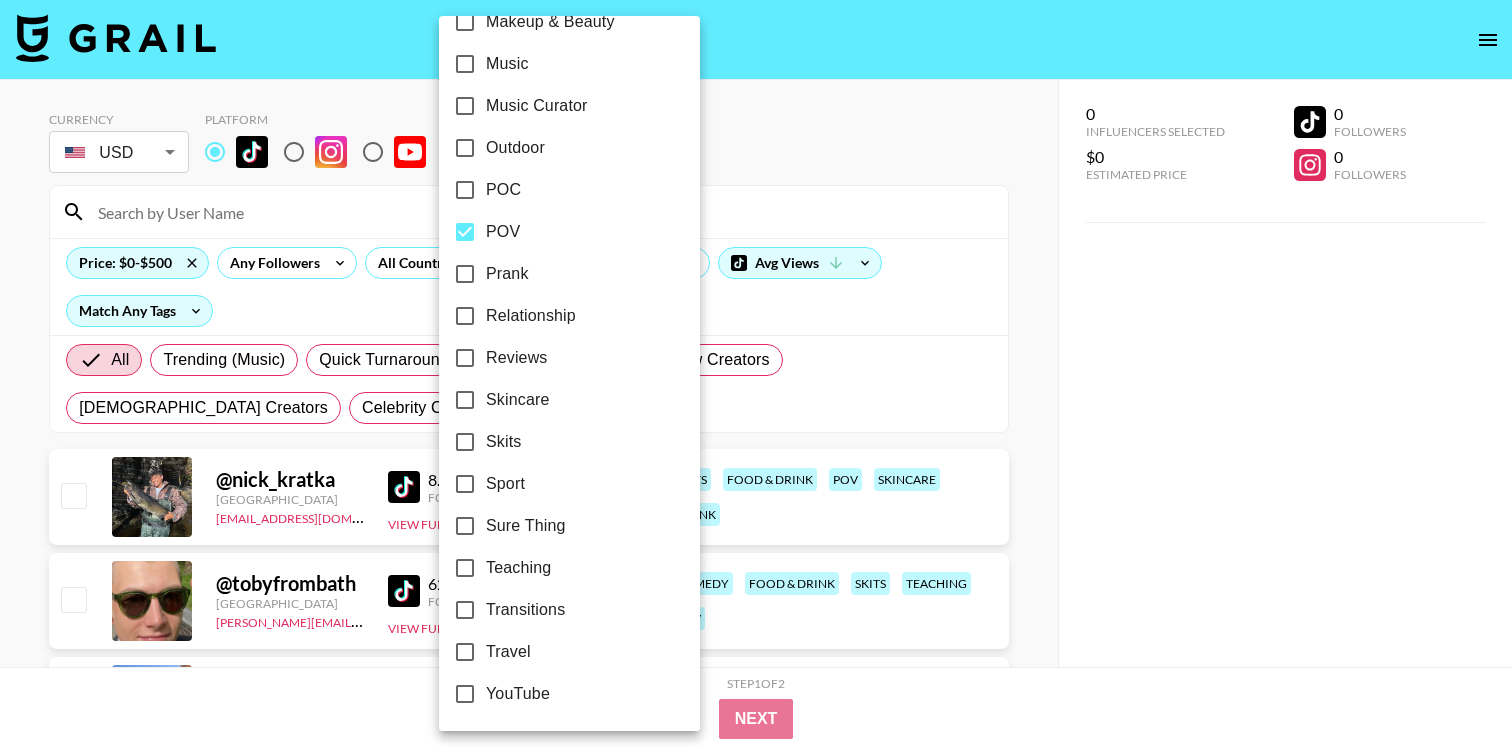 click at bounding box center (756, 373) 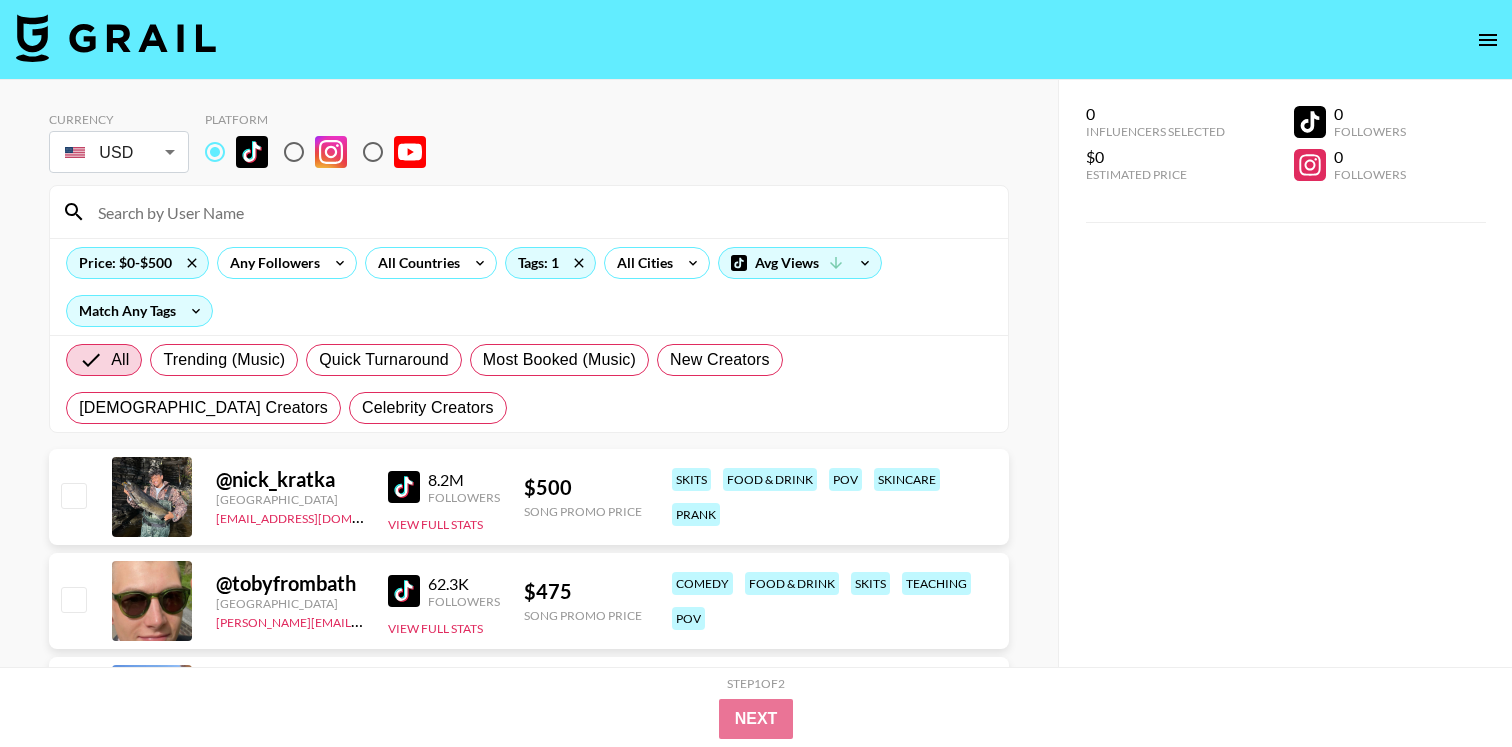 click on "Price: $0-$500 Any Followers All Countries Tags: 1 All Cities Avg Views Match Any Tags" at bounding box center (529, 286) 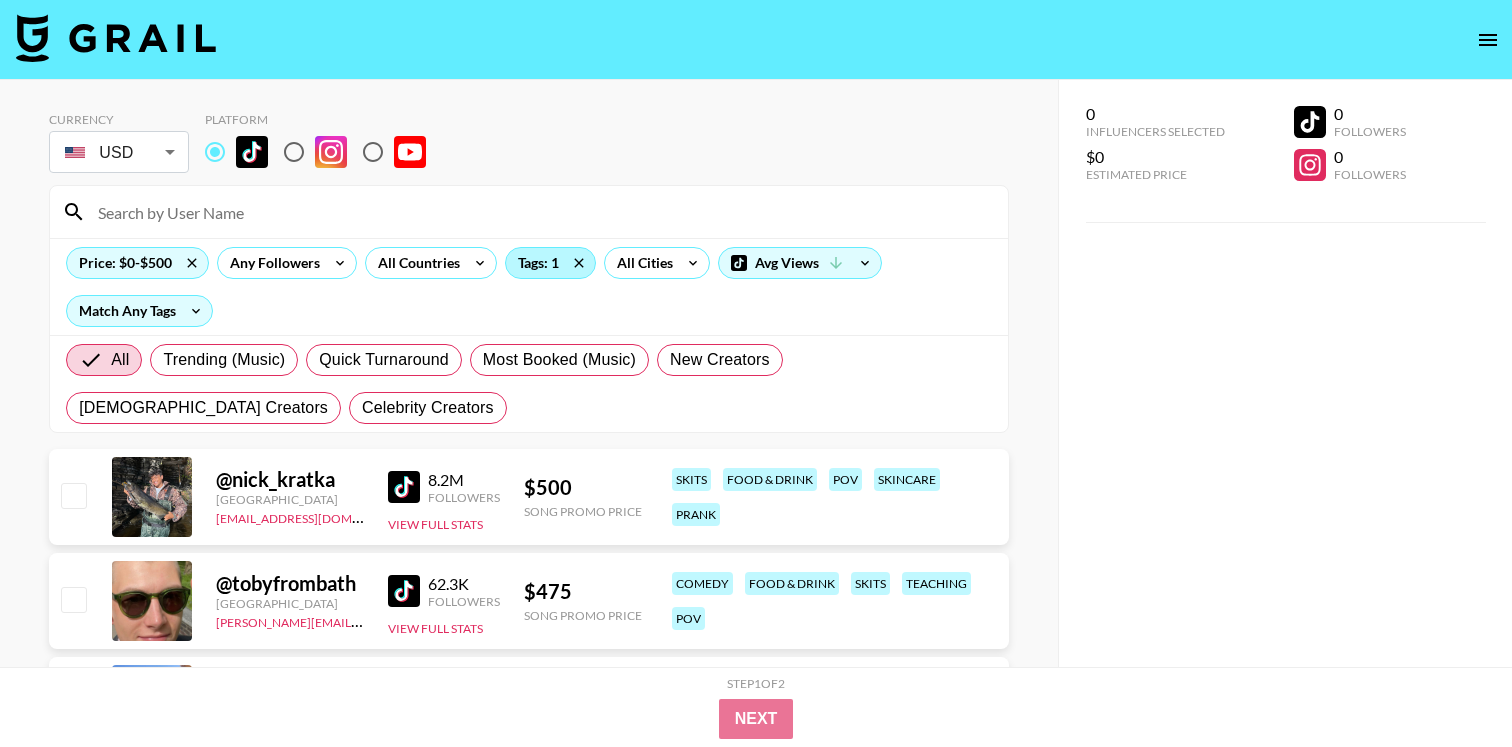 click on "Tags: 1" at bounding box center (550, 263) 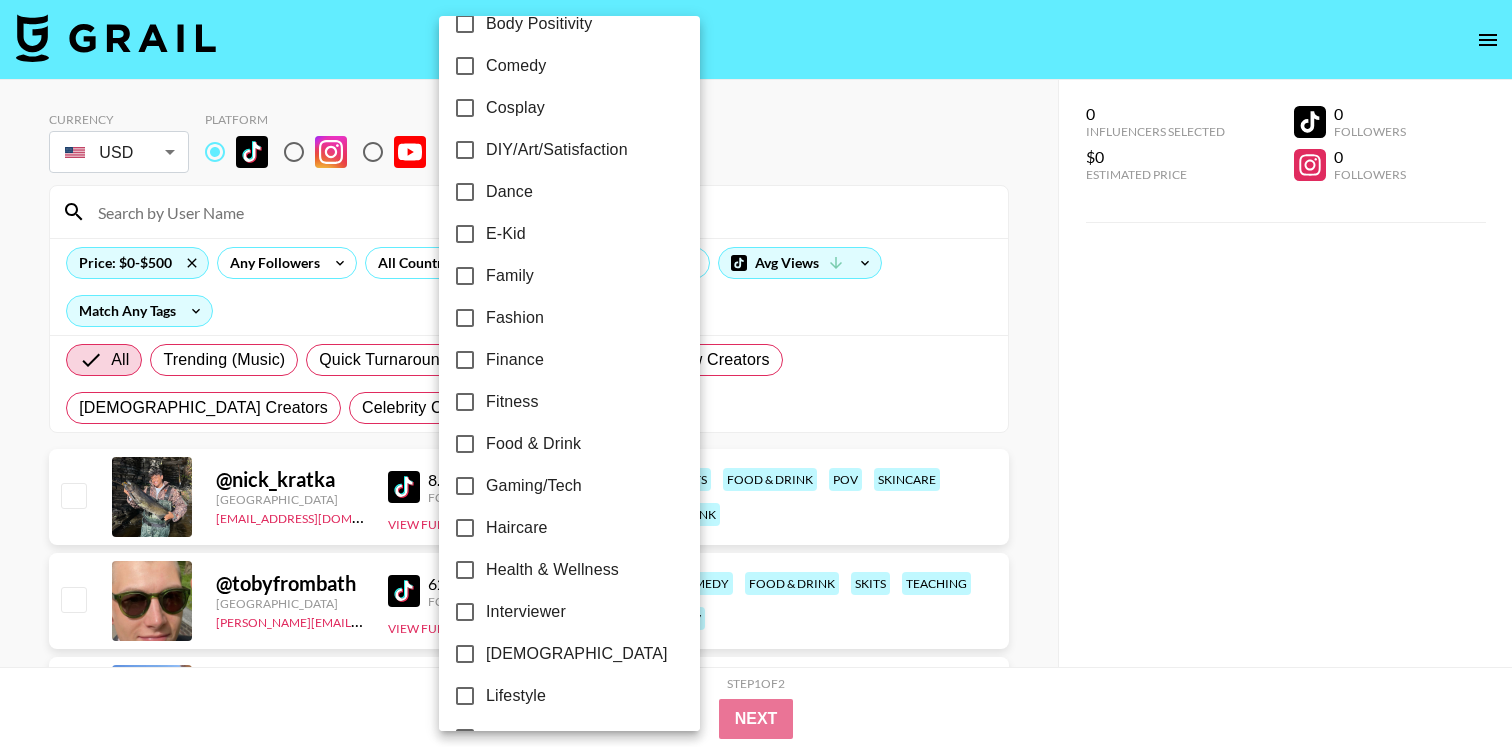 scroll, scrollTop: 407, scrollLeft: 0, axis: vertical 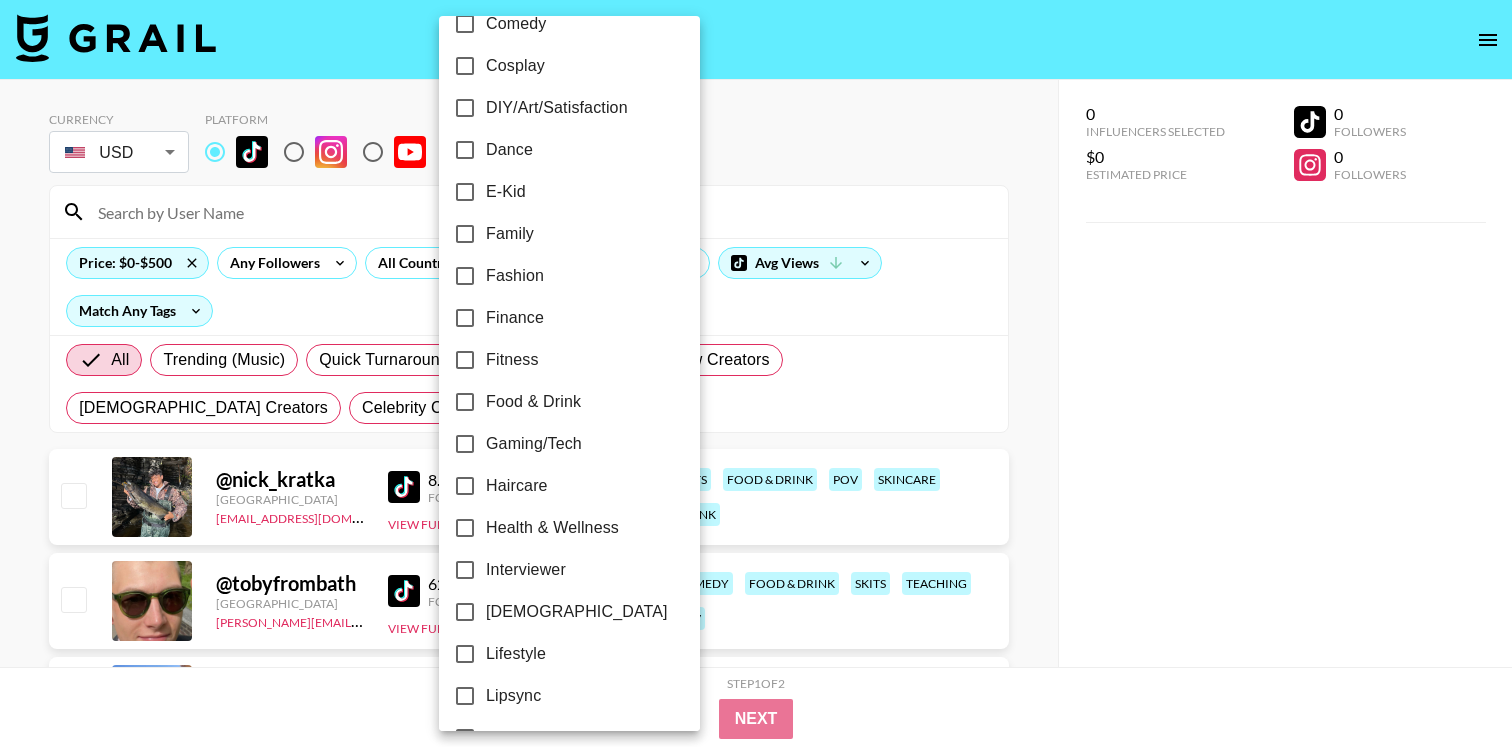 click at bounding box center (756, 373) 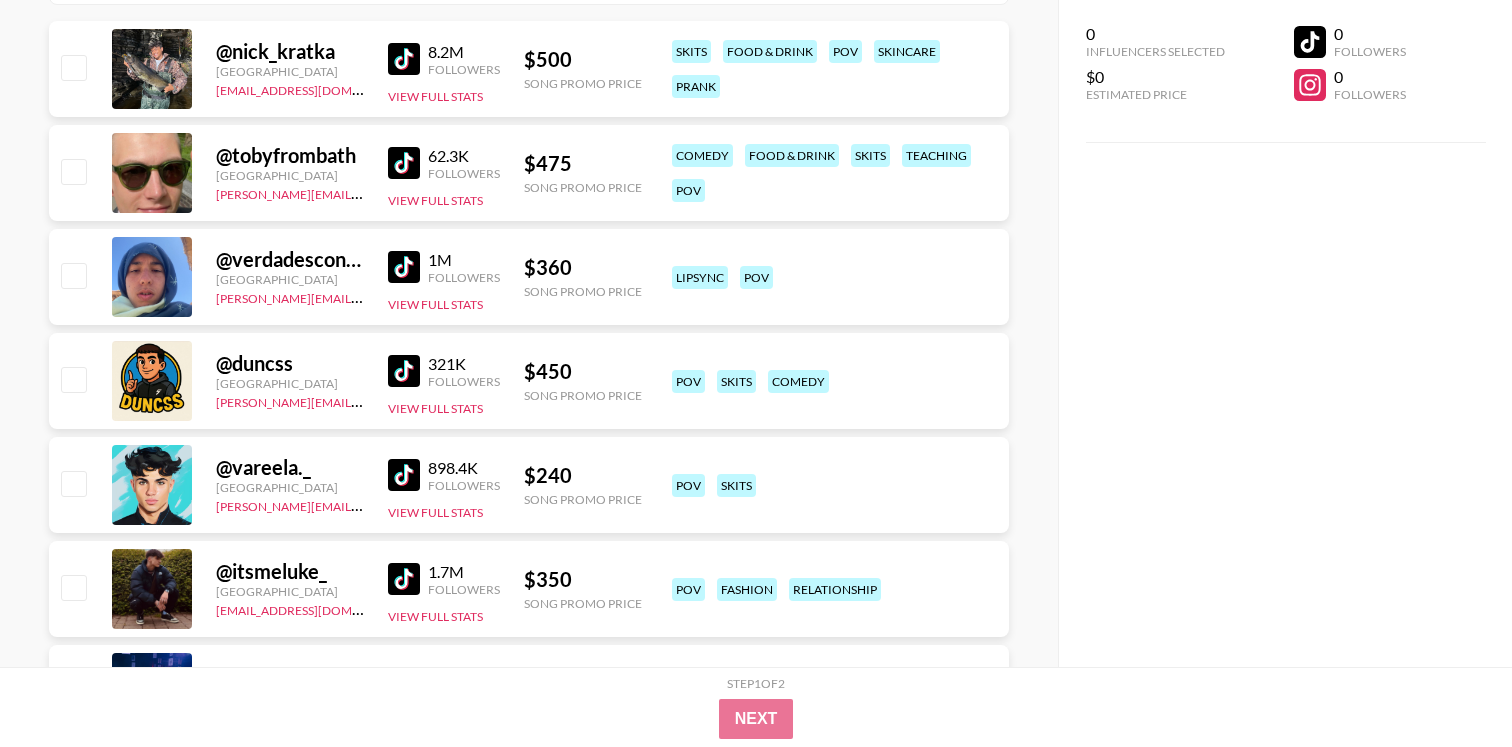 scroll, scrollTop: 0, scrollLeft: 0, axis: both 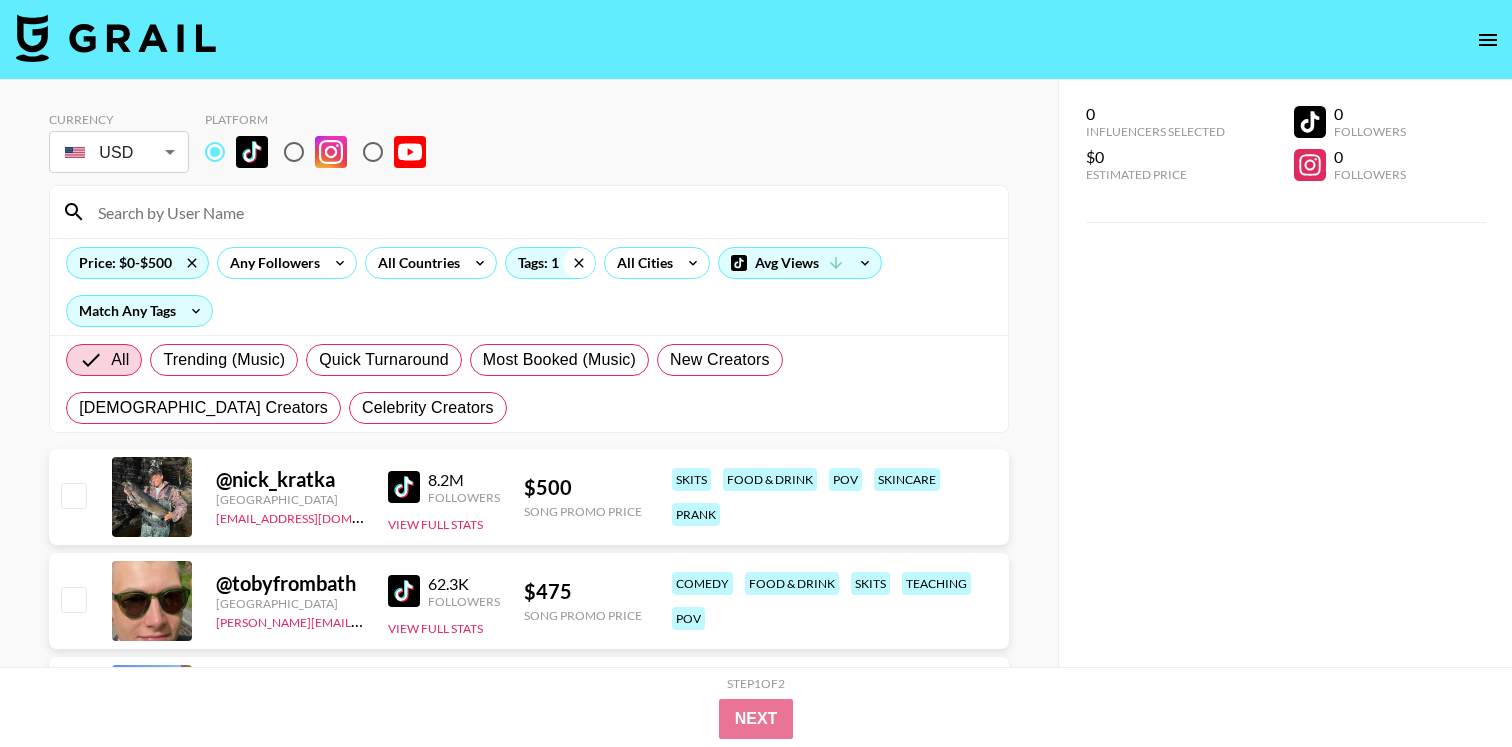 click 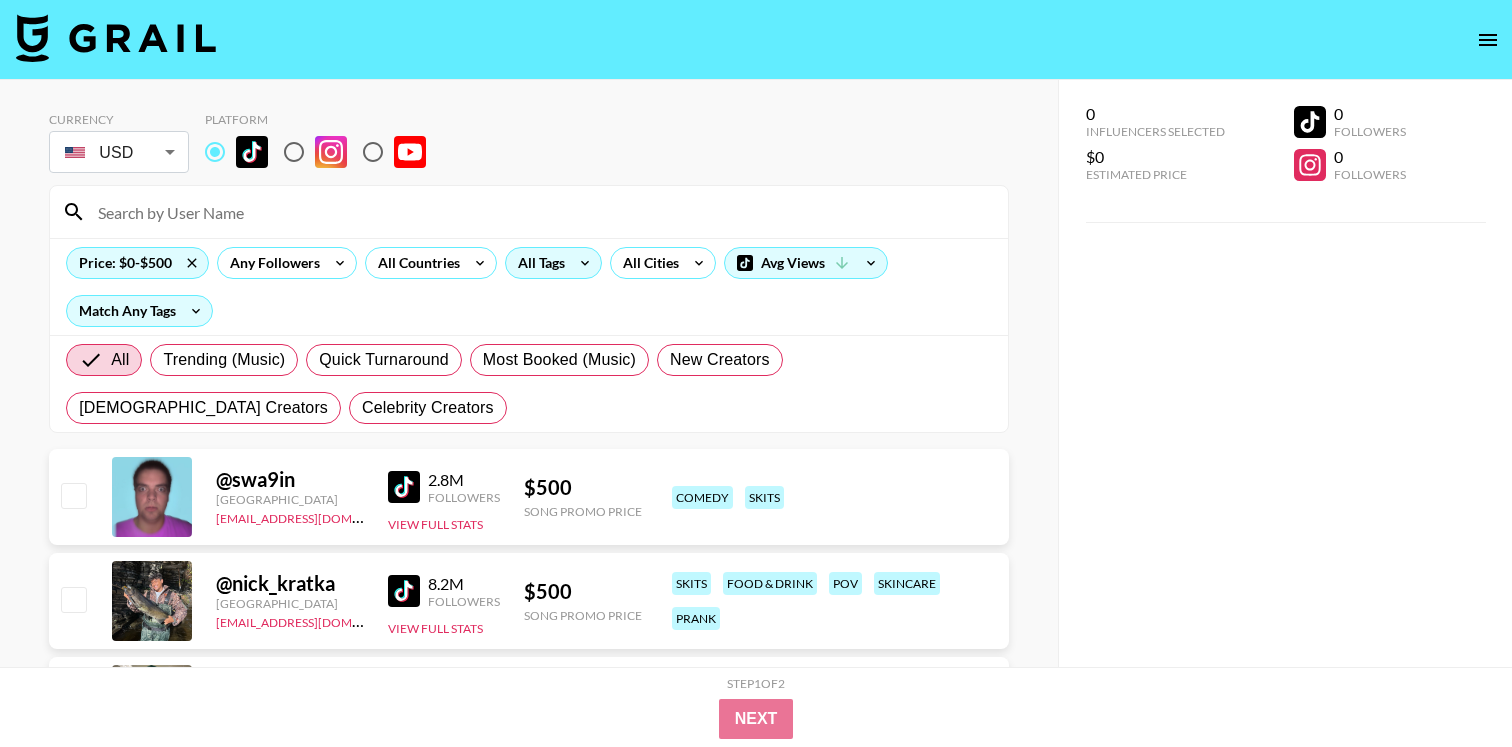 click 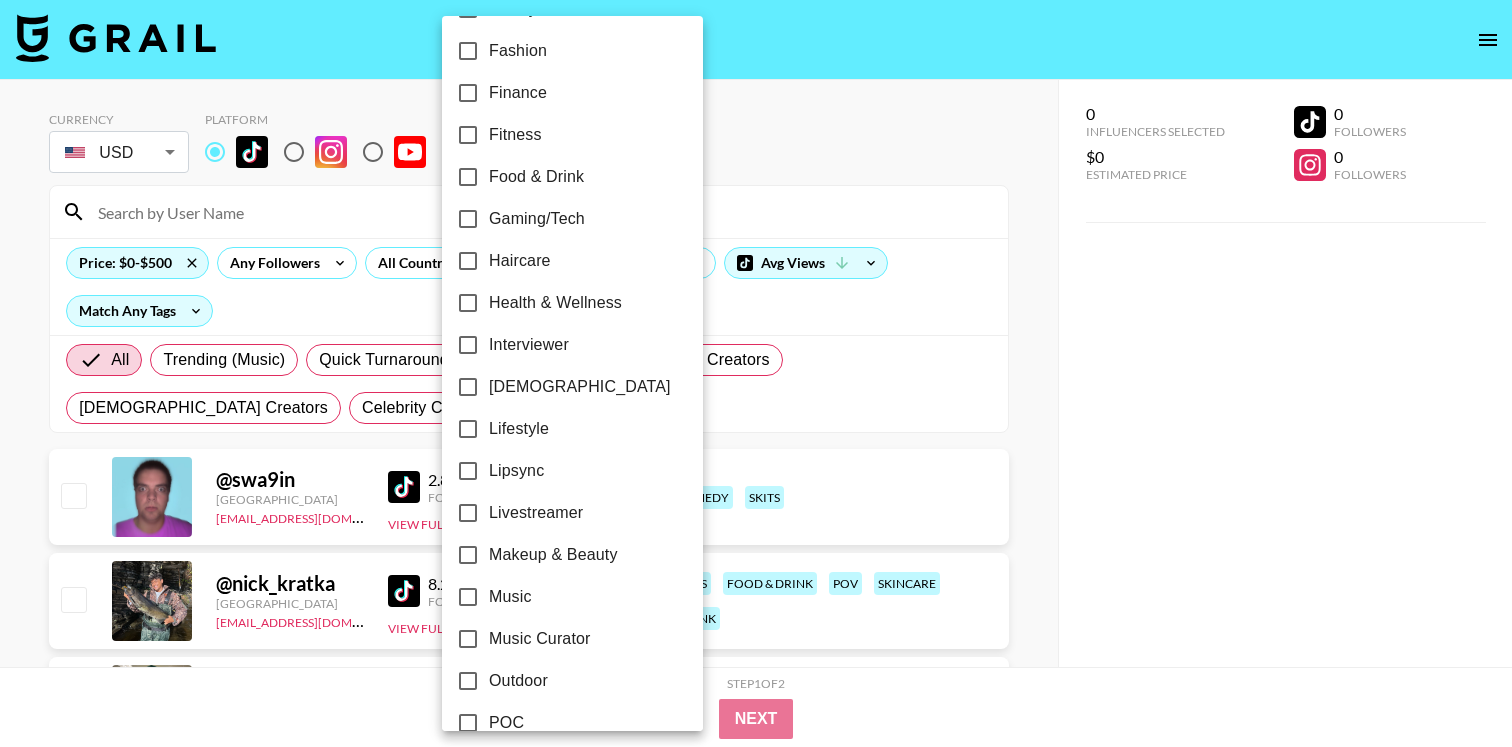 scroll, scrollTop: 696, scrollLeft: 0, axis: vertical 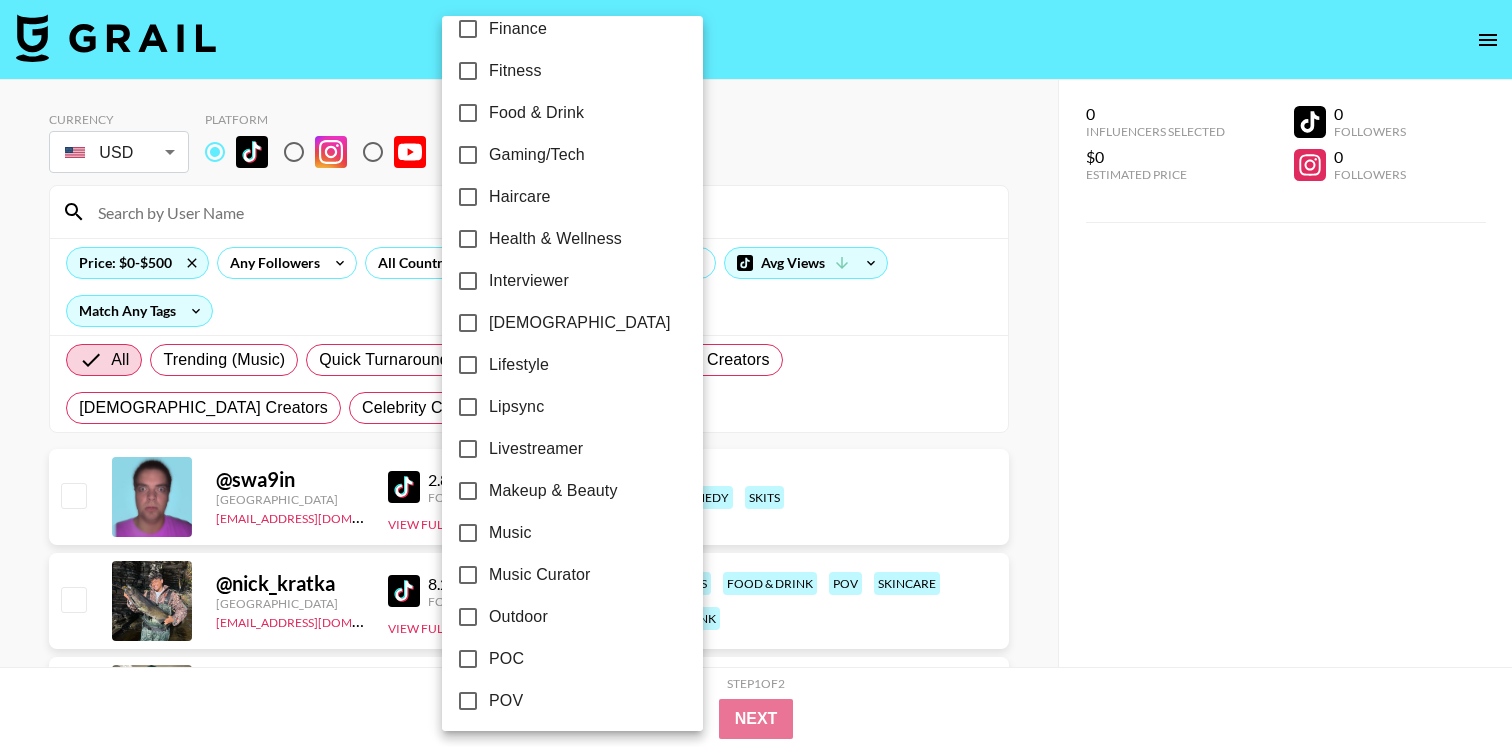 click on "Lipsync" at bounding box center [516, 407] 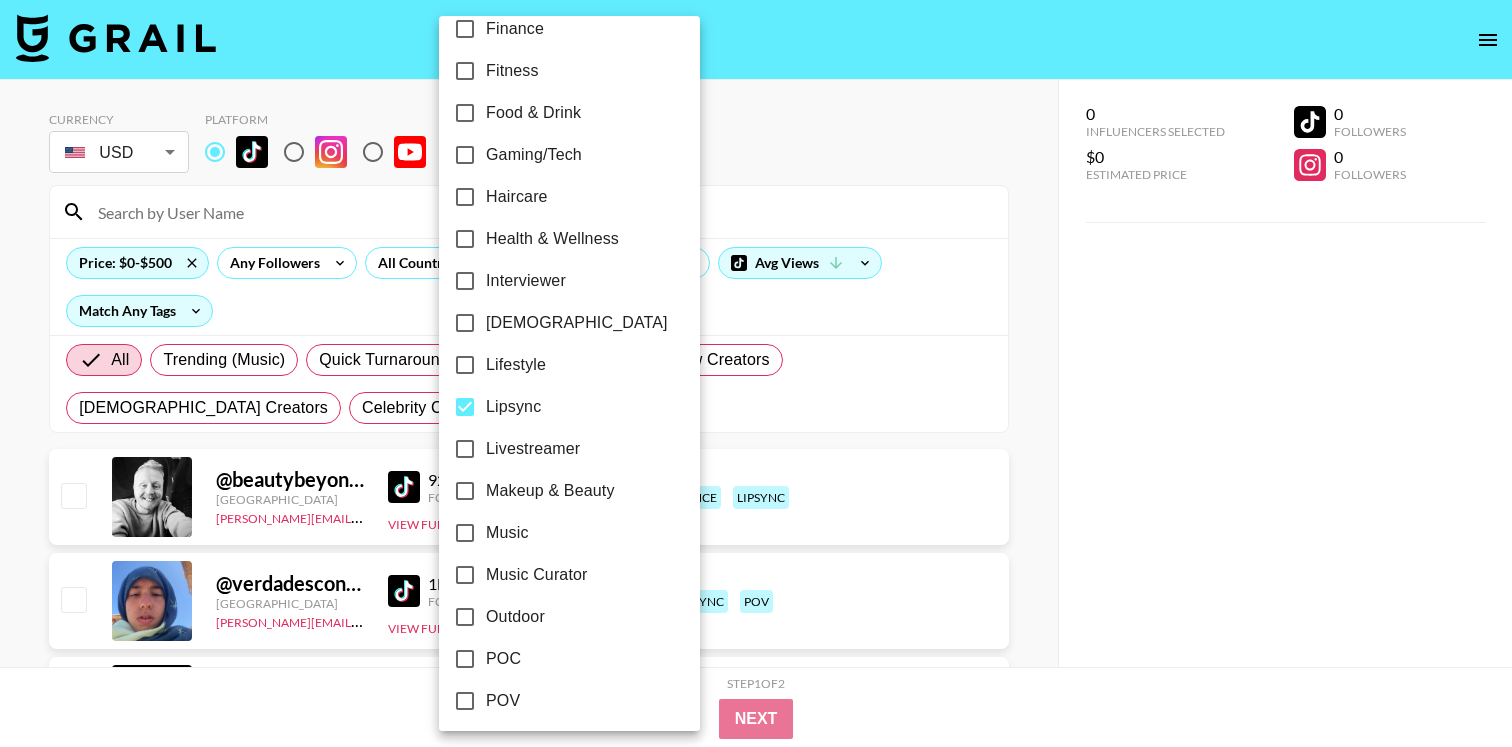 click at bounding box center (756, 373) 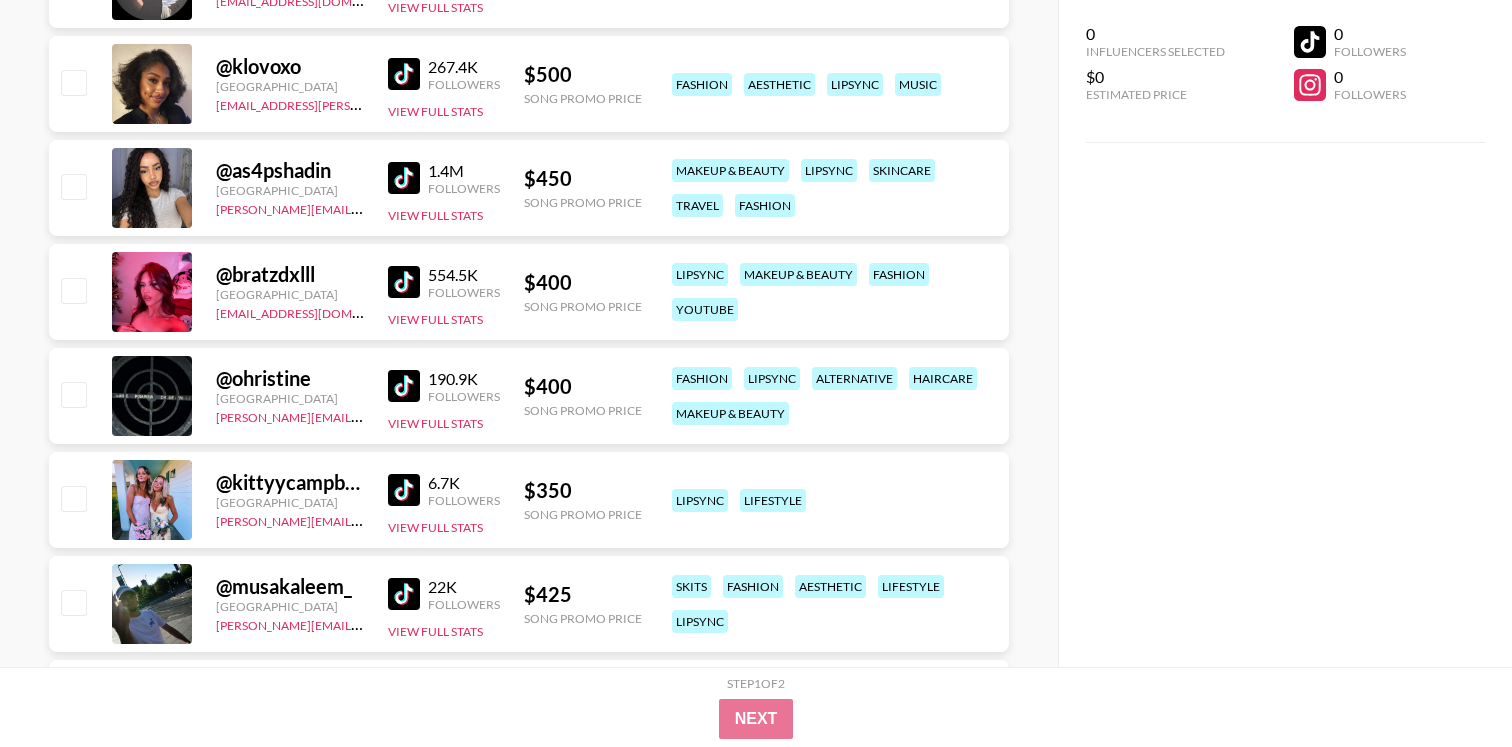 scroll, scrollTop: 3840, scrollLeft: 0, axis: vertical 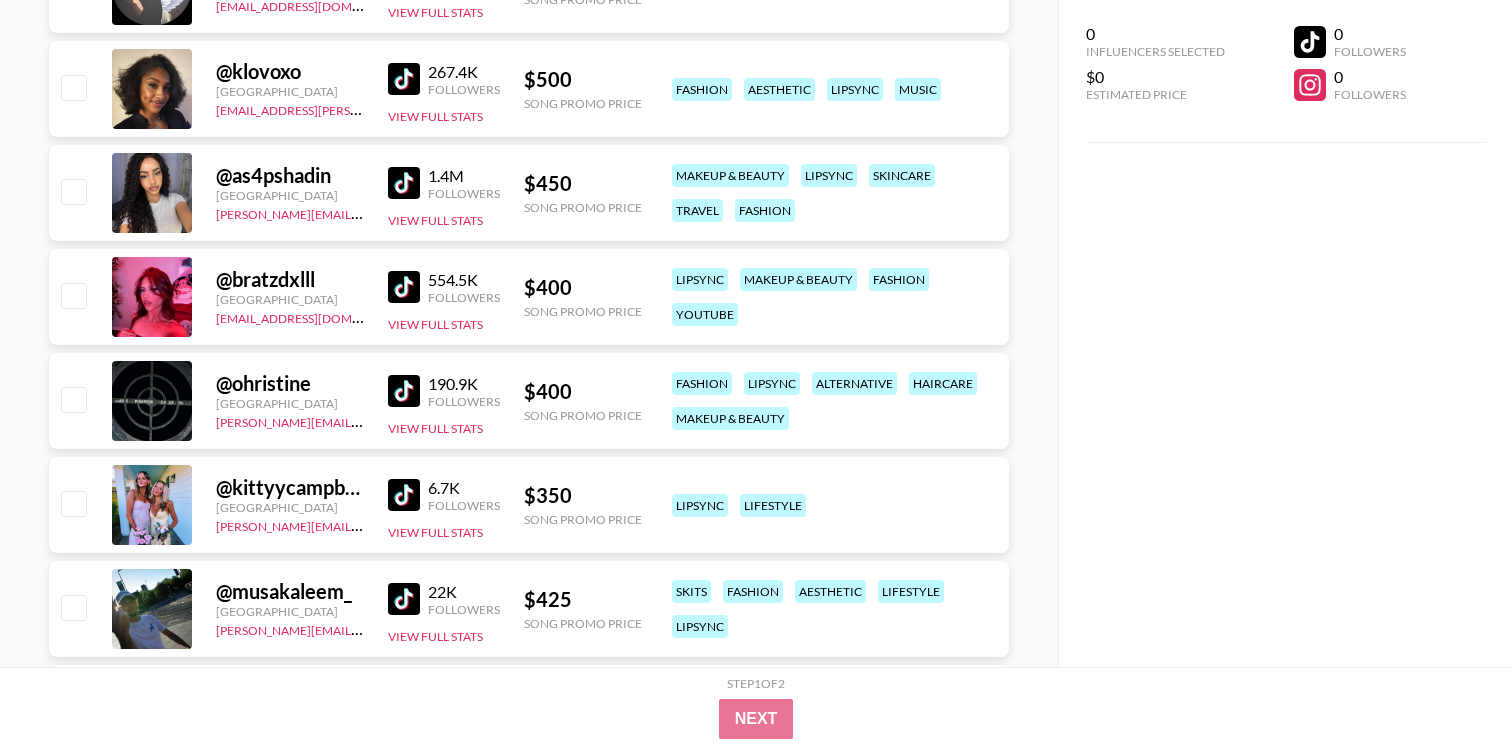 click at bounding box center (404, 183) 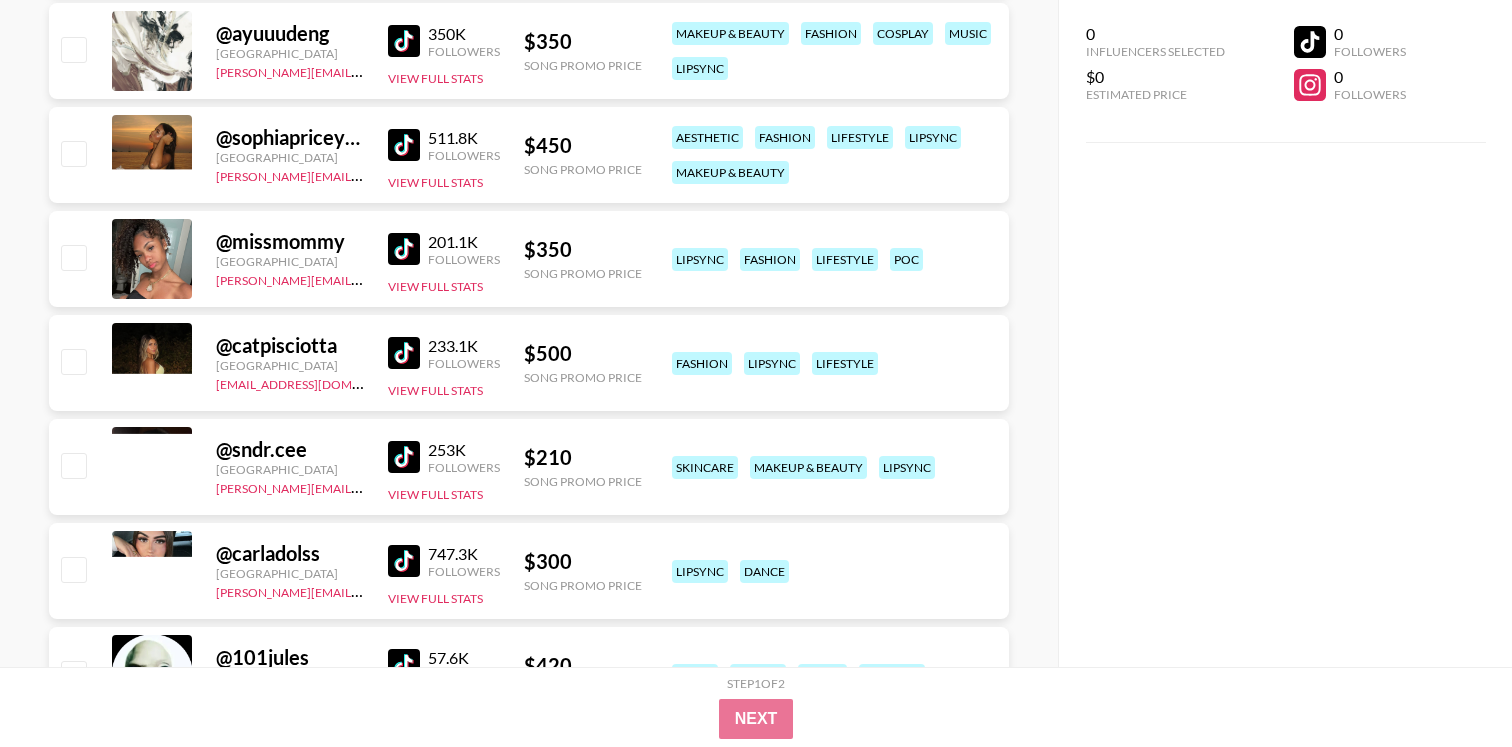 scroll, scrollTop: 9889, scrollLeft: 0, axis: vertical 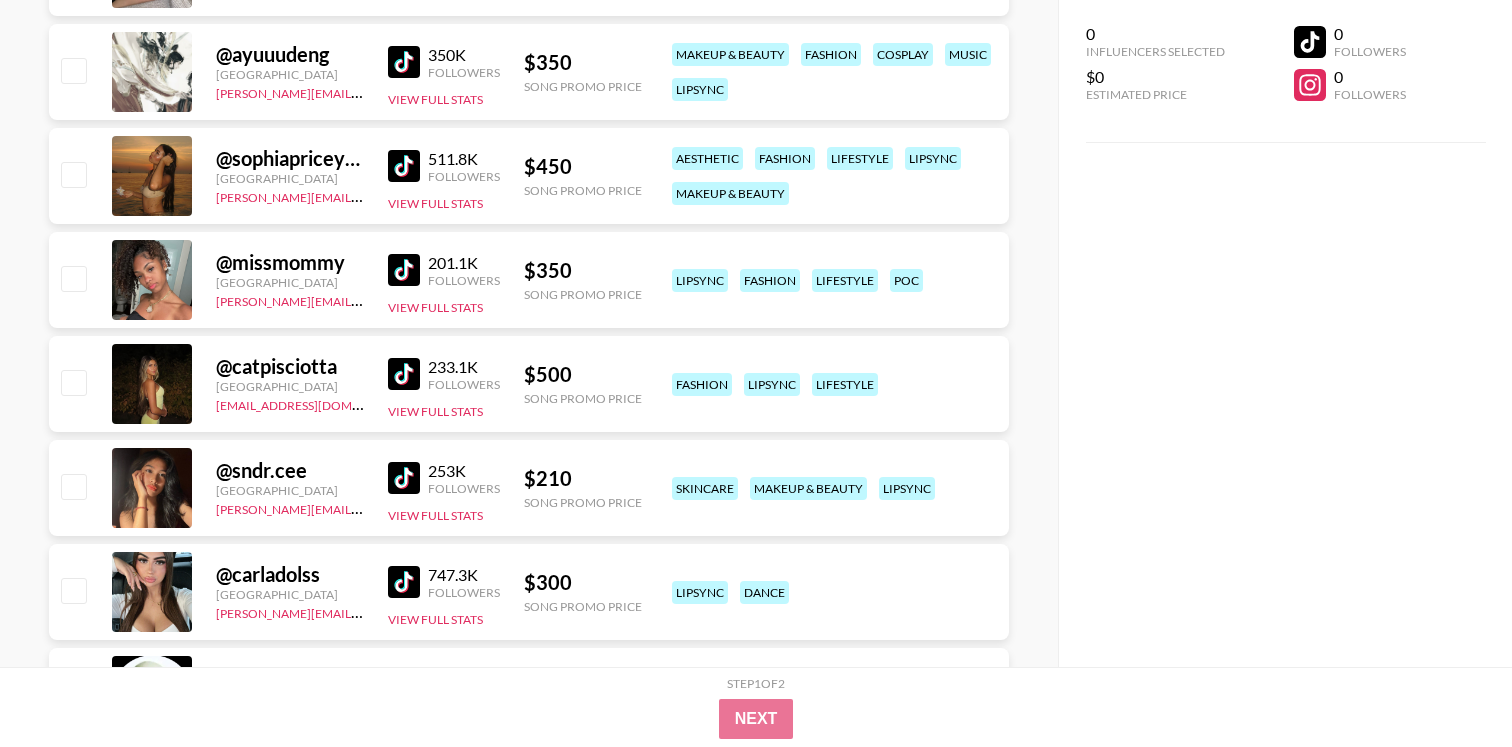 click at bounding box center (408, 166) 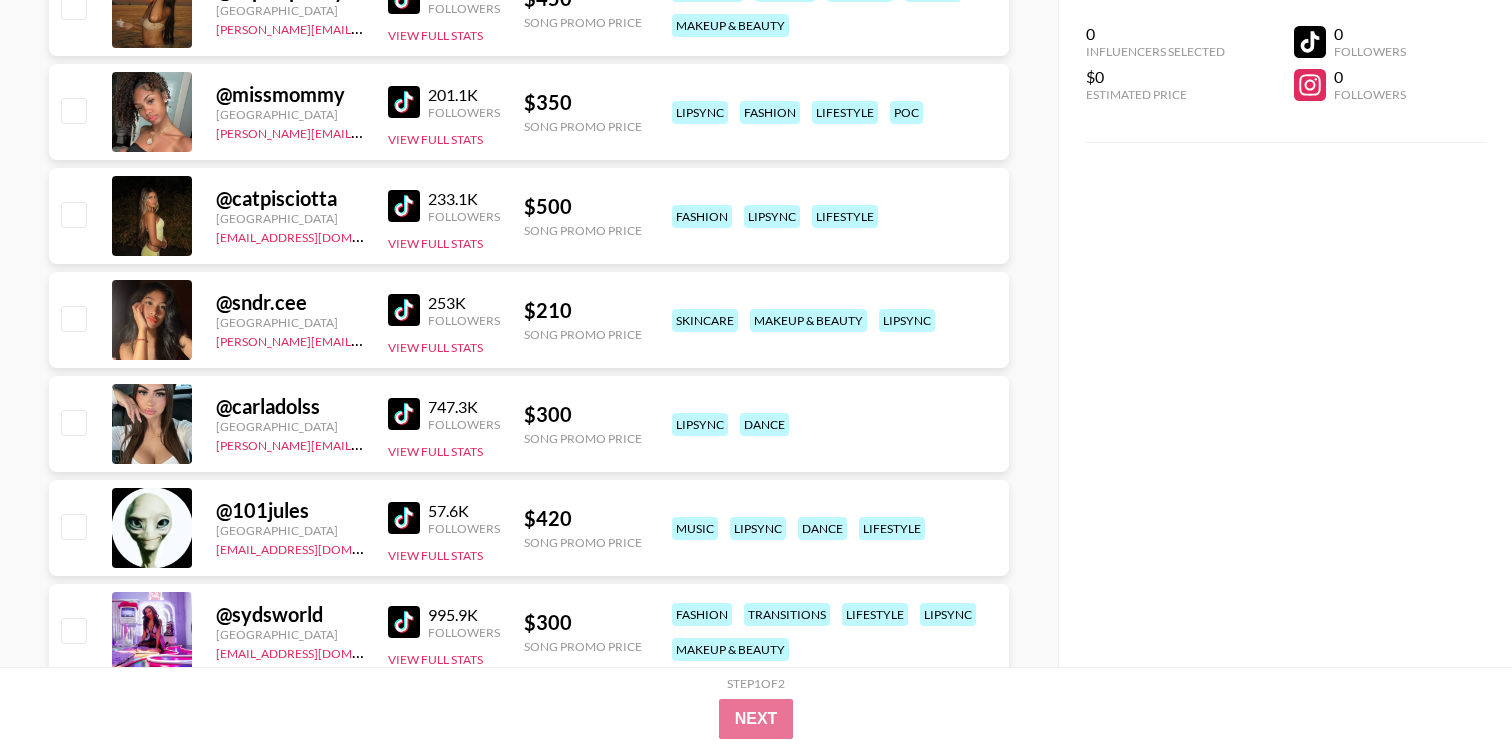 scroll, scrollTop: 10097, scrollLeft: 0, axis: vertical 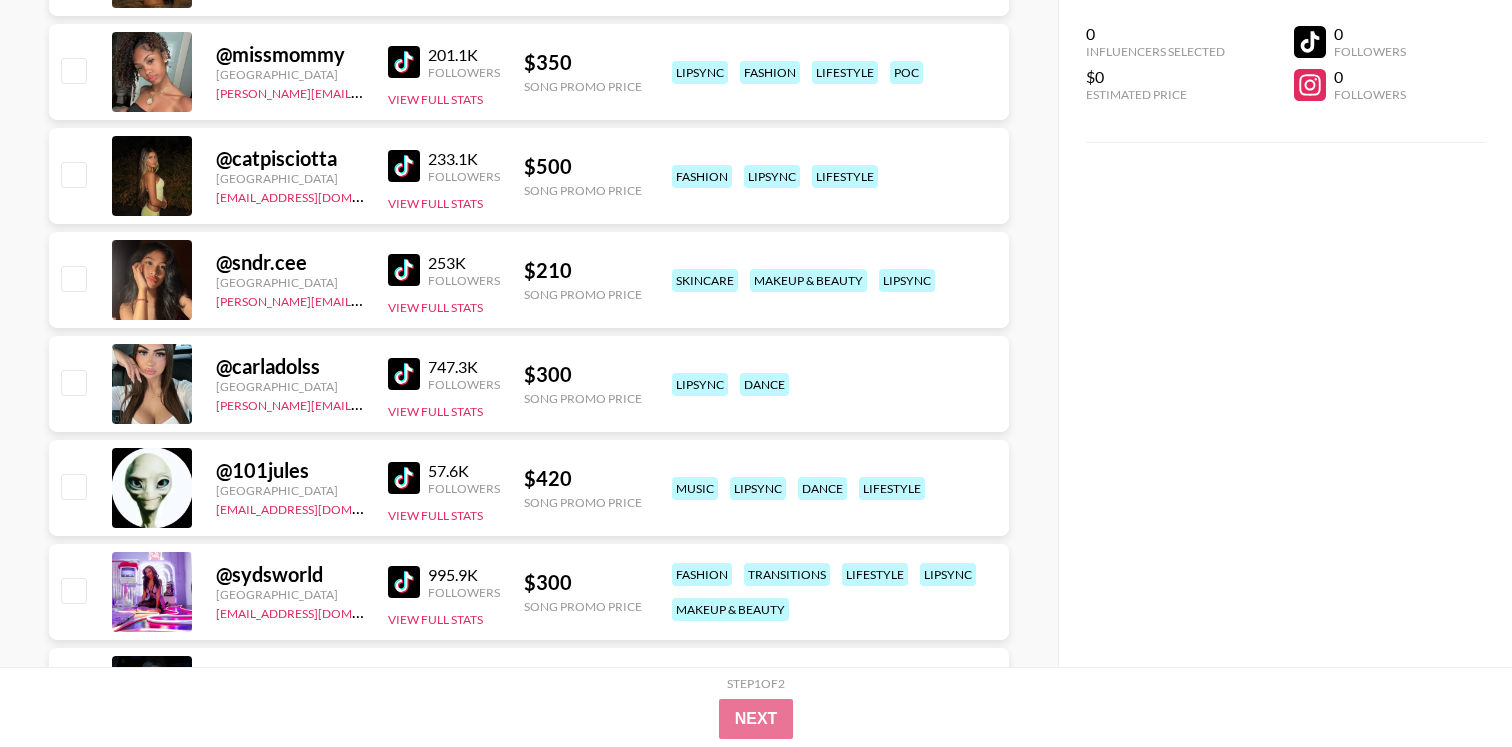 click on "@ carladolss Spain [PERSON_NAME][EMAIL_ADDRESS][PERSON_NAME][DOMAIN_NAME] 747.3K Followers View Full Stats   $ 300 Song Promo Price lipsync dance" at bounding box center [529, 384] 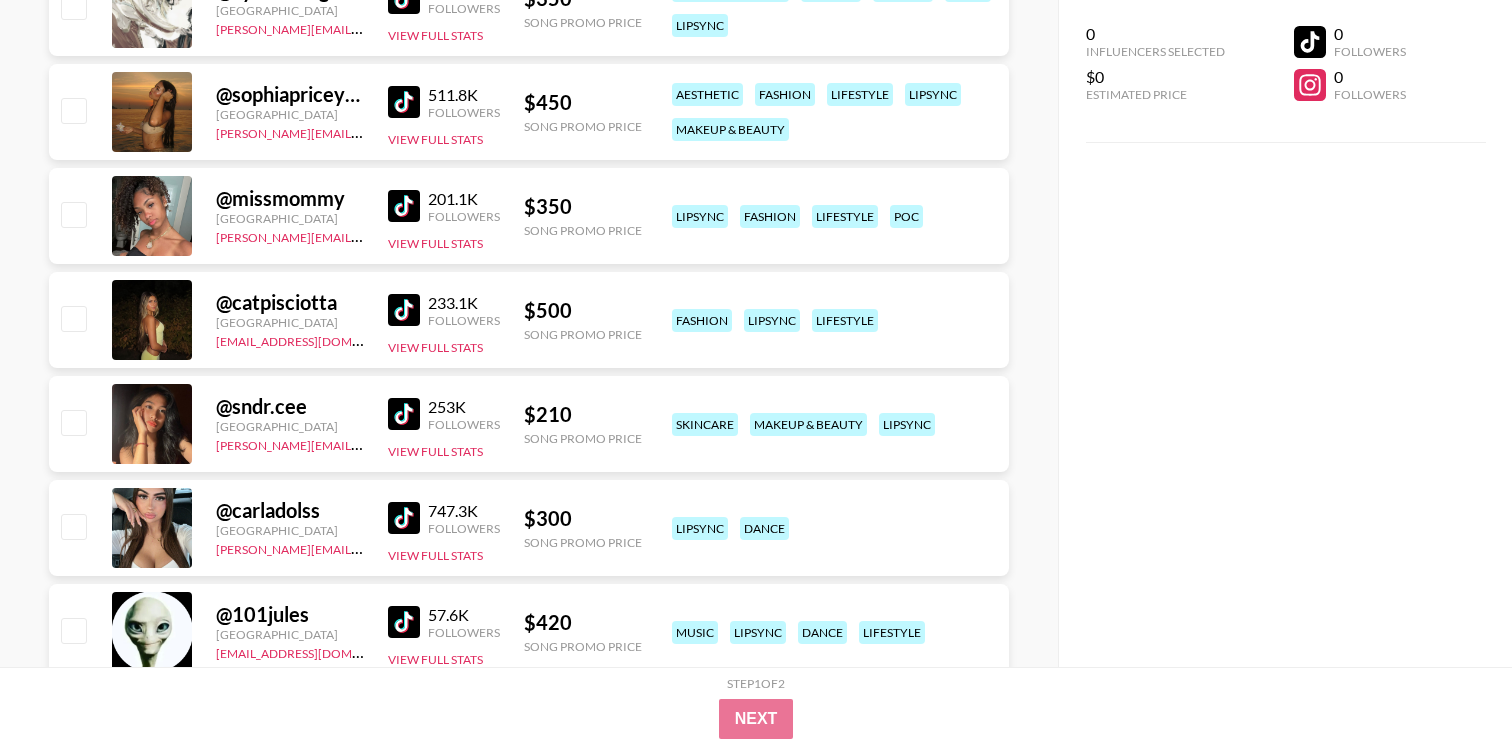 scroll, scrollTop: 9947, scrollLeft: 0, axis: vertical 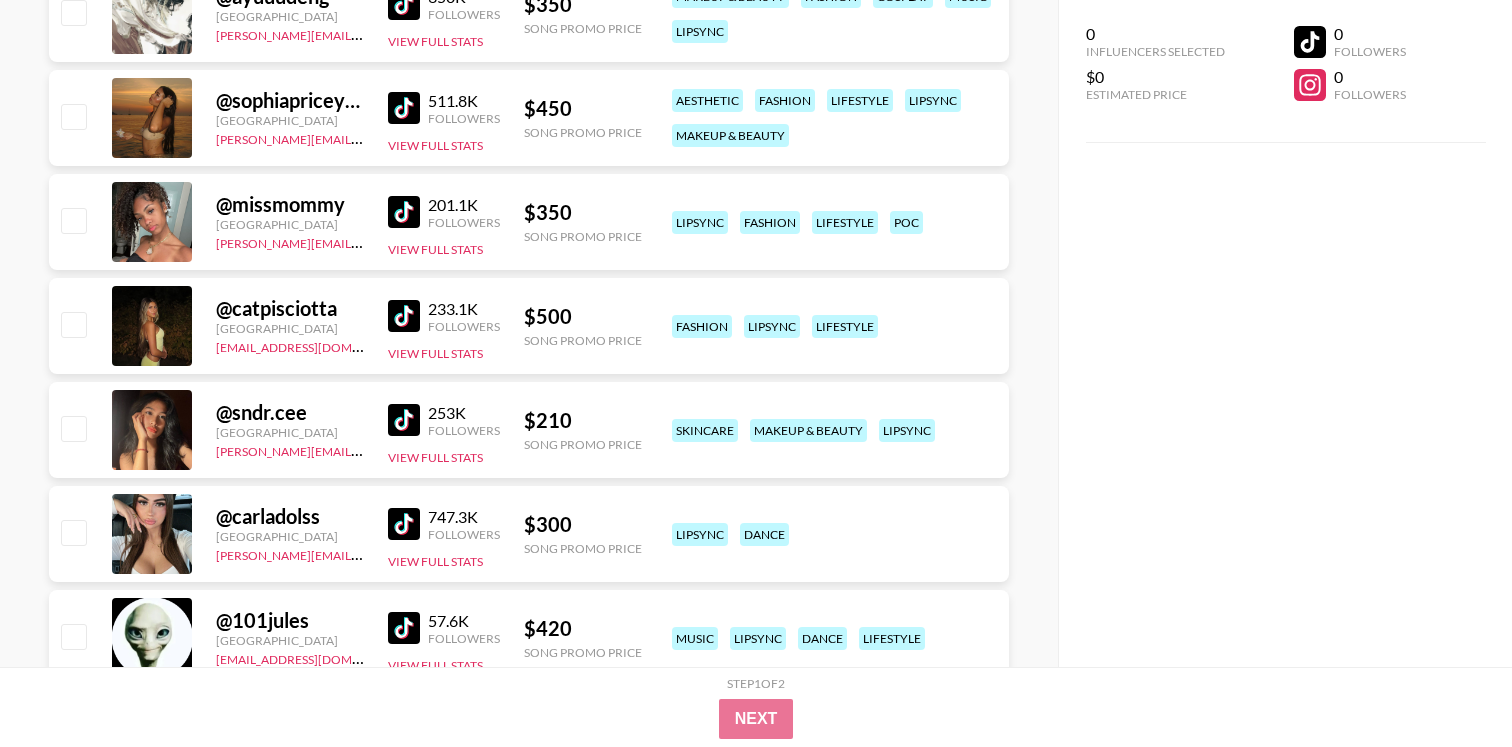 click on "$ 350" at bounding box center (583, 212) 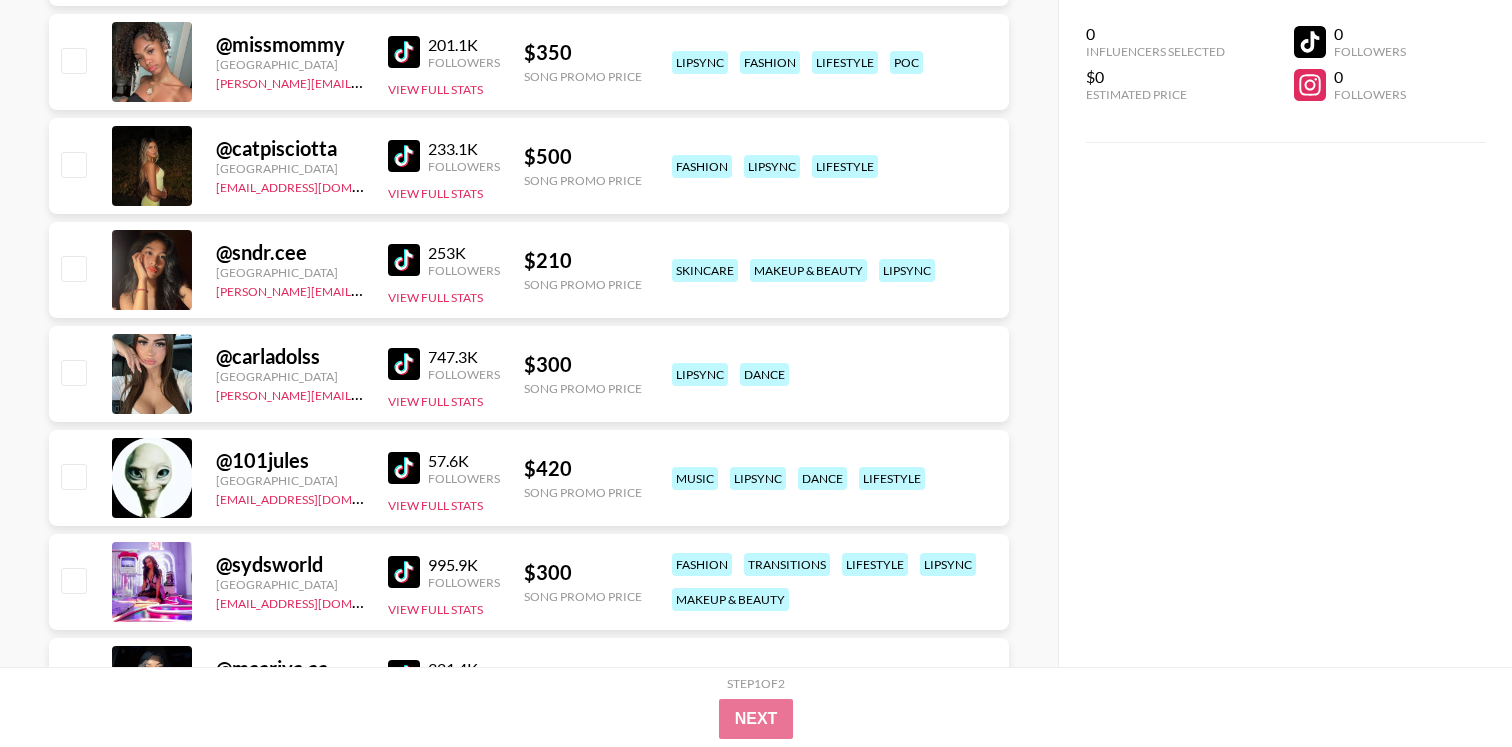 scroll, scrollTop: 10099, scrollLeft: 0, axis: vertical 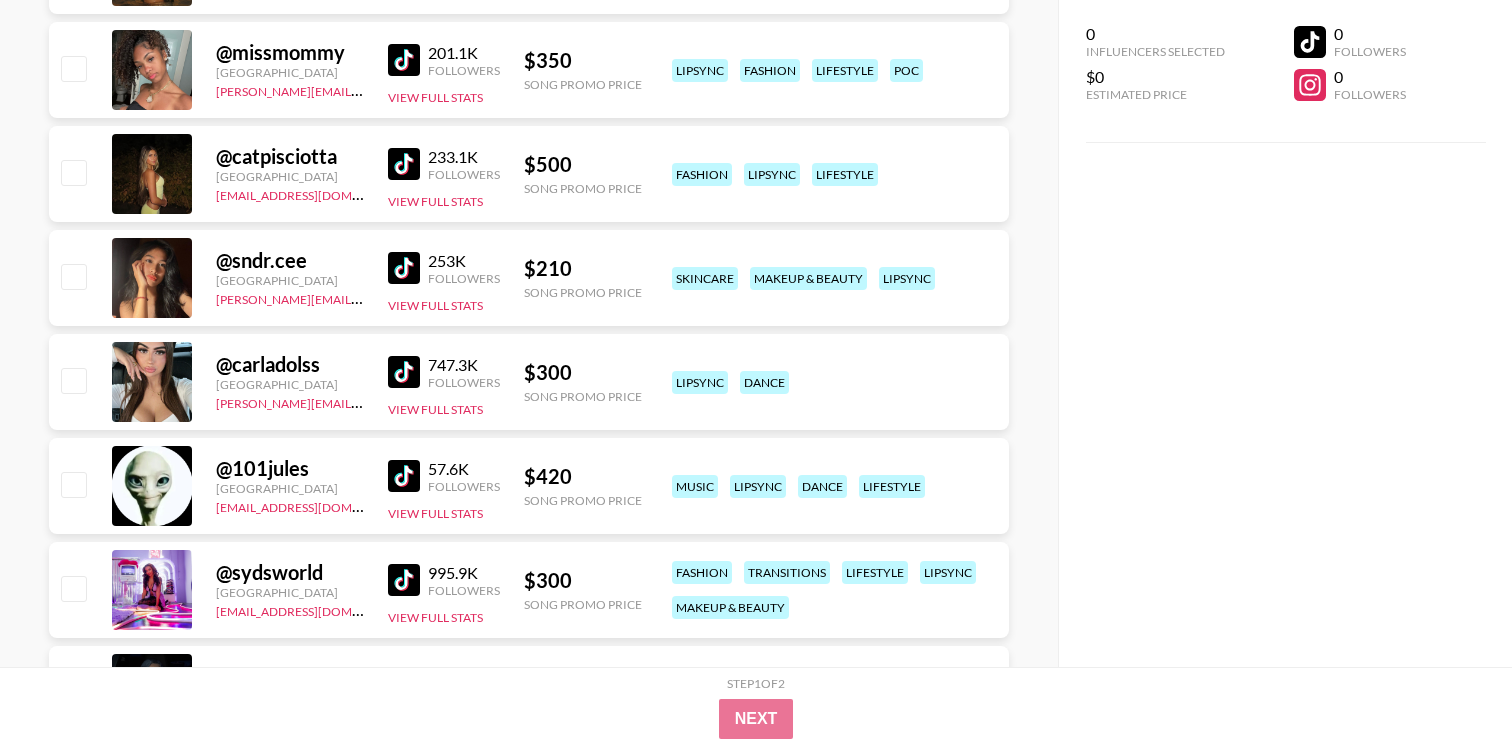 click at bounding box center [404, 60] 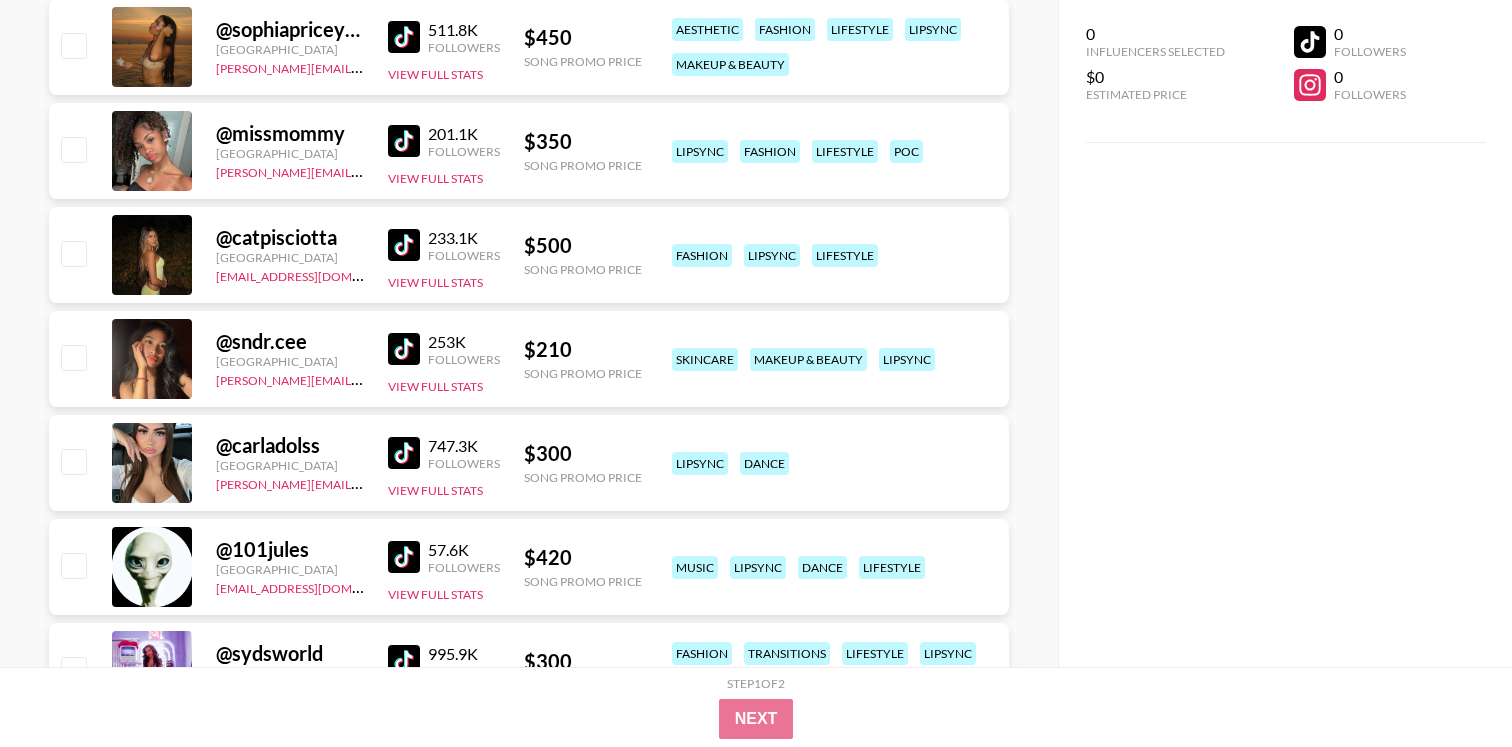 scroll, scrollTop: 10002, scrollLeft: 0, axis: vertical 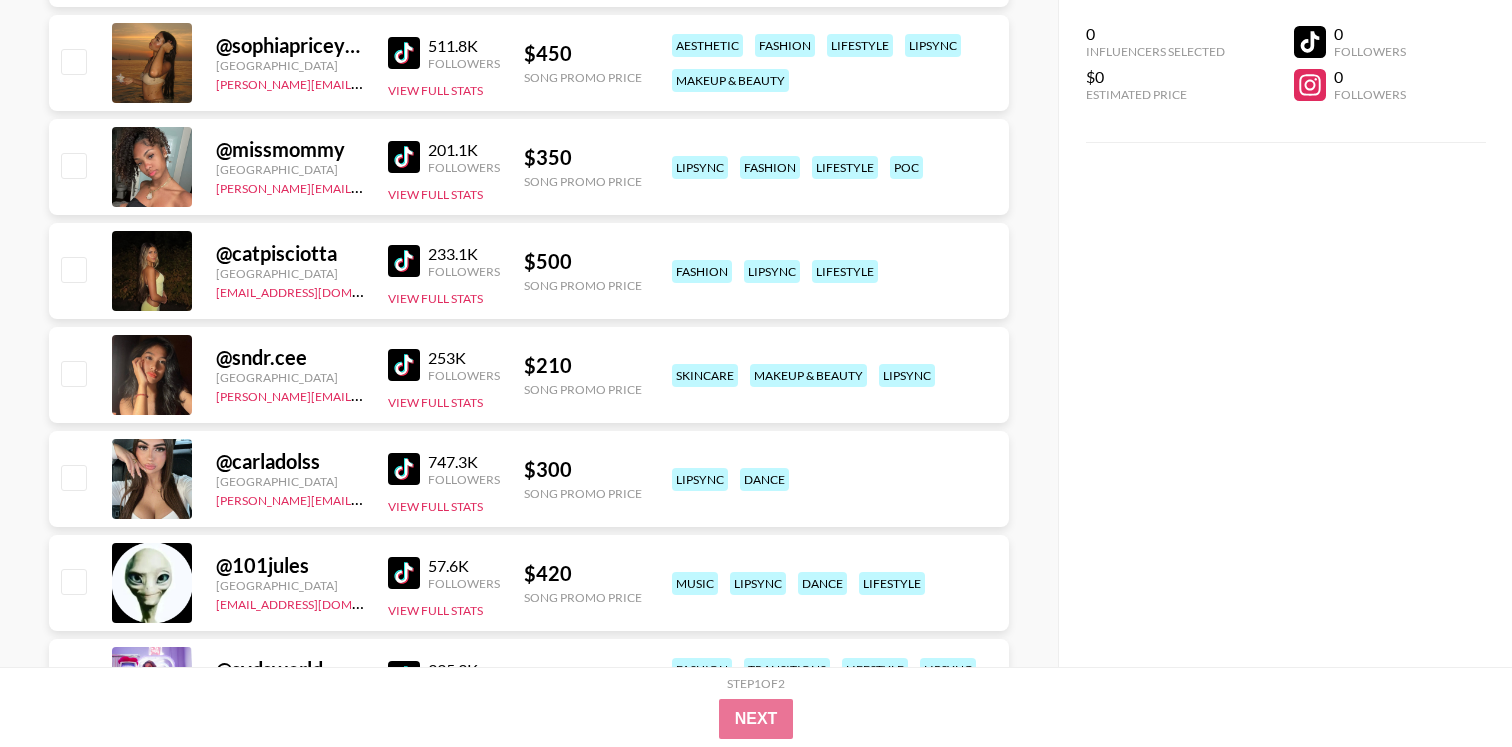 click at bounding box center (73, 165) 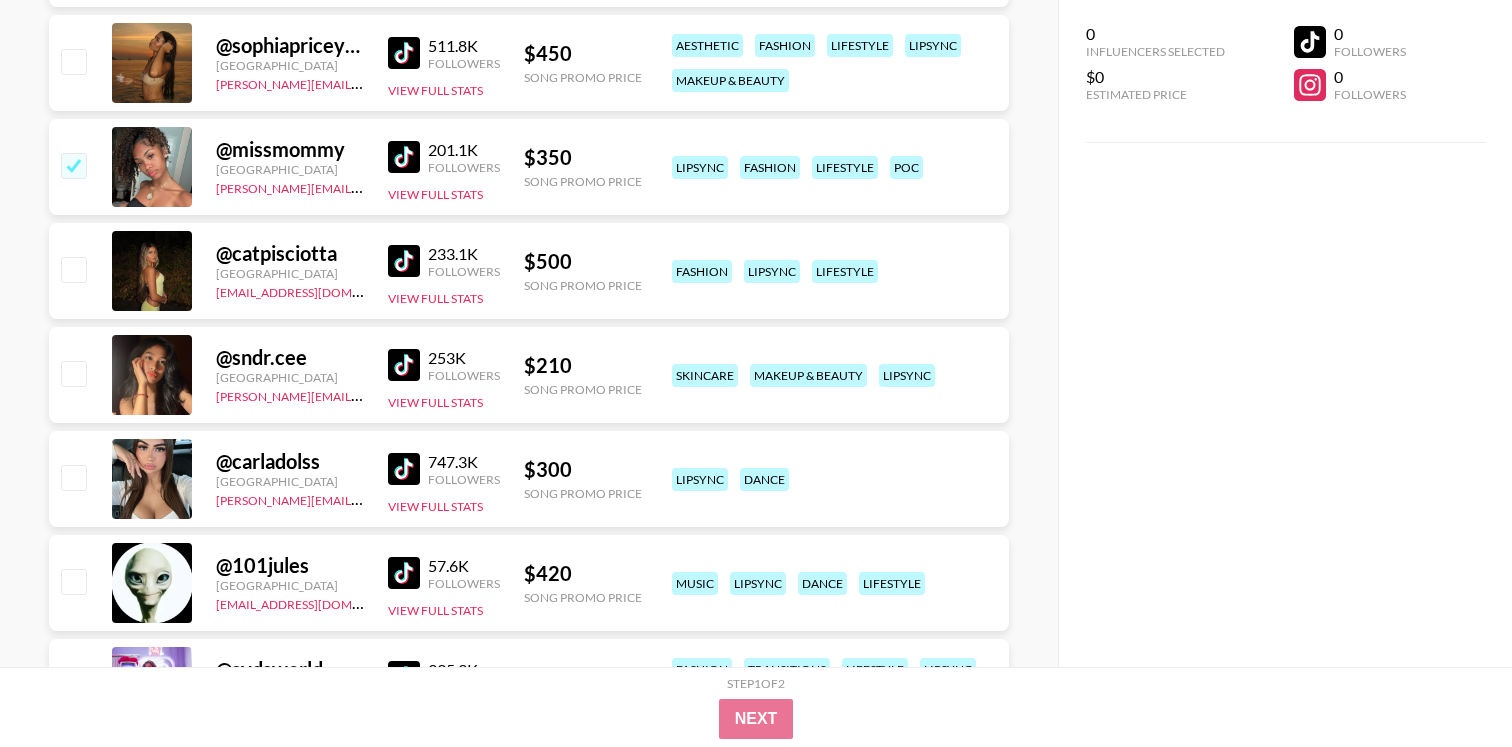 checkbox on "true" 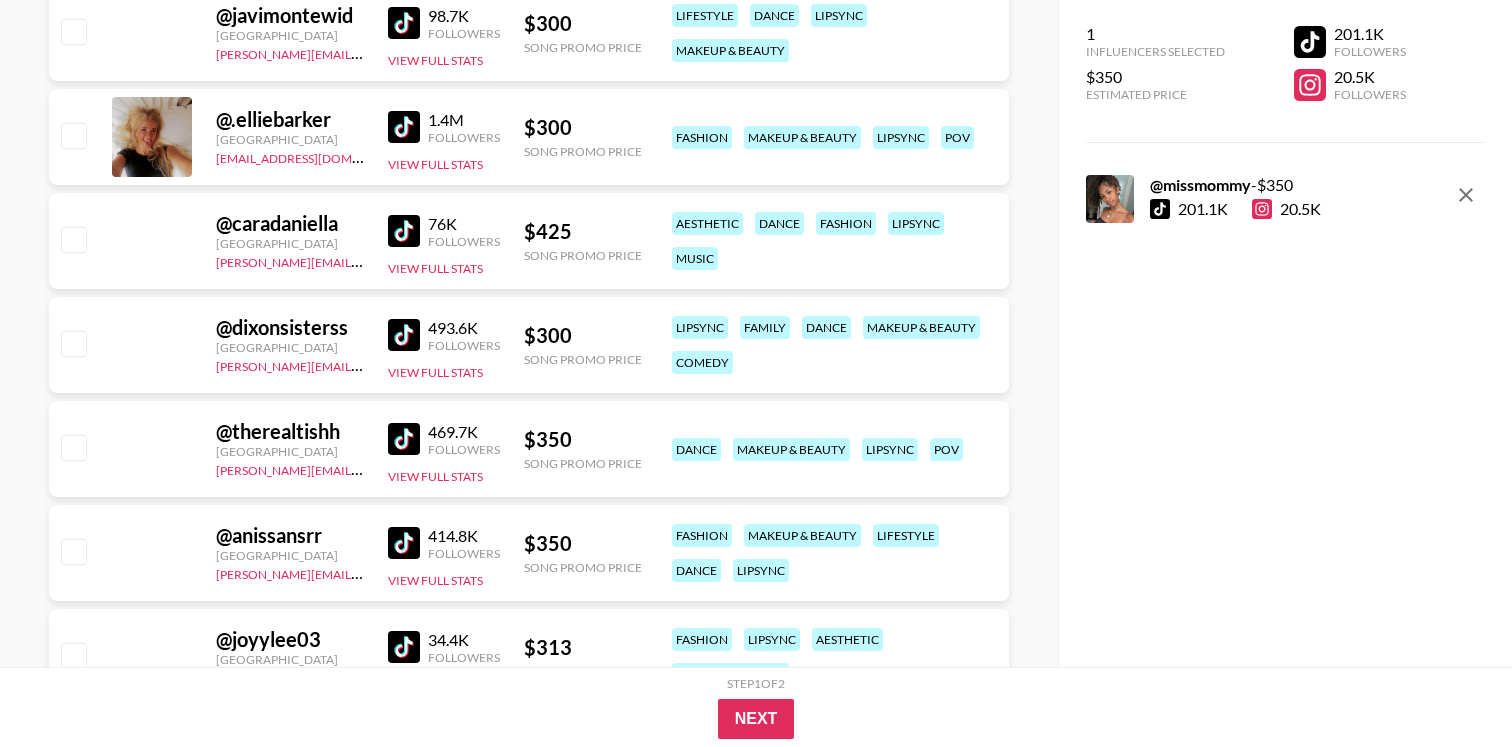 scroll, scrollTop: 15763, scrollLeft: 0, axis: vertical 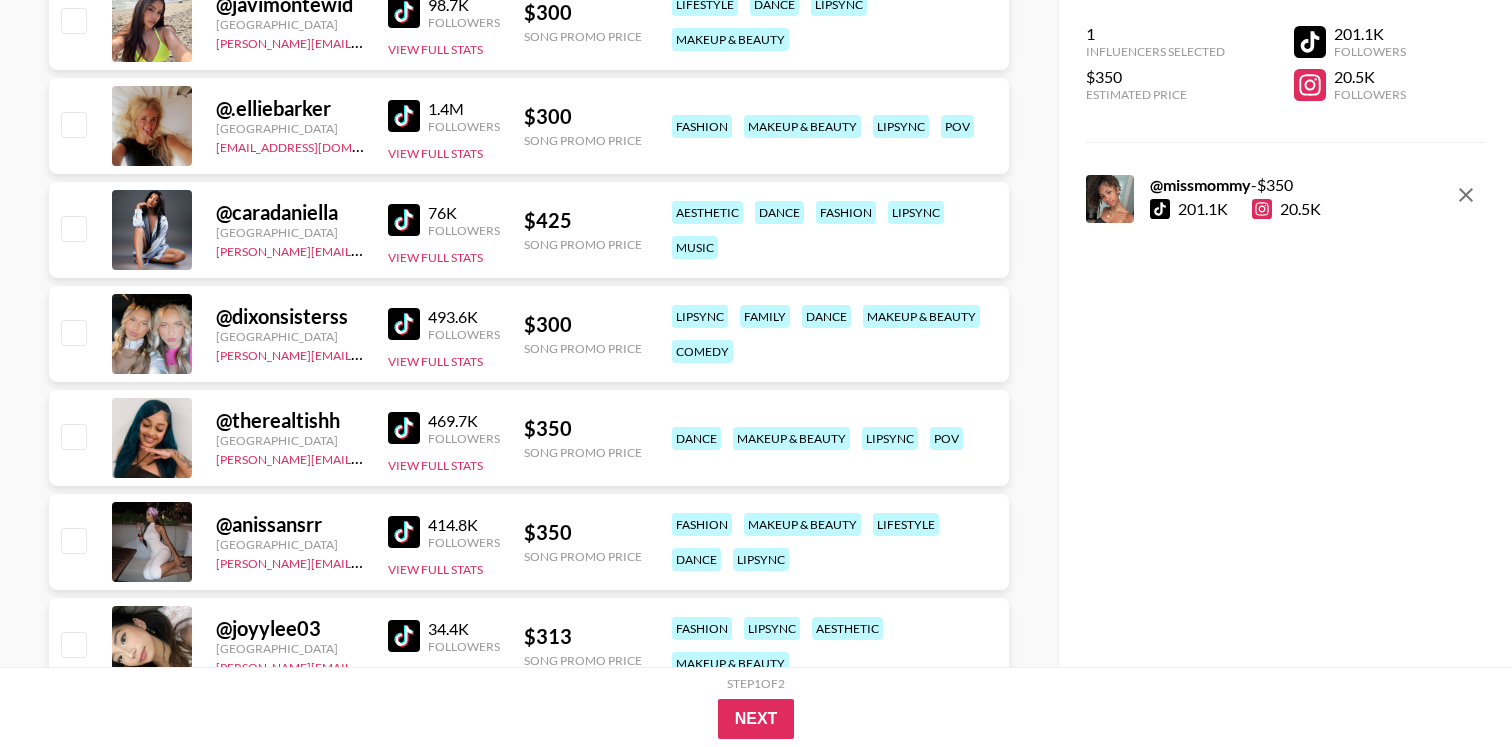 click on "@ dixonsisterss [GEOGRAPHIC_DATA] [PERSON_NAME][EMAIL_ADDRESS][DOMAIN_NAME] 493.6K Followers View Full Stats   $ 300 Song Promo Price lipsync family dance makeup & beauty comedy" at bounding box center (529, 334) 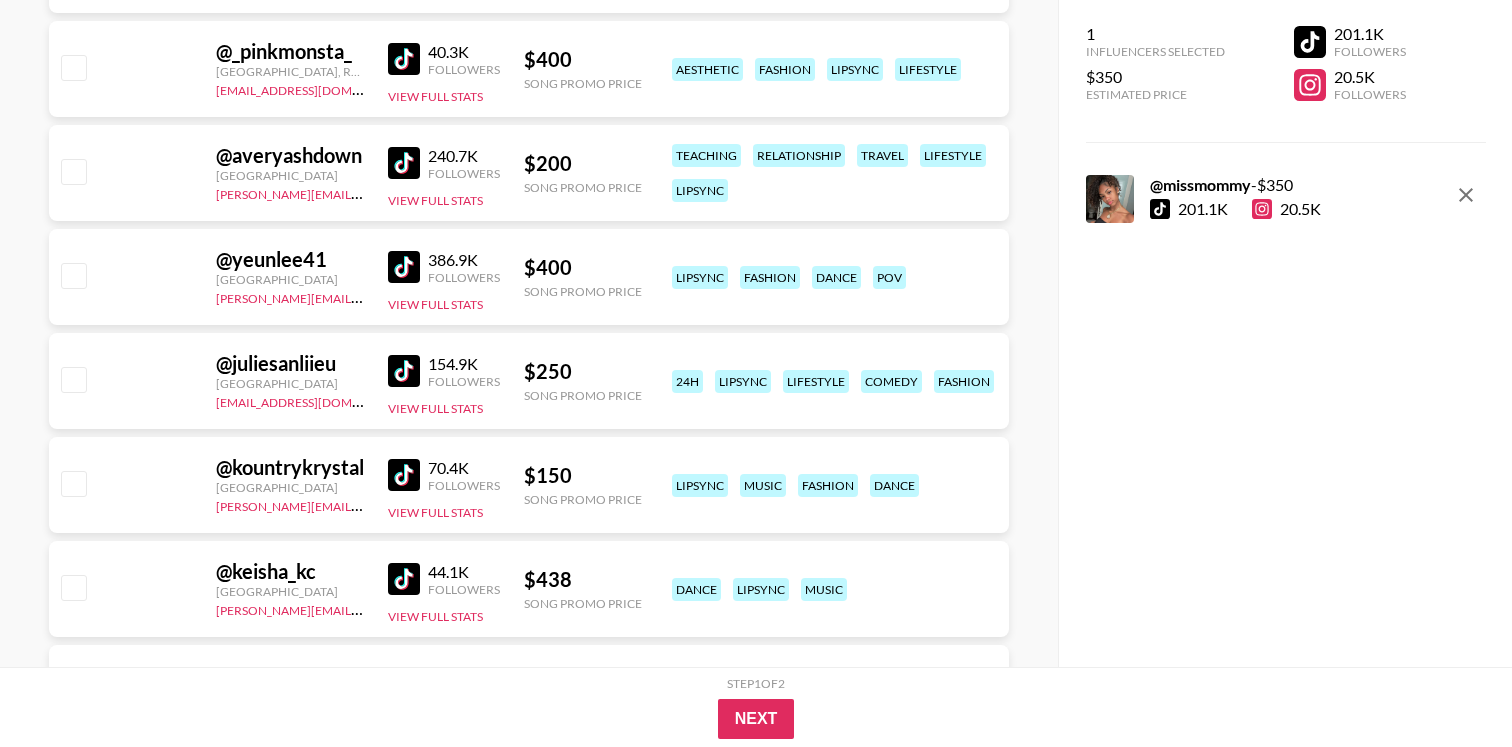 scroll, scrollTop: 19688, scrollLeft: 0, axis: vertical 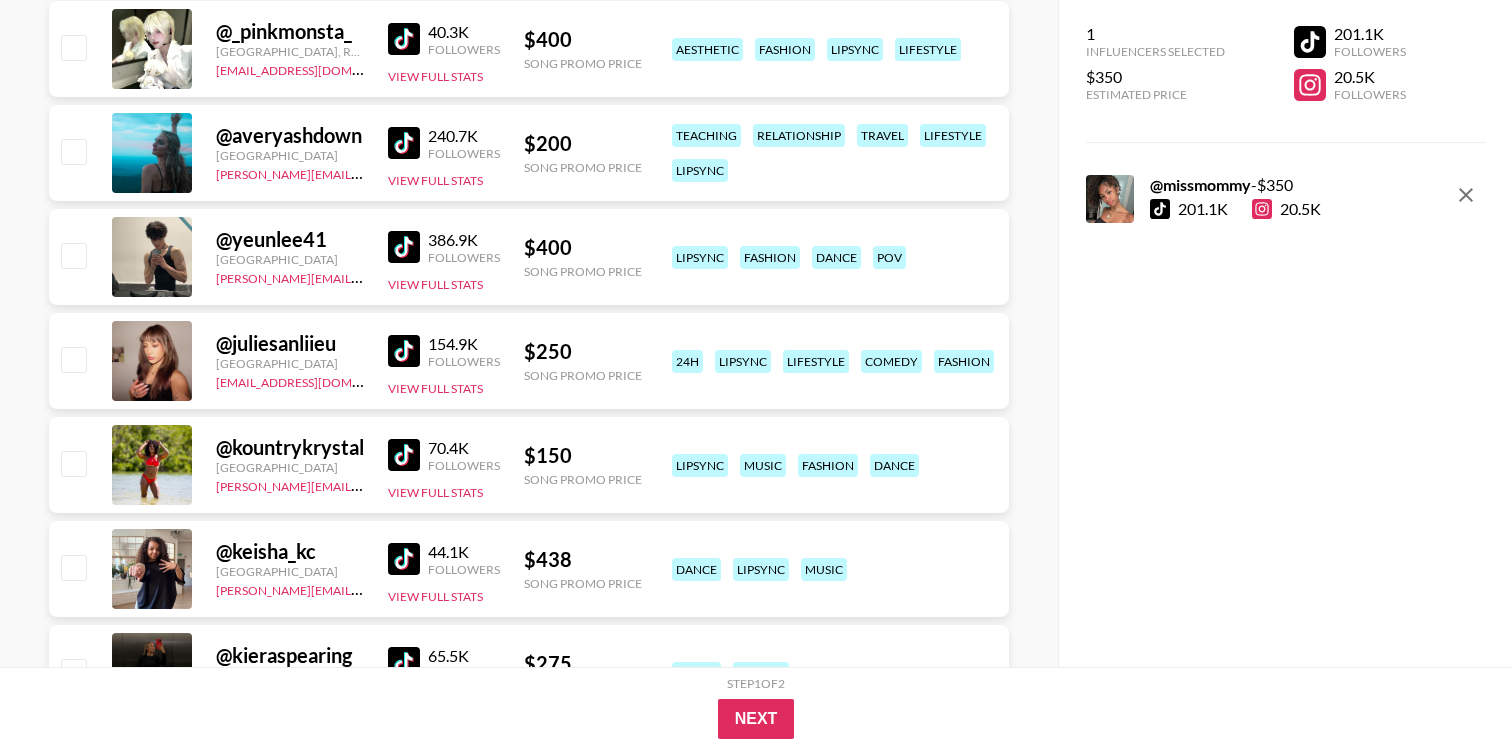 click at bounding box center (404, 455) 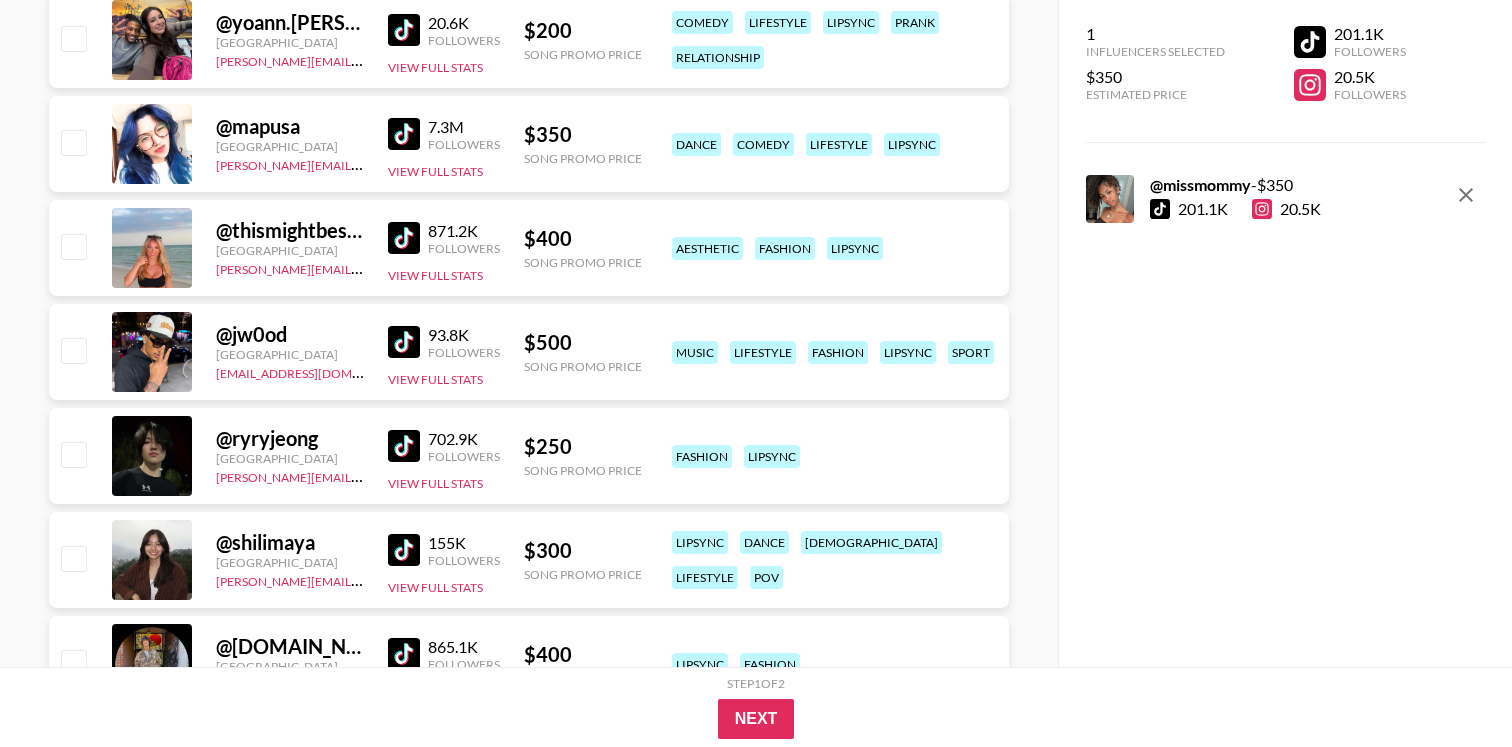 scroll, scrollTop: 3177, scrollLeft: 0, axis: vertical 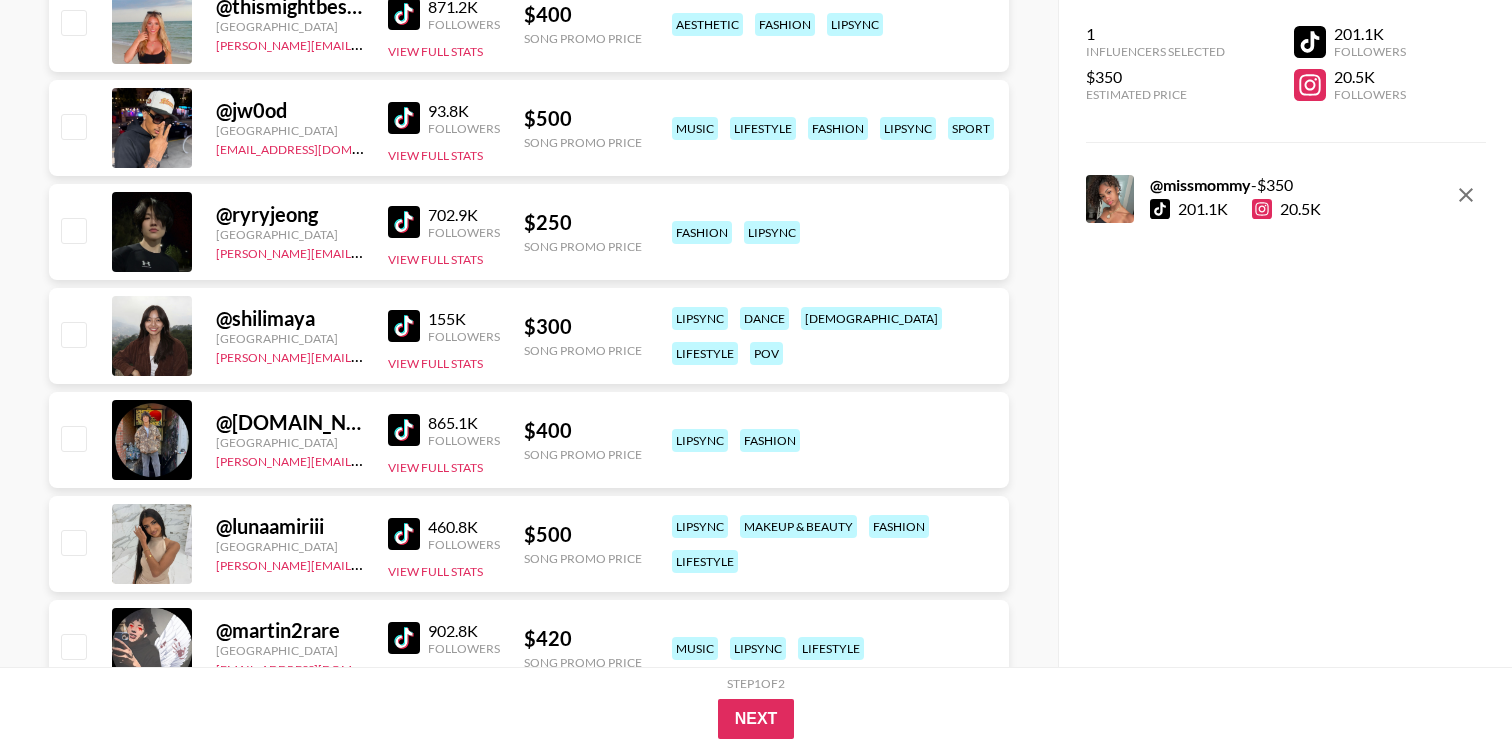 click at bounding box center (404, 222) 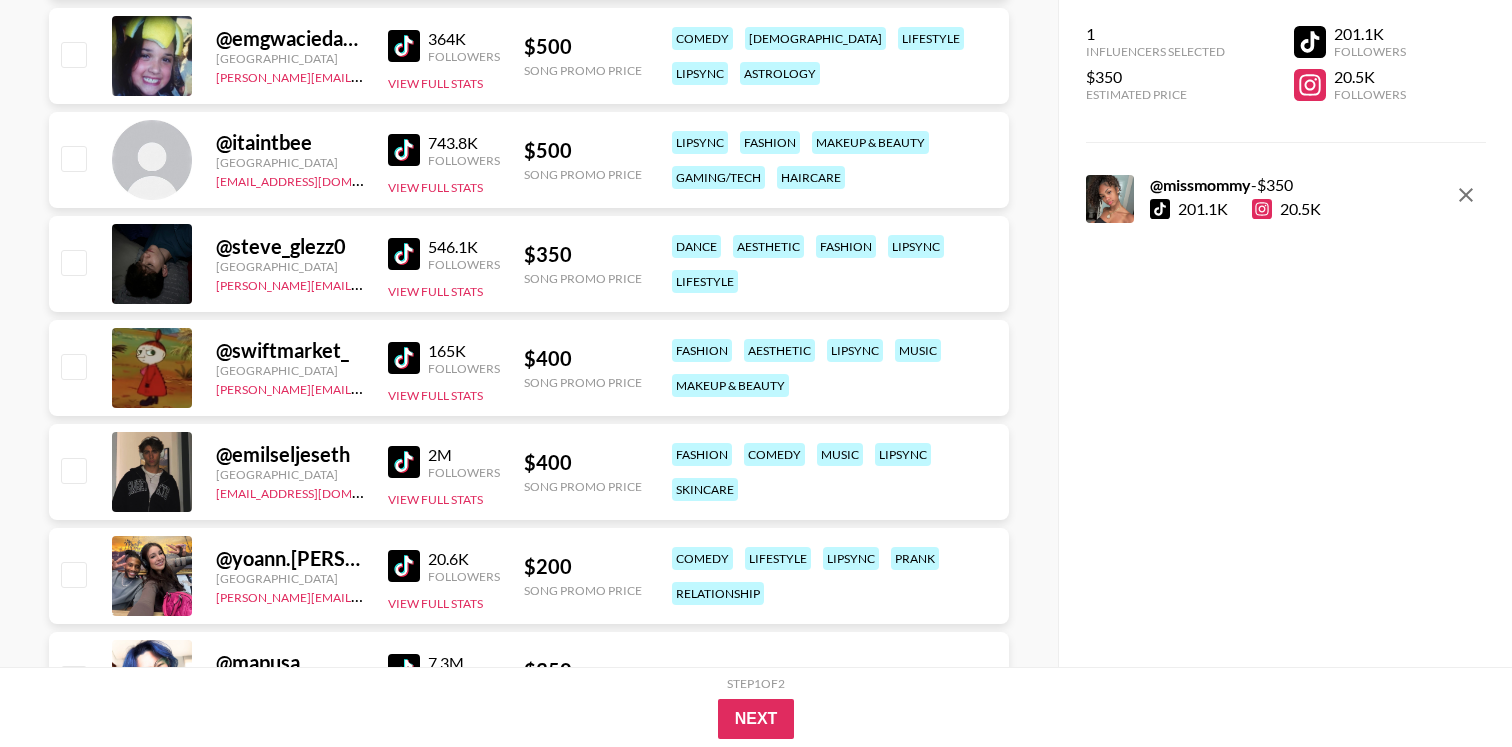 scroll, scrollTop: 0, scrollLeft: 0, axis: both 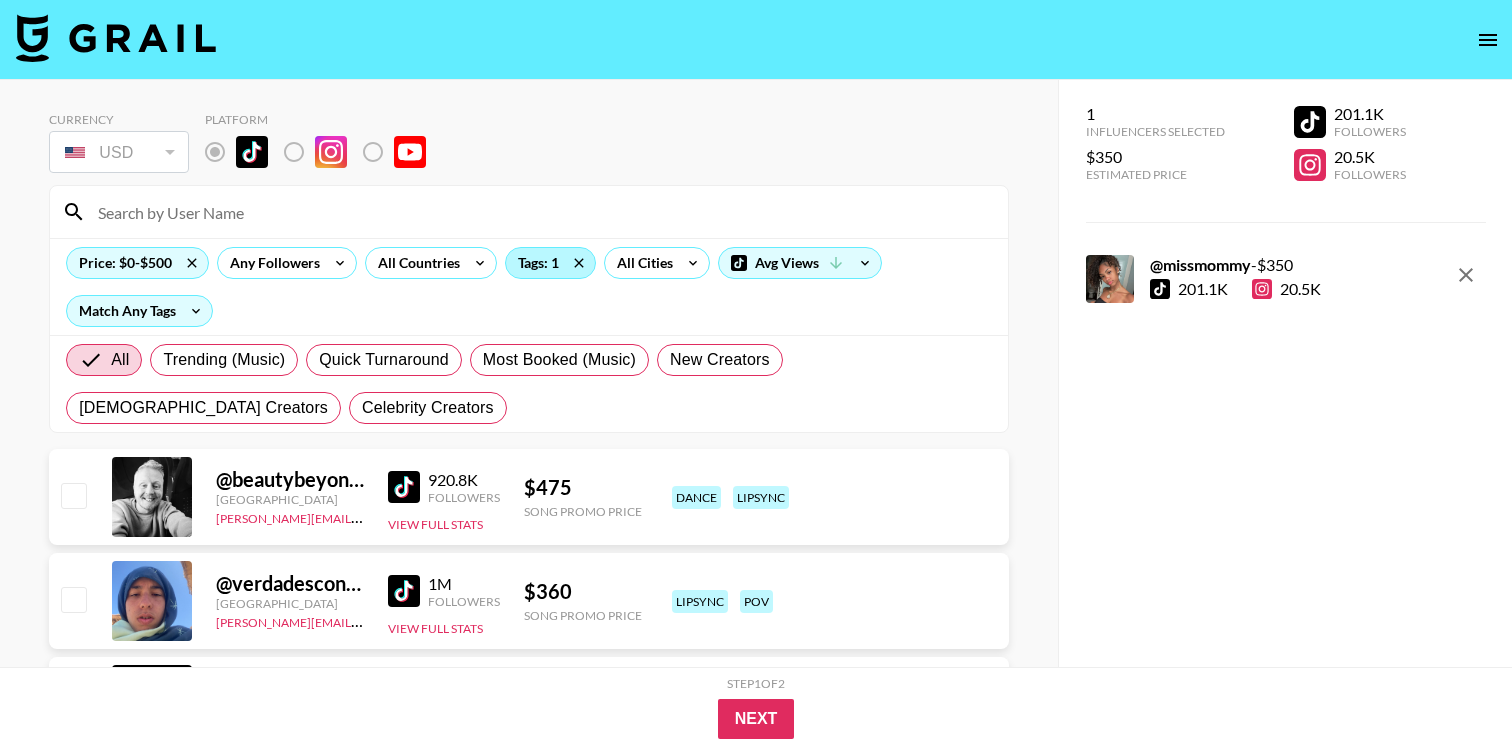 click on "Tags: 1" at bounding box center [550, 263] 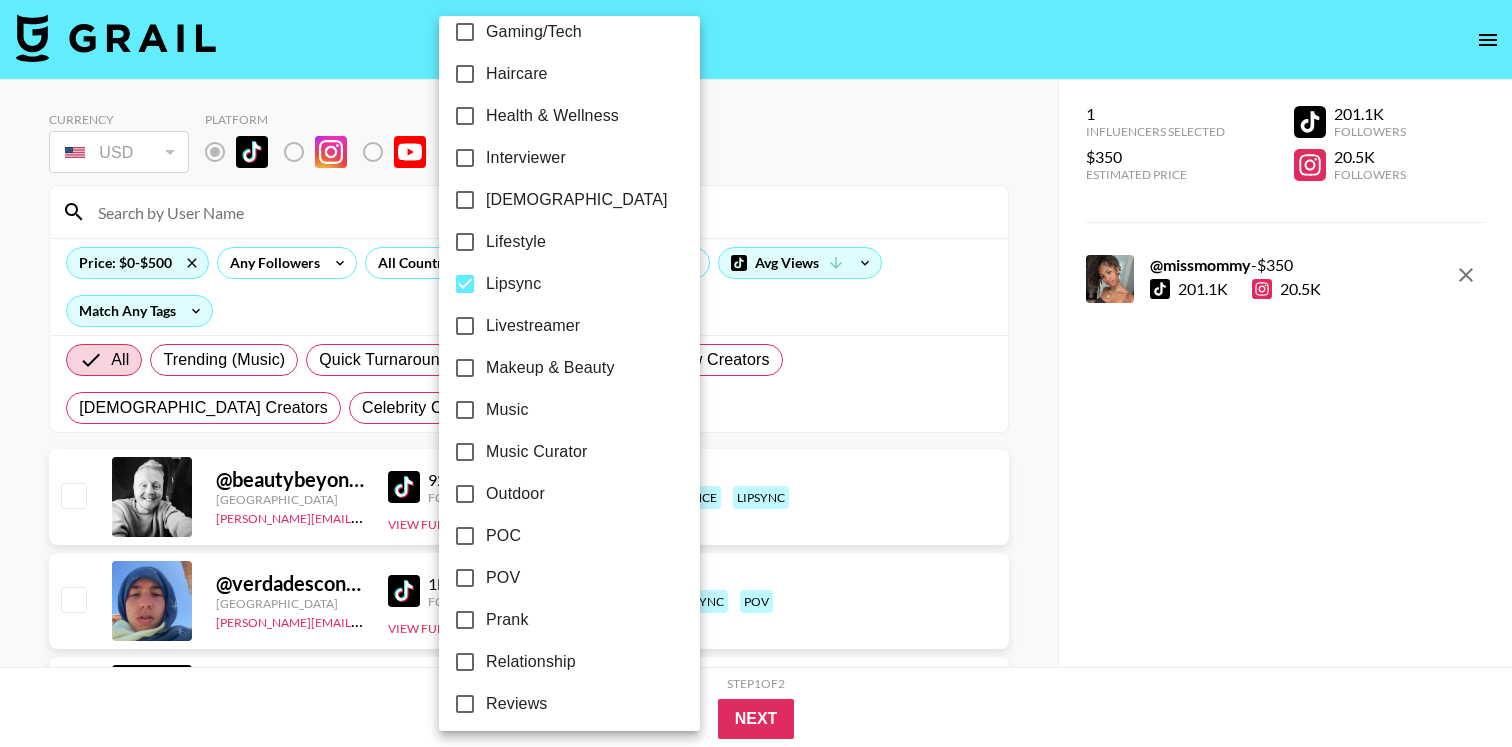 scroll, scrollTop: 838, scrollLeft: 0, axis: vertical 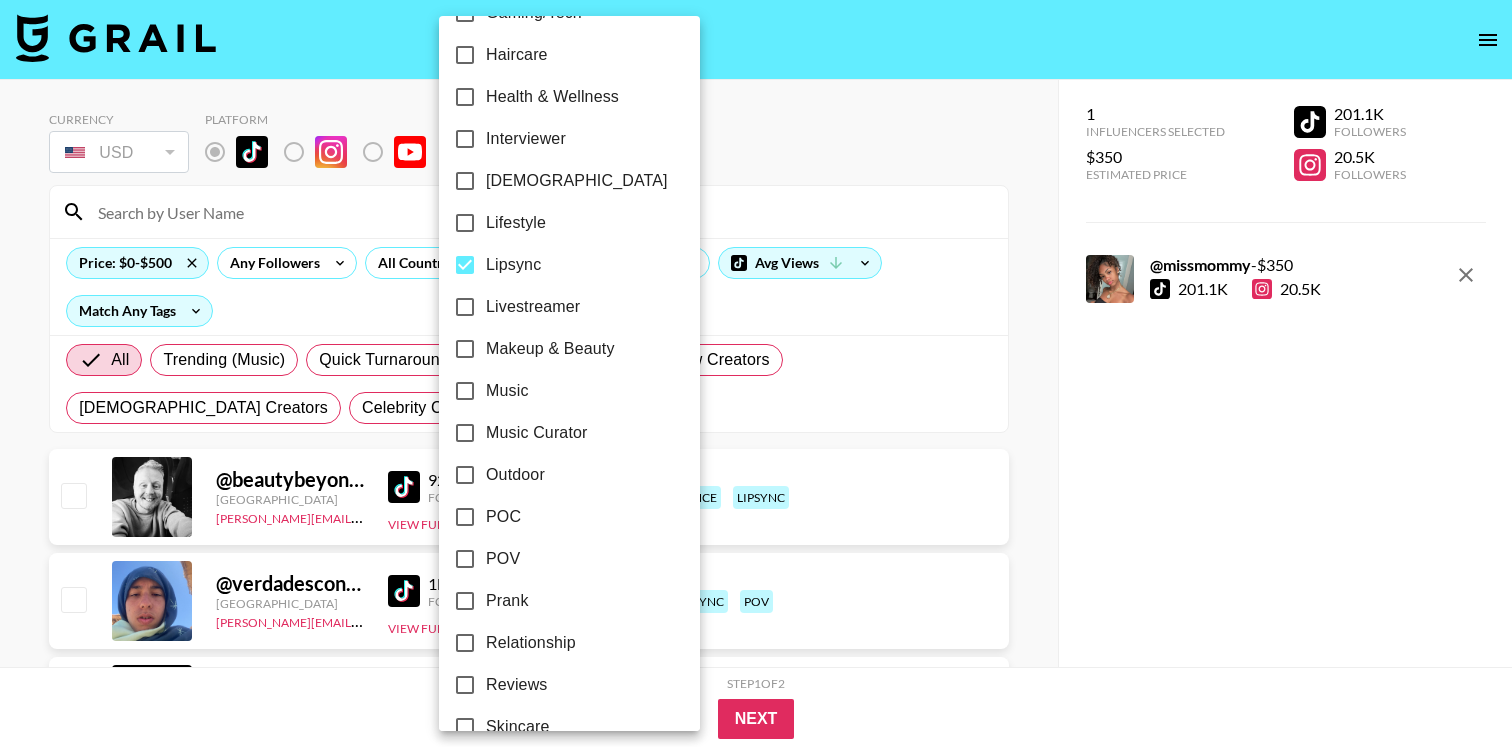 click on "Lipsync" at bounding box center [513, 265] 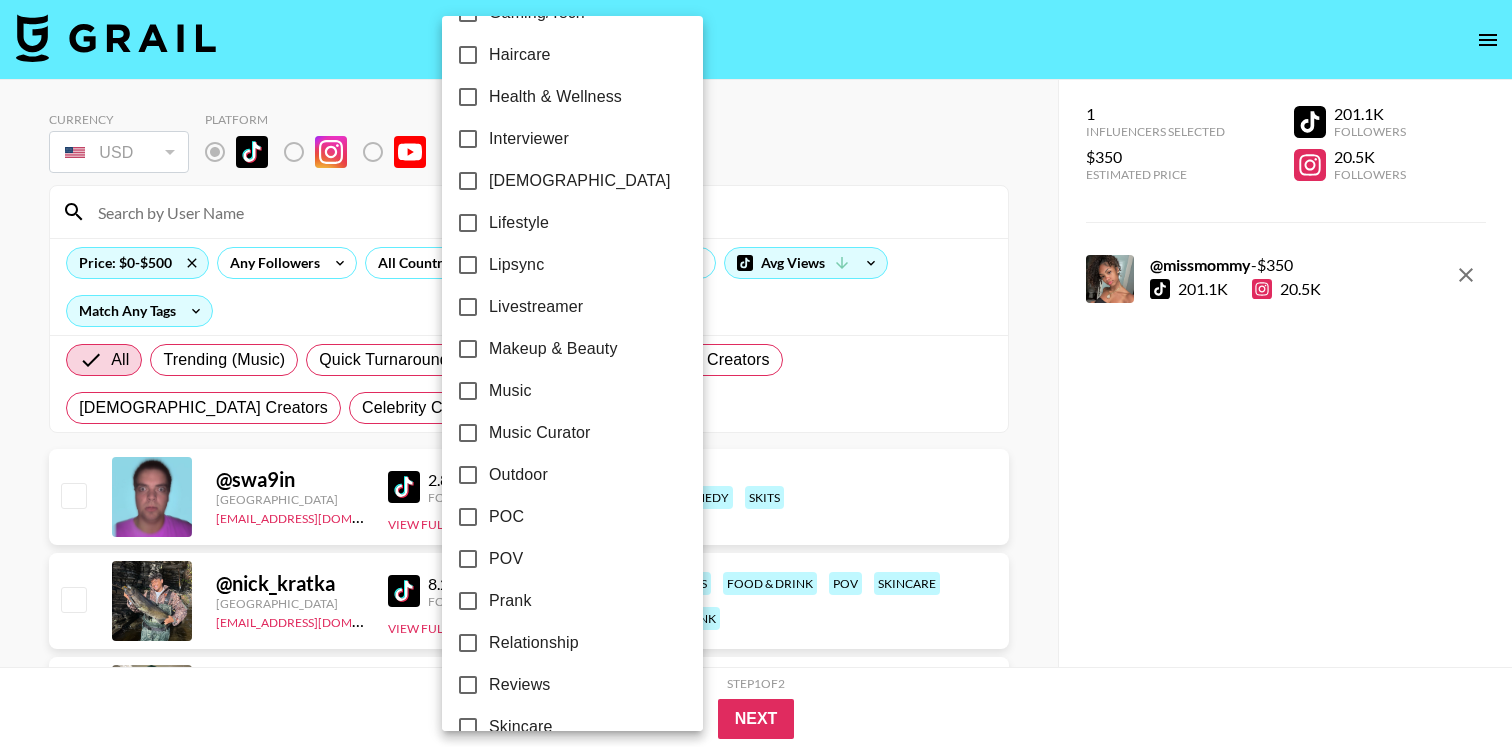 click on "Music" at bounding box center [559, 391] 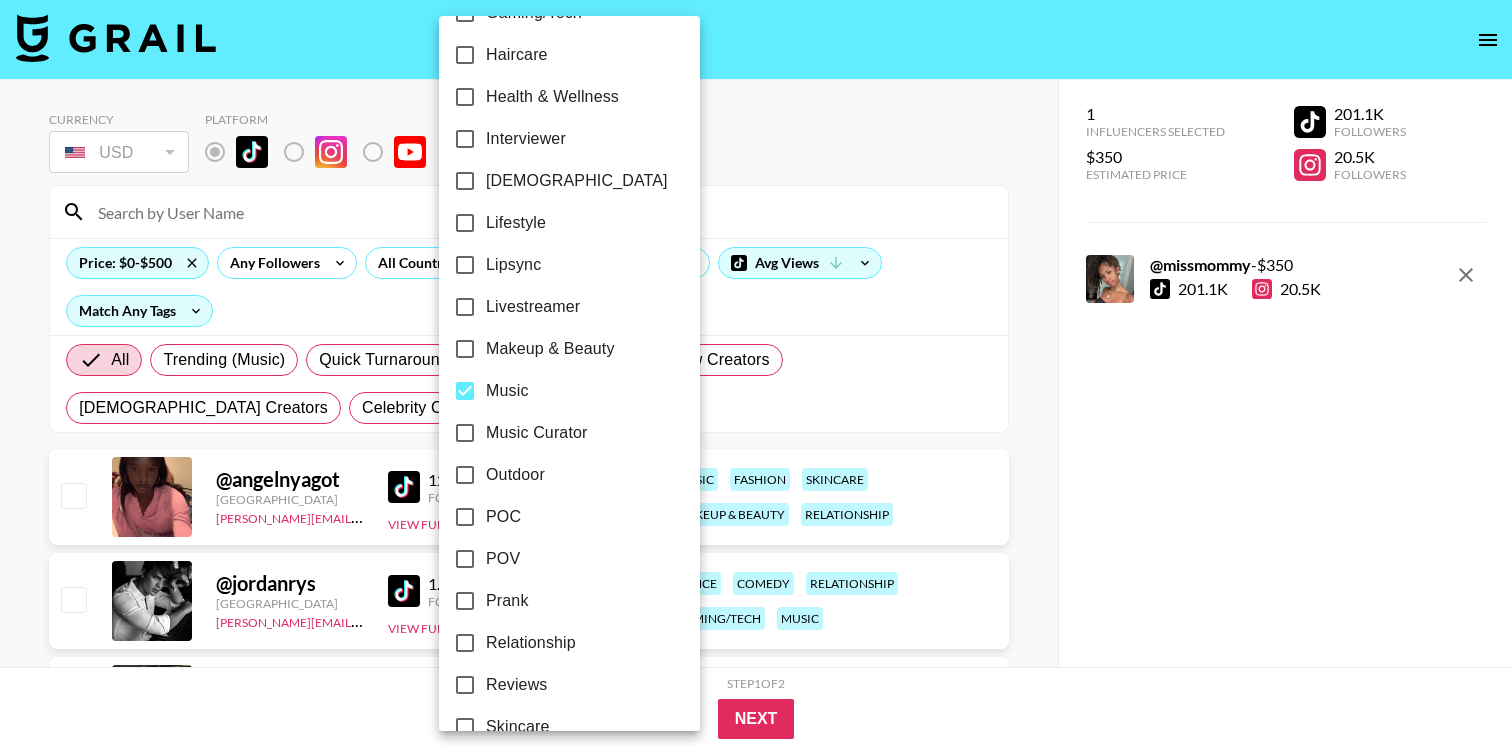 click at bounding box center [756, 373] 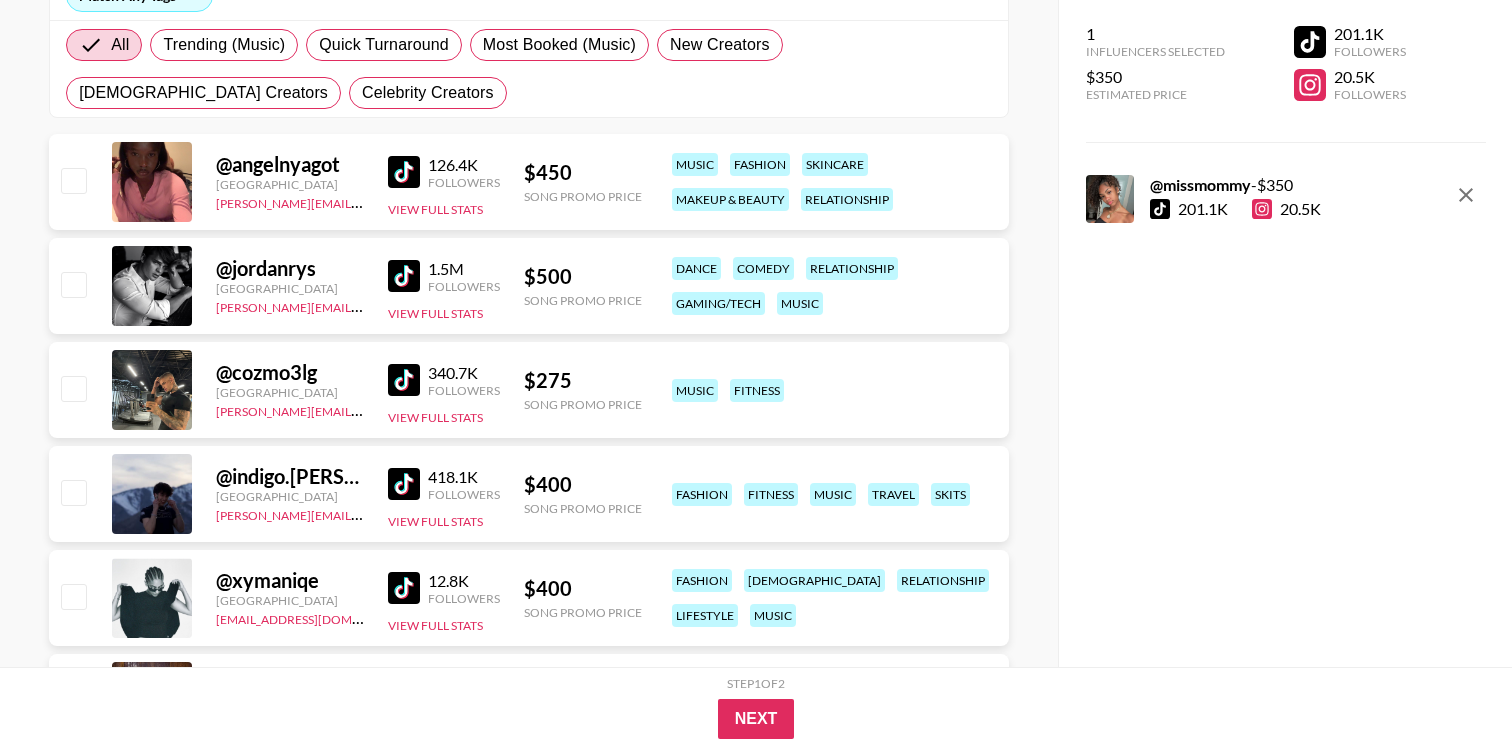 scroll, scrollTop: 316, scrollLeft: 0, axis: vertical 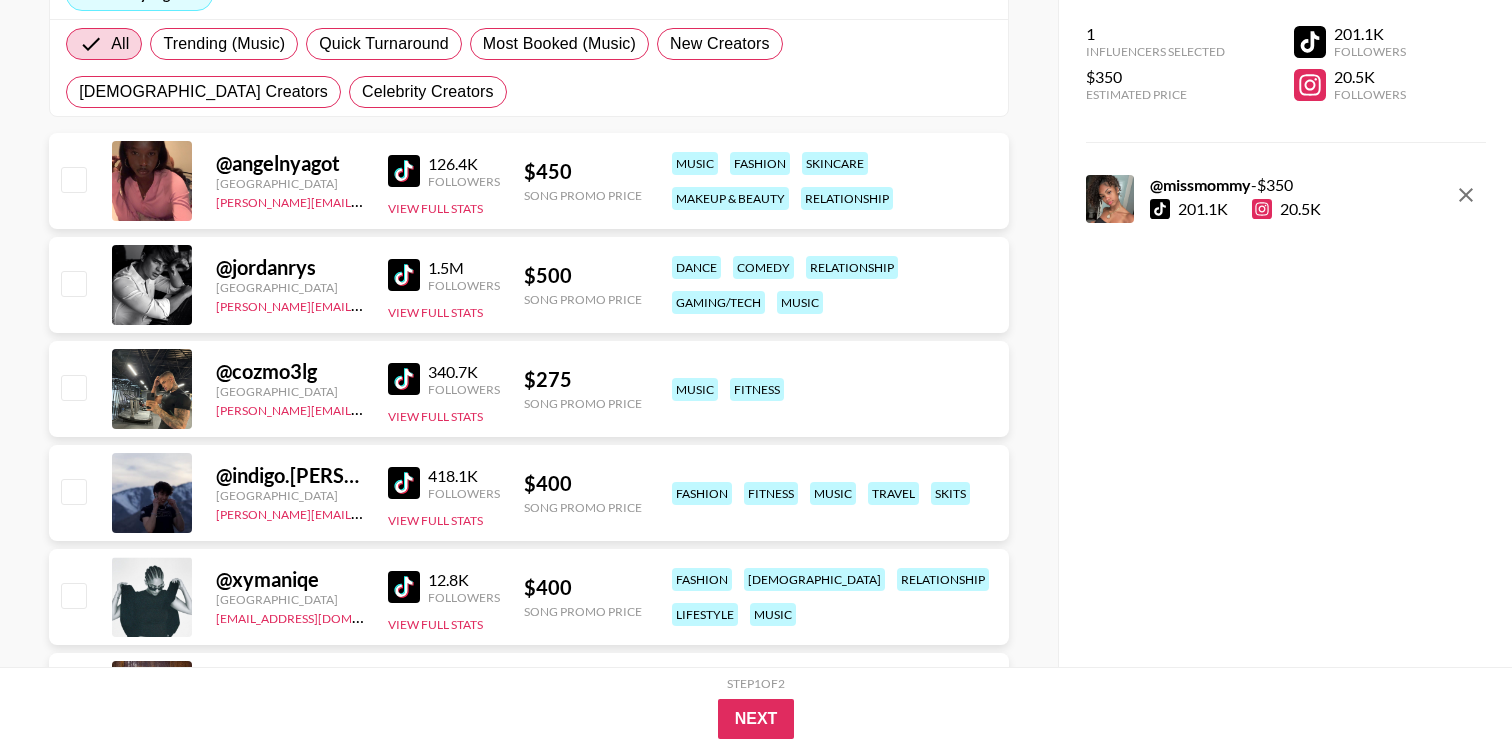 click at bounding box center (404, 379) 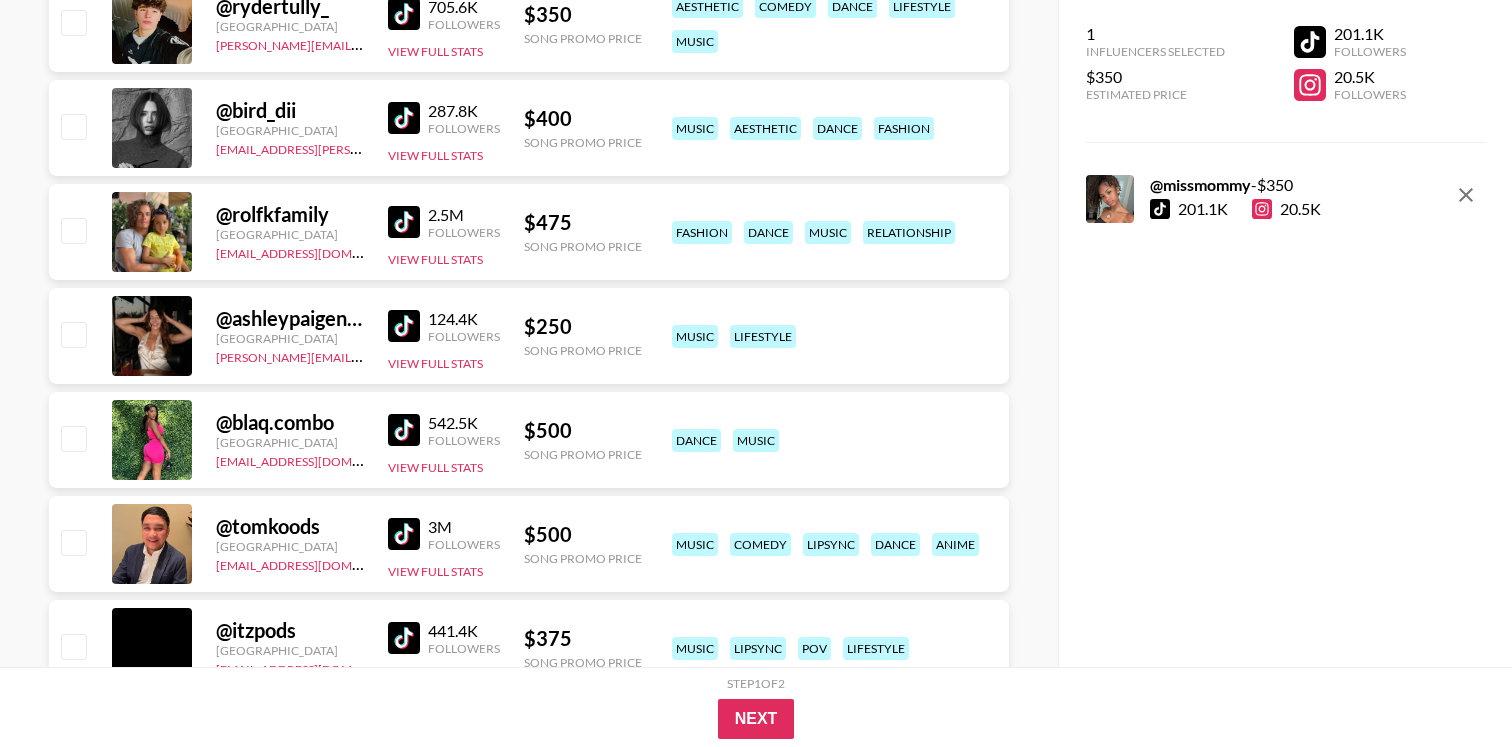 scroll, scrollTop: 1136, scrollLeft: 0, axis: vertical 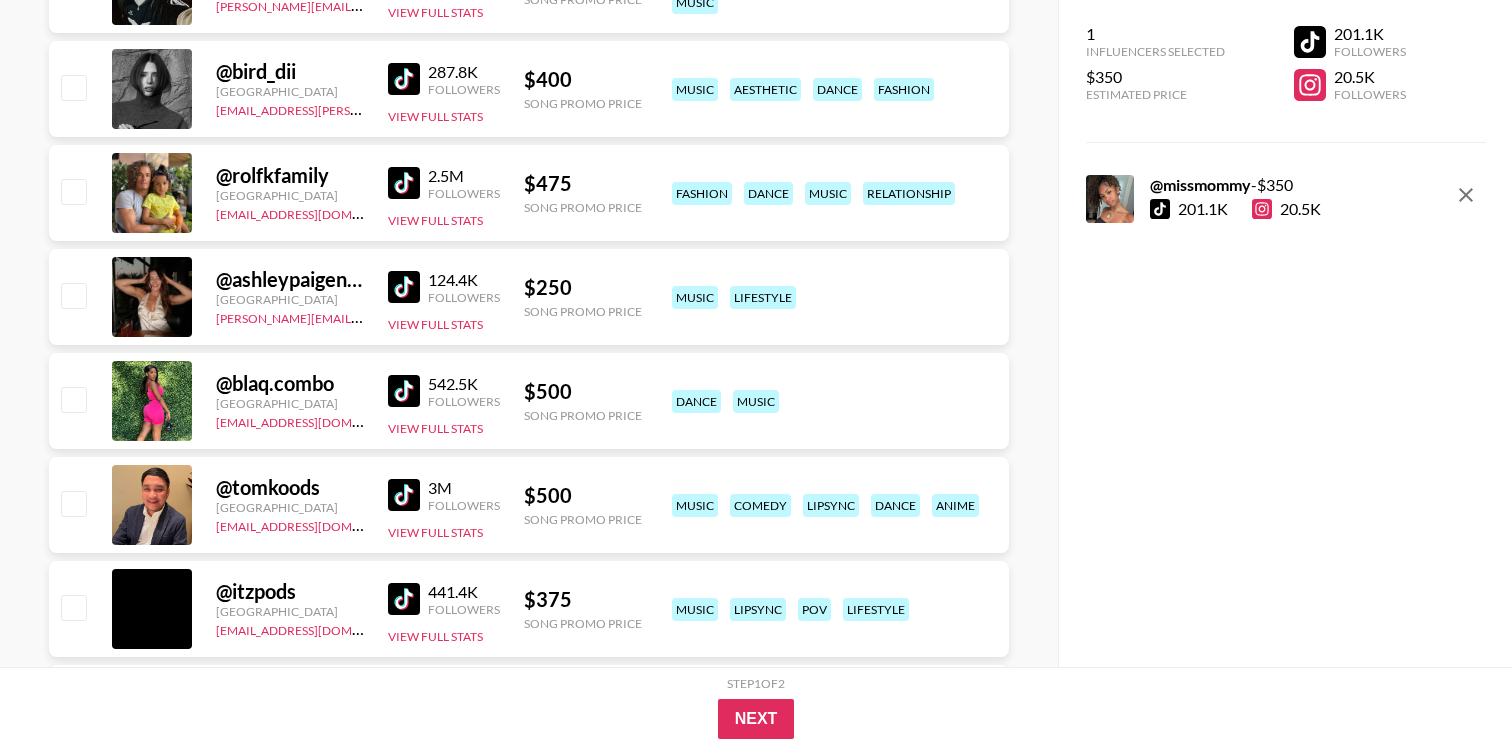 click on "124.4K" at bounding box center (464, 280) 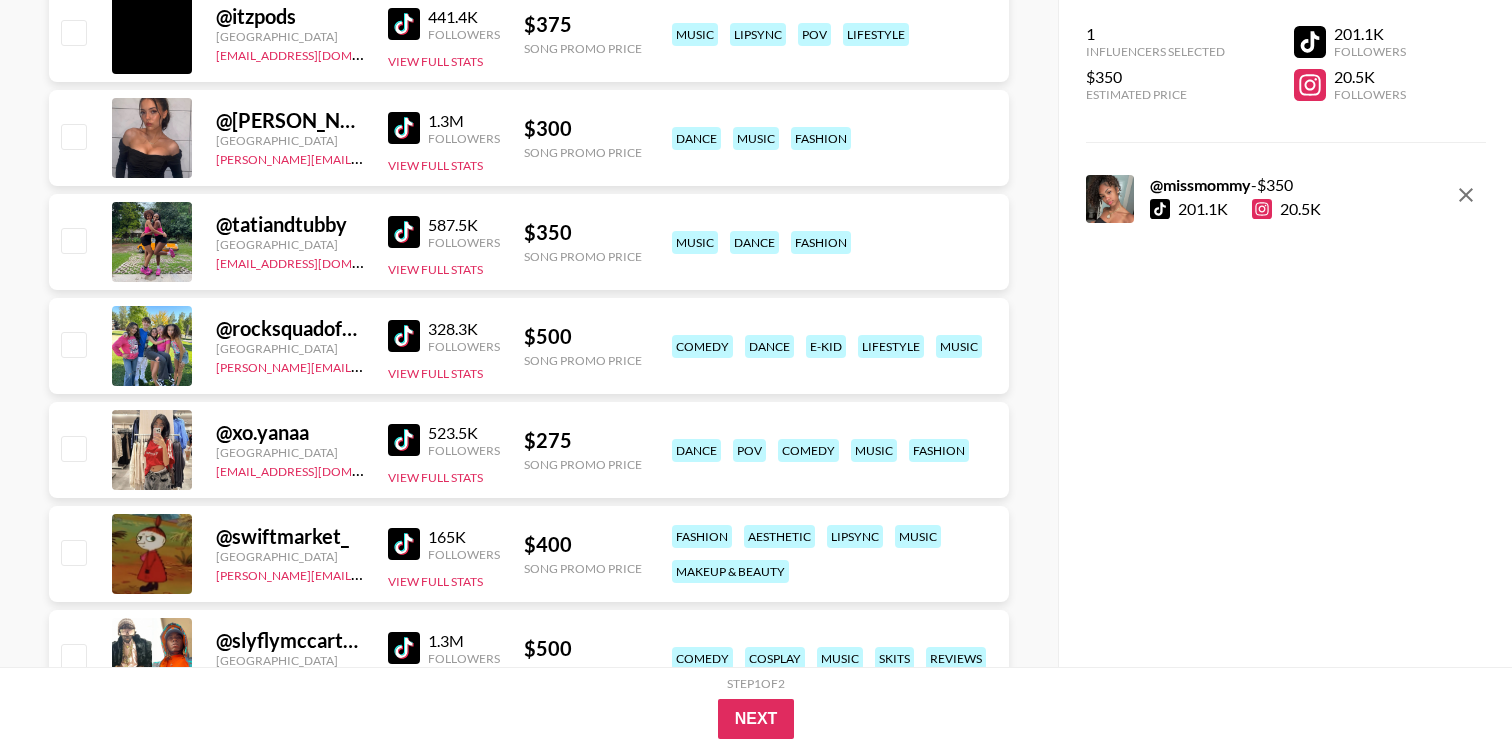 scroll, scrollTop: 1731, scrollLeft: 0, axis: vertical 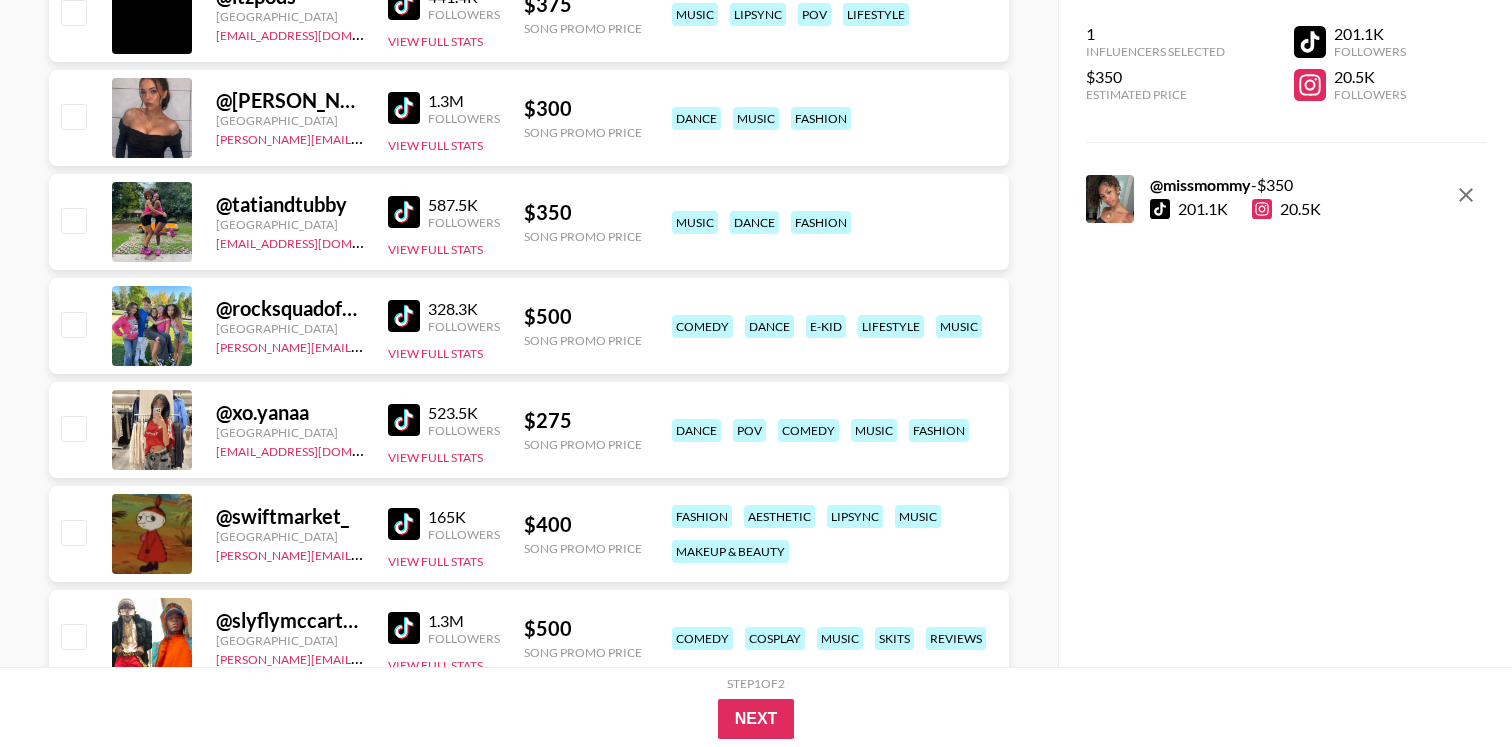 click at bounding box center [408, 420] 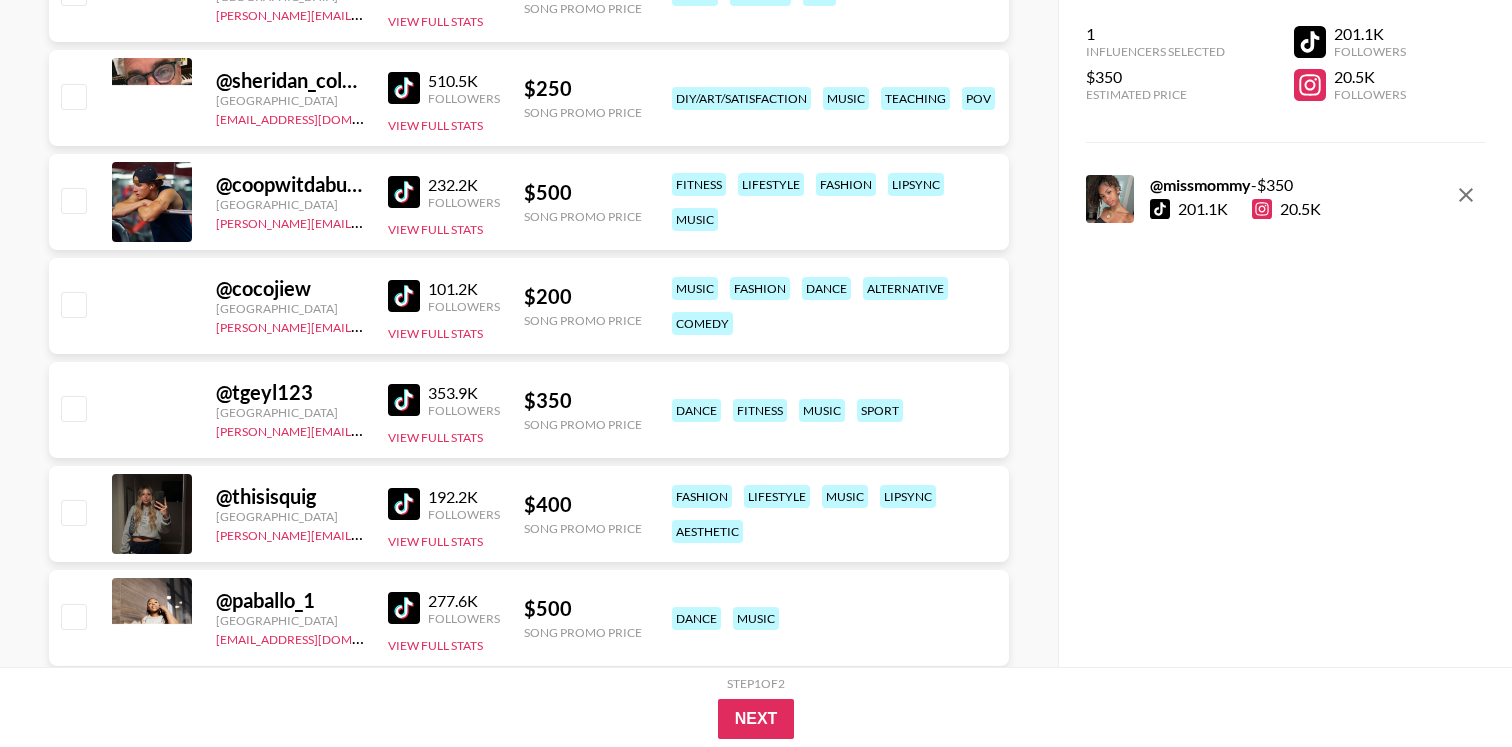 scroll, scrollTop: 6737, scrollLeft: 0, axis: vertical 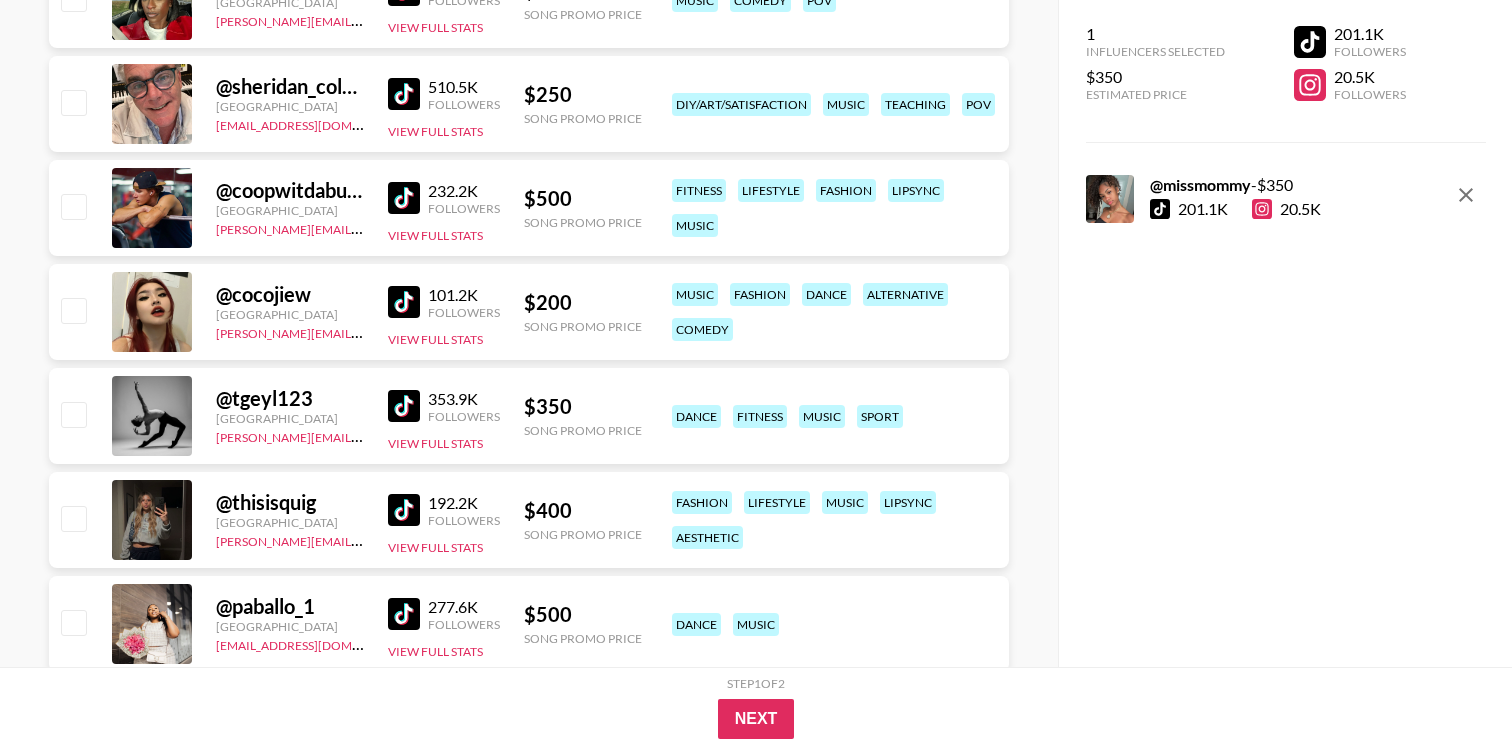 click at bounding box center (404, 302) 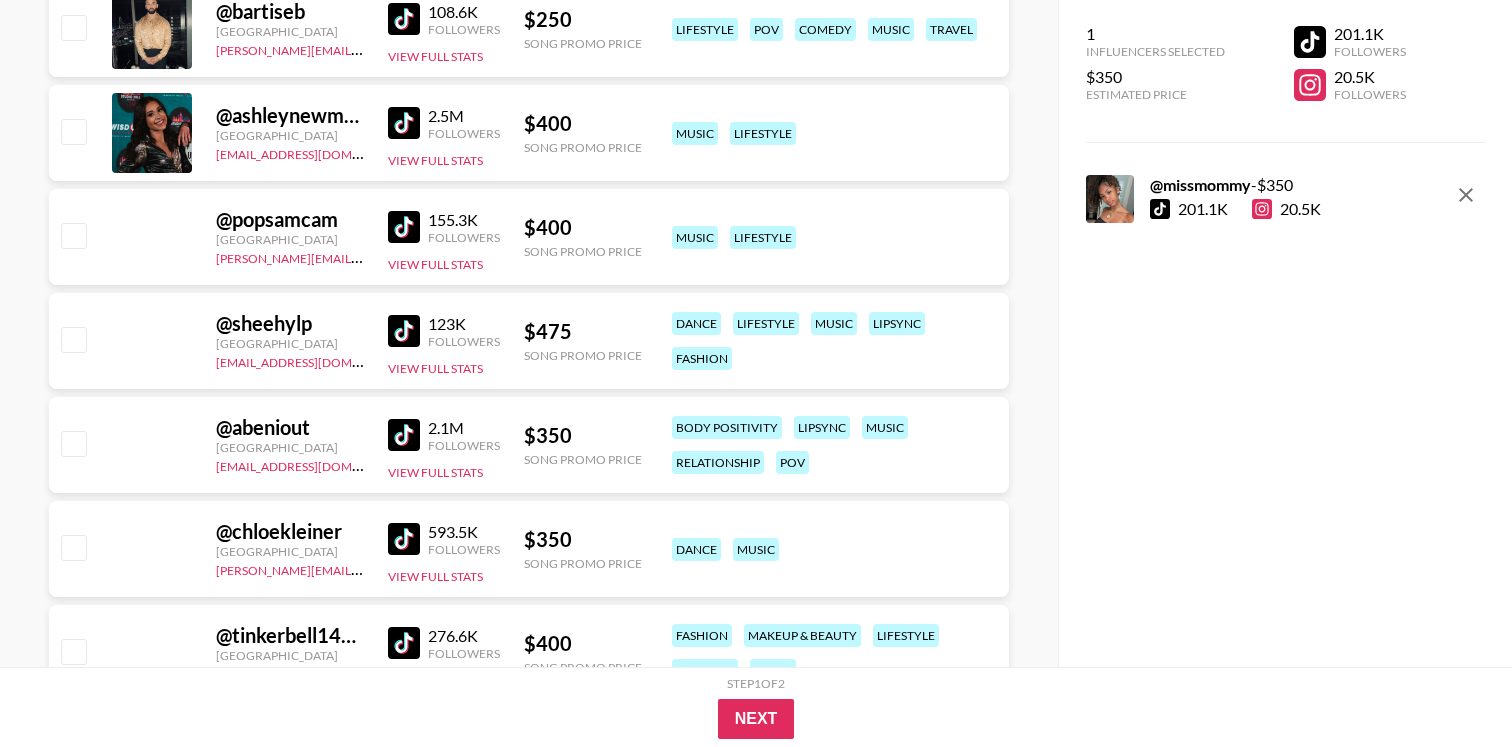 scroll, scrollTop: 8997, scrollLeft: 0, axis: vertical 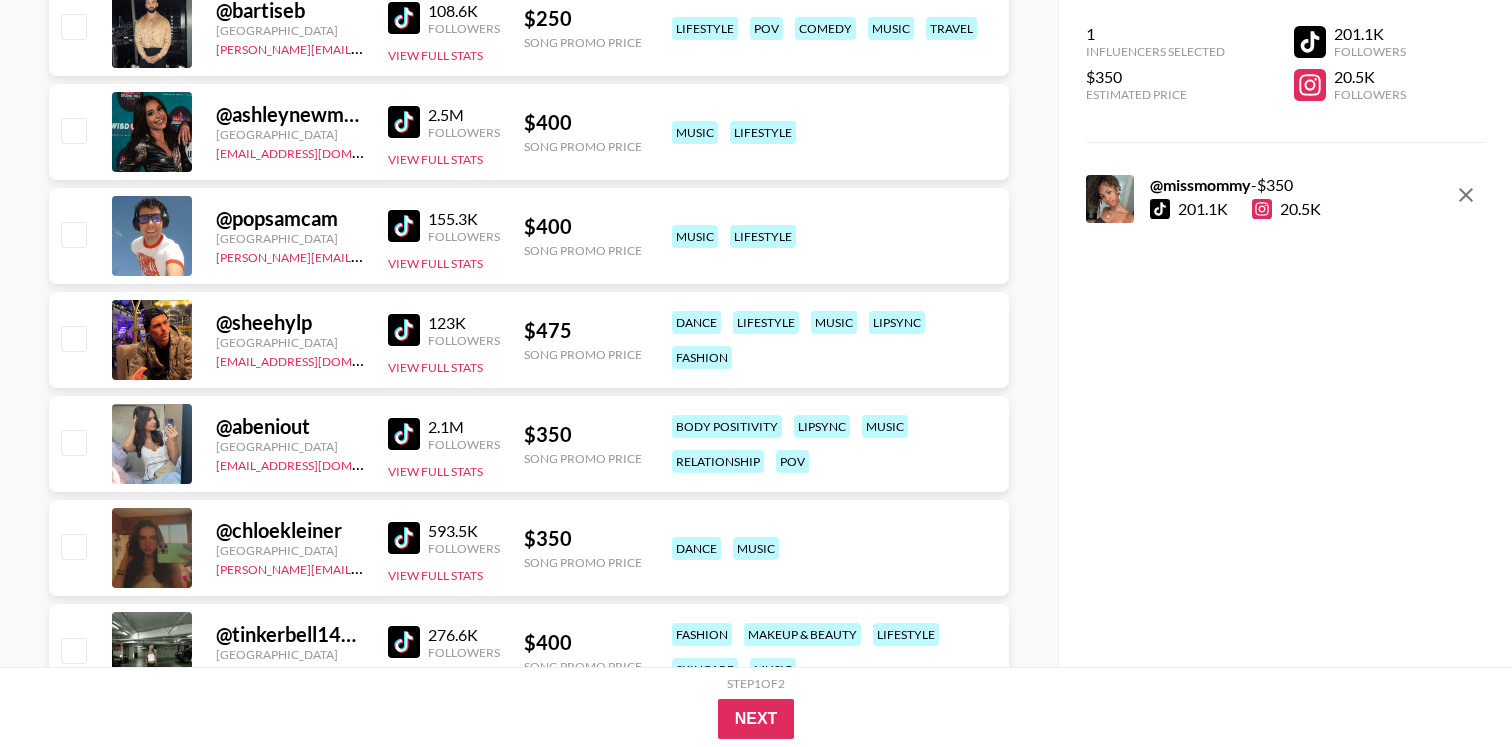 click on "@ popsamcam [GEOGRAPHIC_DATA] [PERSON_NAME][EMAIL_ADDRESS][DOMAIN_NAME] 155.3K Followers View Full Stats   $ 400 Song Promo Price music lifestyle" at bounding box center (529, 236) 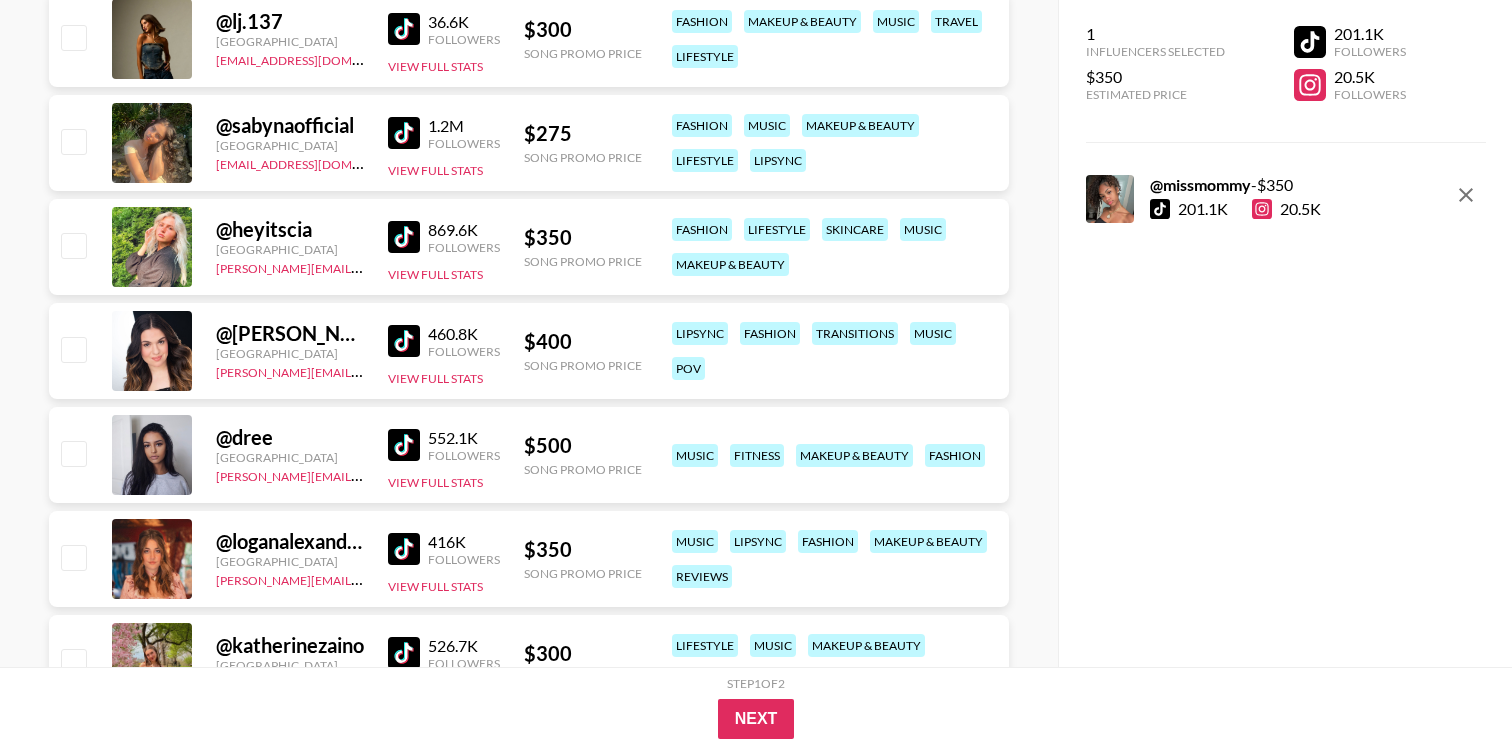 scroll, scrollTop: 9914, scrollLeft: 0, axis: vertical 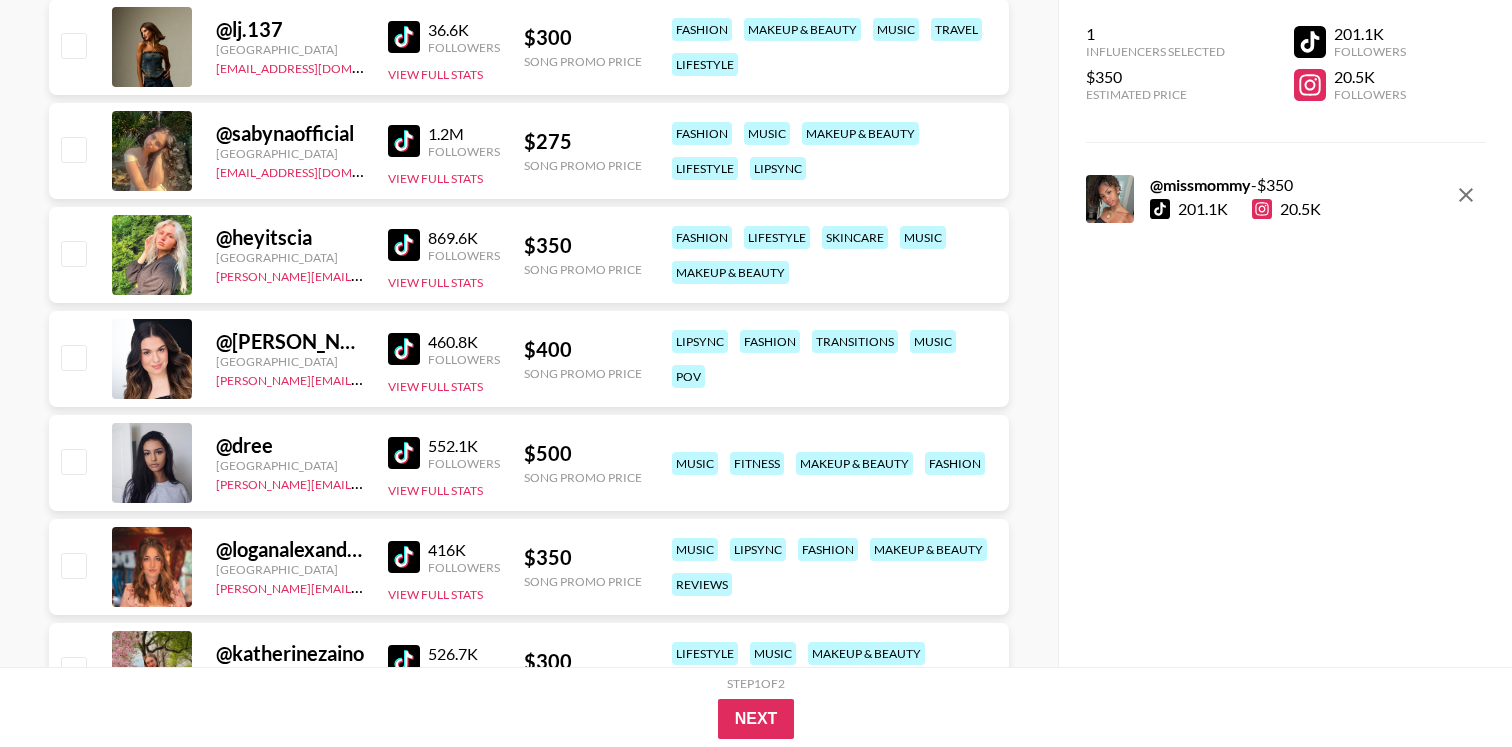 click on "1.2M" at bounding box center (464, 134) 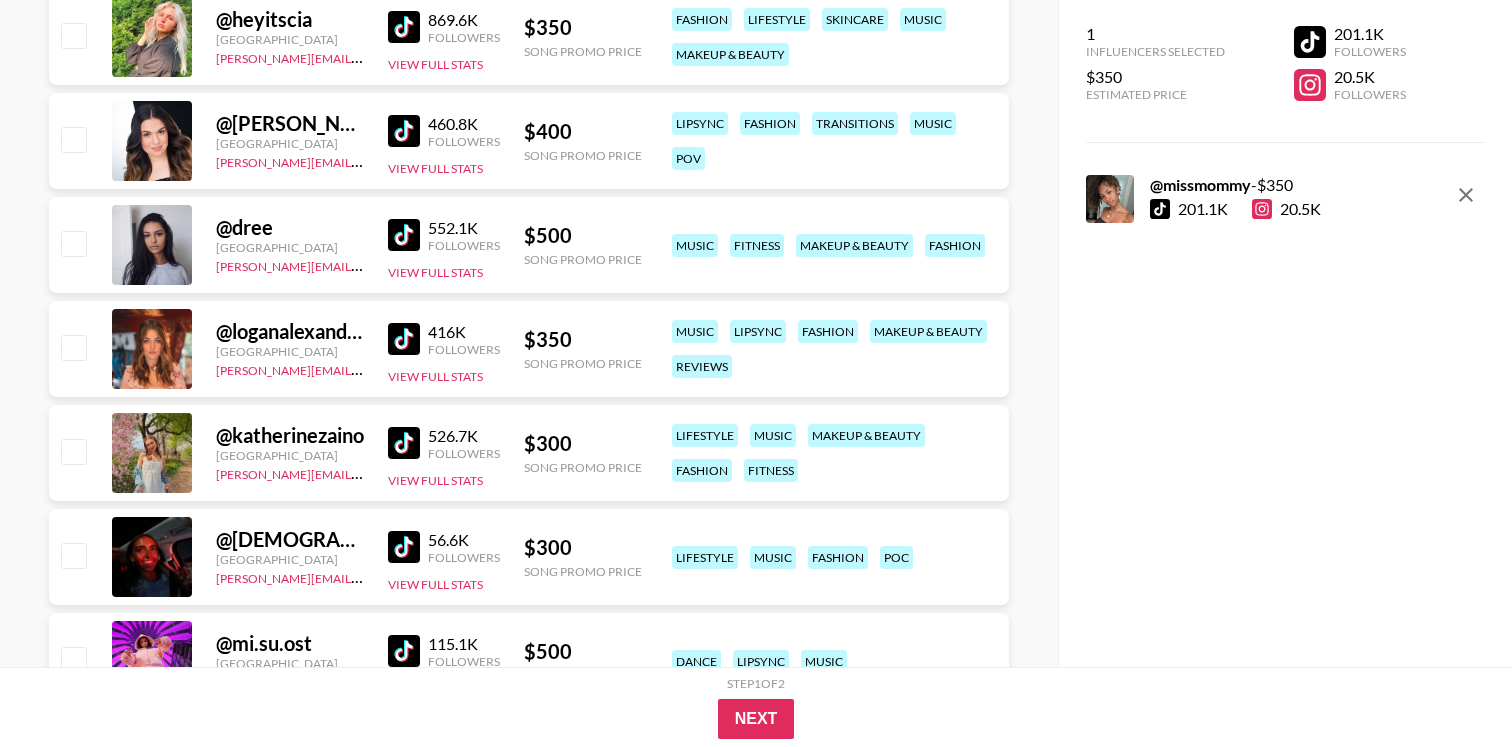 scroll, scrollTop: 10160, scrollLeft: 0, axis: vertical 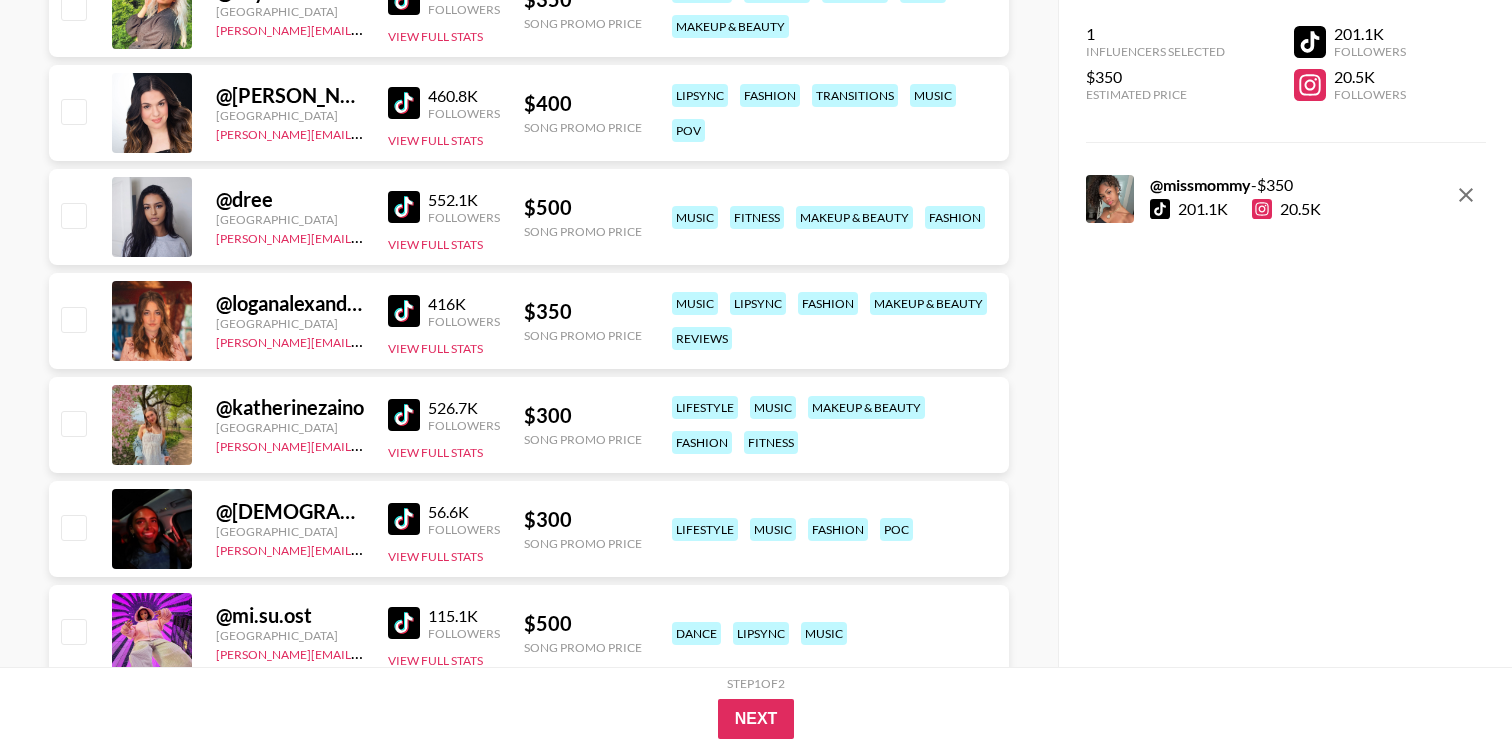 click on "@ loganalexandramusic [GEOGRAPHIC_DATA] [PERSON_NAME][EMAIL_ADDRESS][DOMAIN_NAME] 416K Followers View Full Stats   $ 350 Song Promo Price music lipsync fashion makeup & beauty reviews" at bounding box center [529, 321] 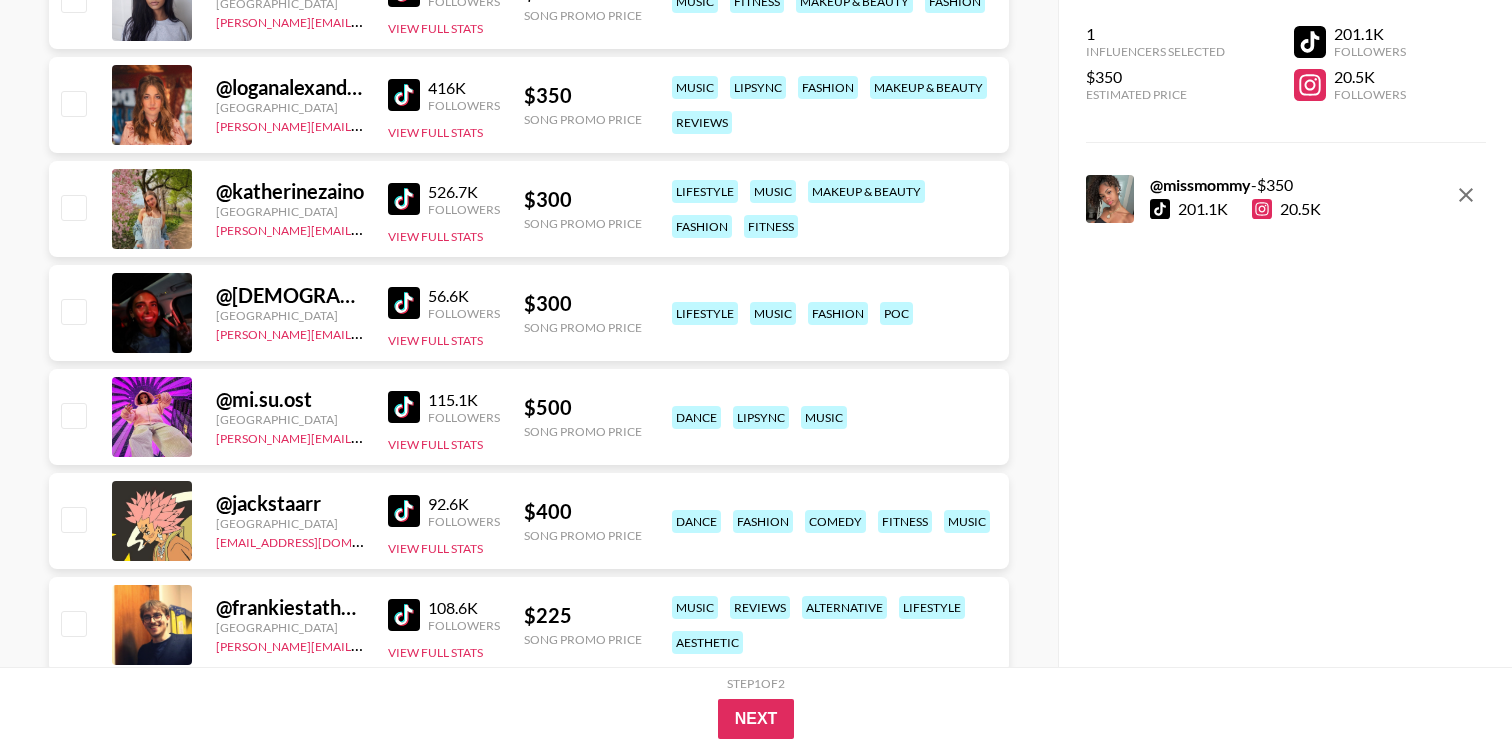 scroll, scrollTop: 10388, scrollLeft: 0, axis: vertical 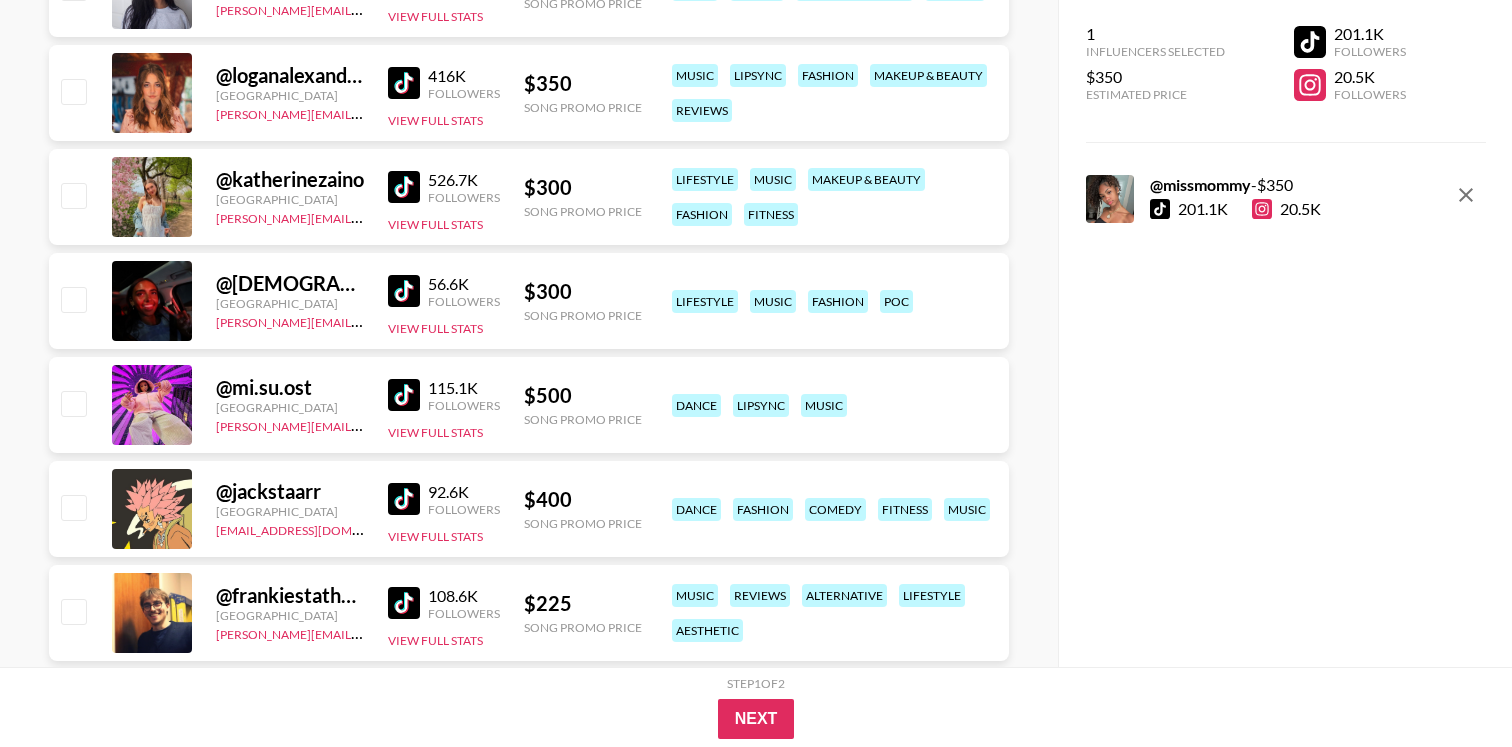 click at bounding box center (404, 291) 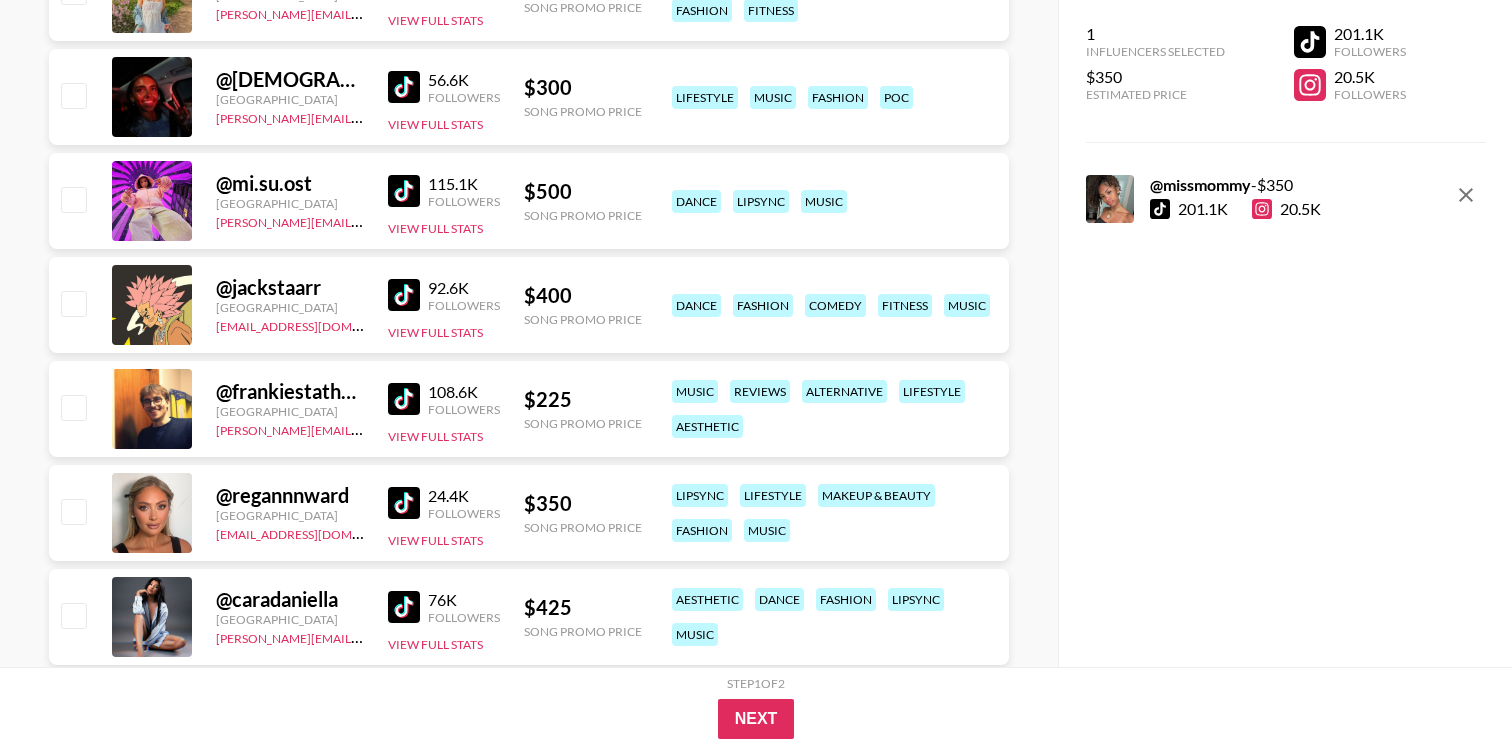 scroll, scrollTop: 10610, scrollLeft: 0, axis: vertical 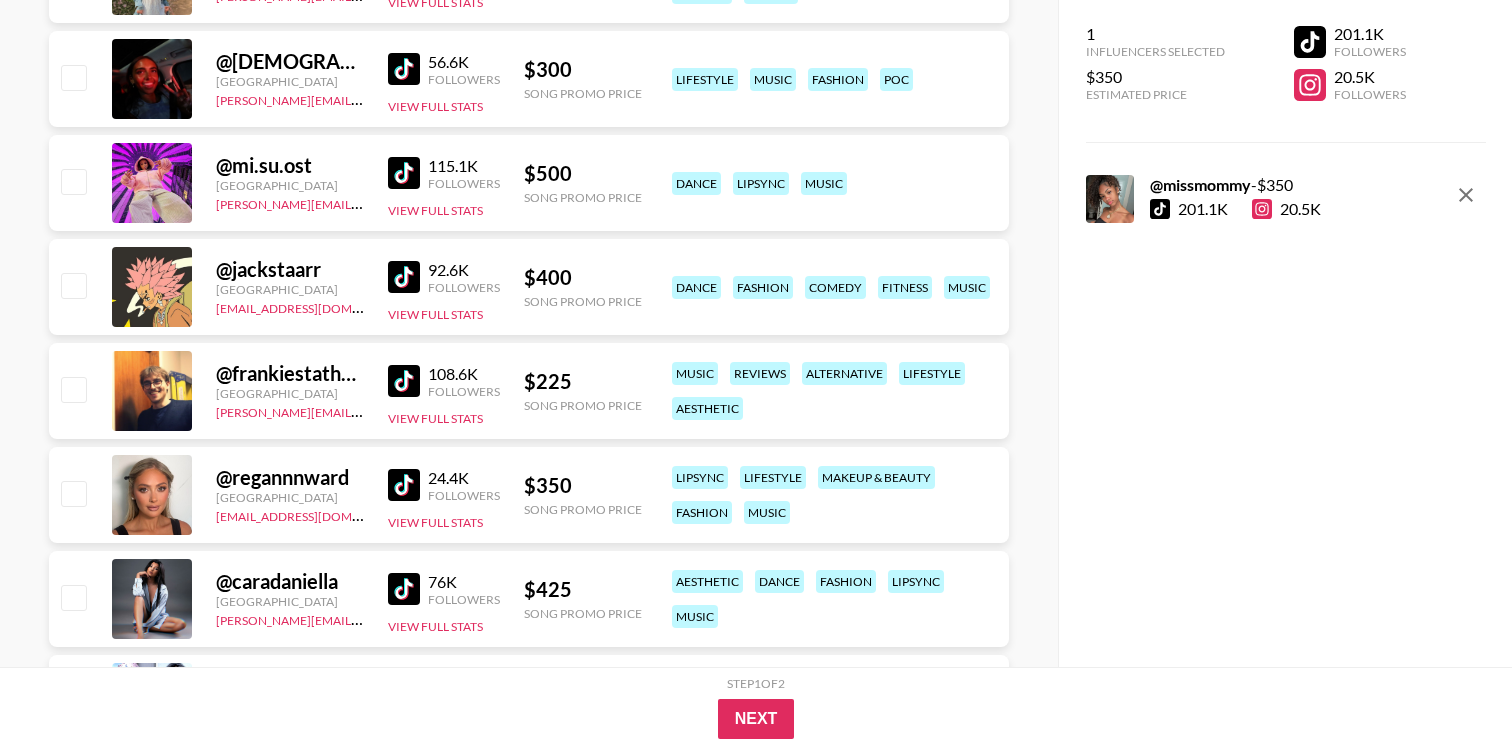 click on "@ frankiestathamuk [GEOGRAPHIC_DATA] [PERSON_NAME][EMAIL_ADDRESS][DOMAIN_NAME] 108.6K Followers View Full Stats   $ 225 Song Promo Price music reviews alternative lifestyle aesthetic" at bounding box center [529, 391] 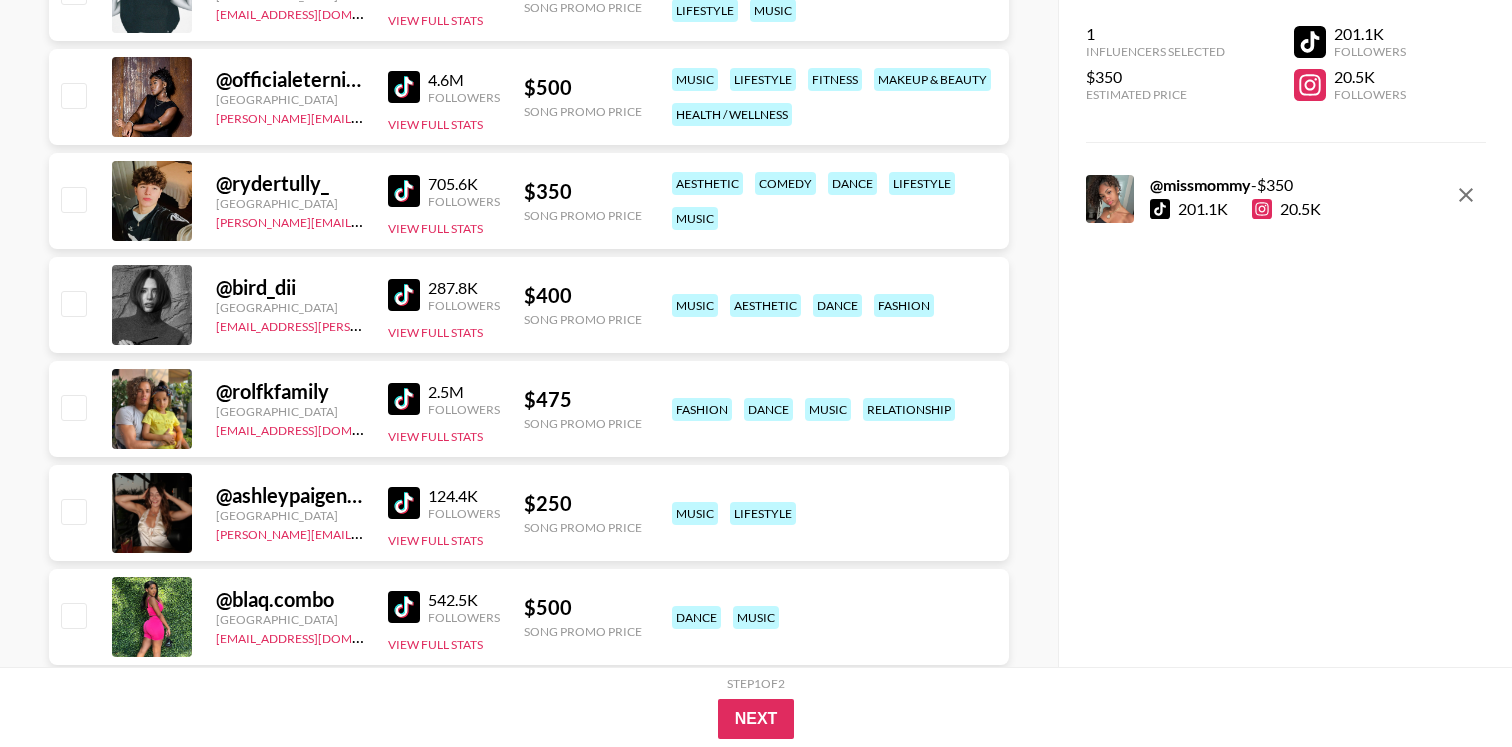 scroll, scrollTop: 0, scrollLeft: 0, axis: both 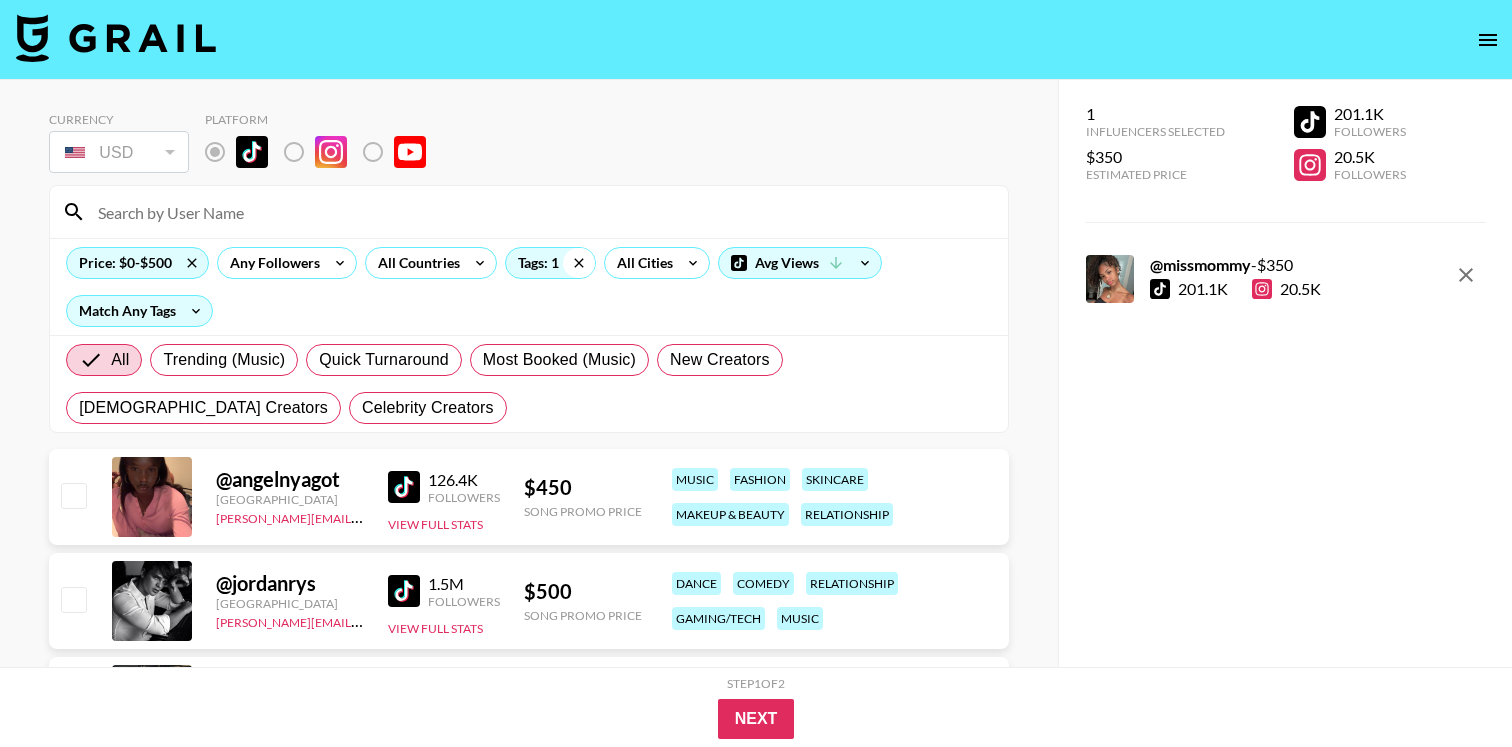 click 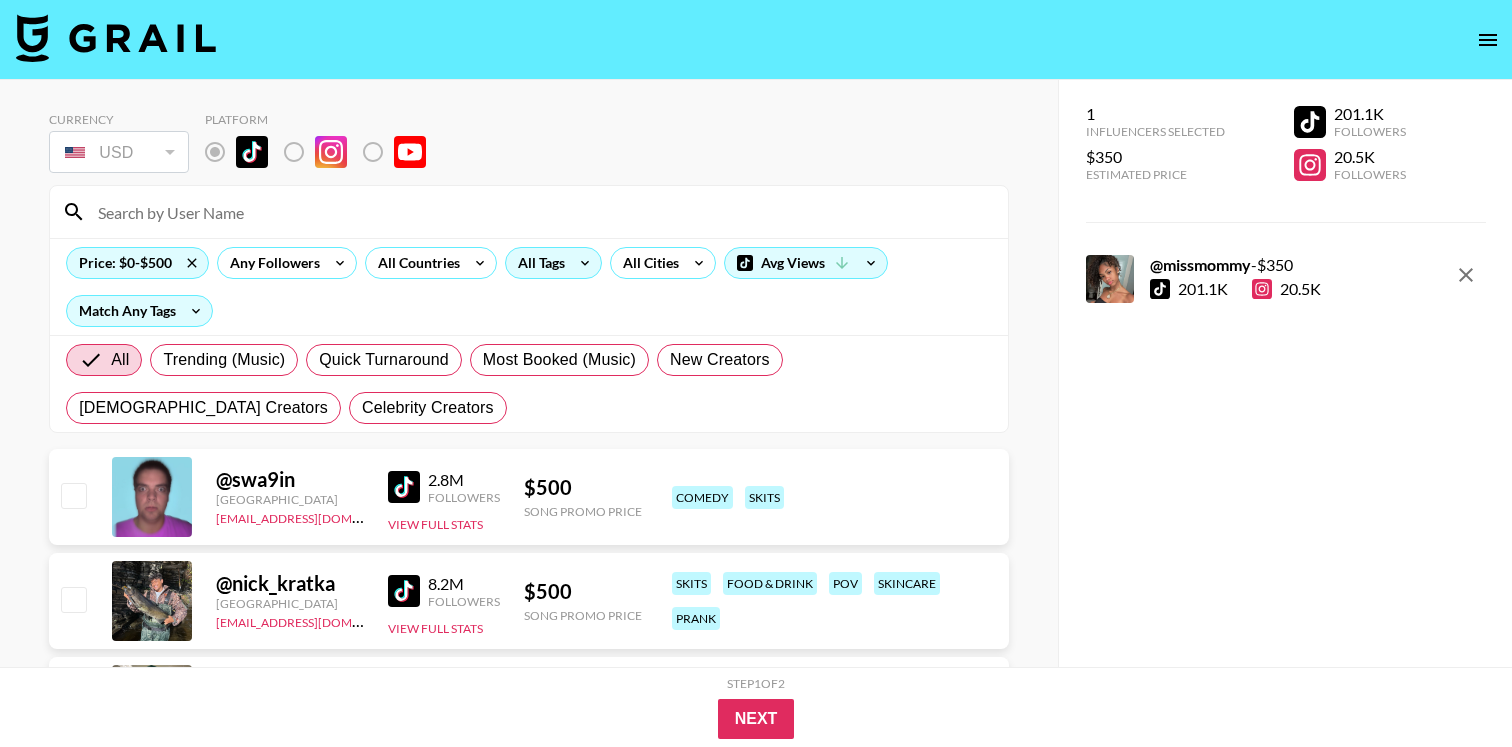 click on "All Tags" at bounding box center [537, 263] 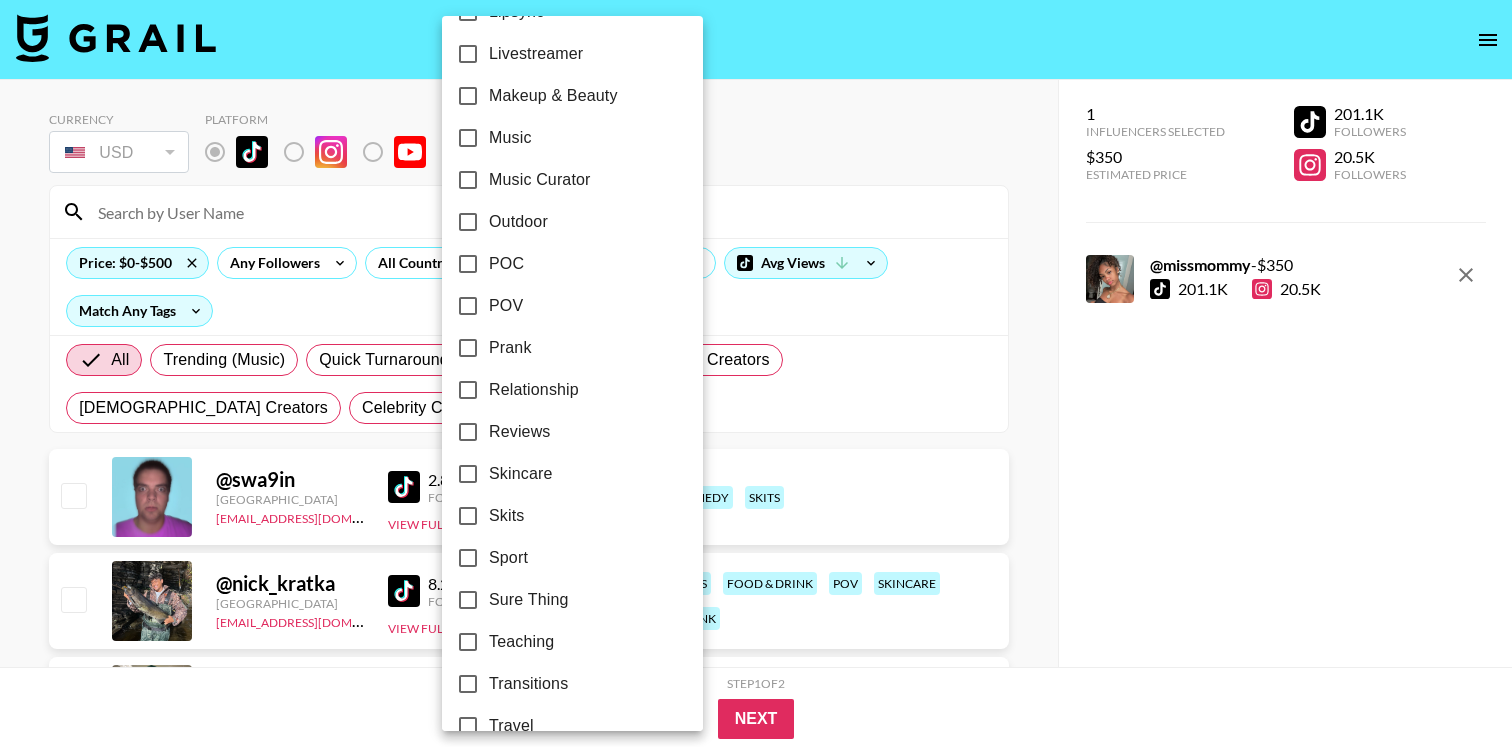 scroll, scrollTop: 1165, scrollLeft: 0, axis: vertical 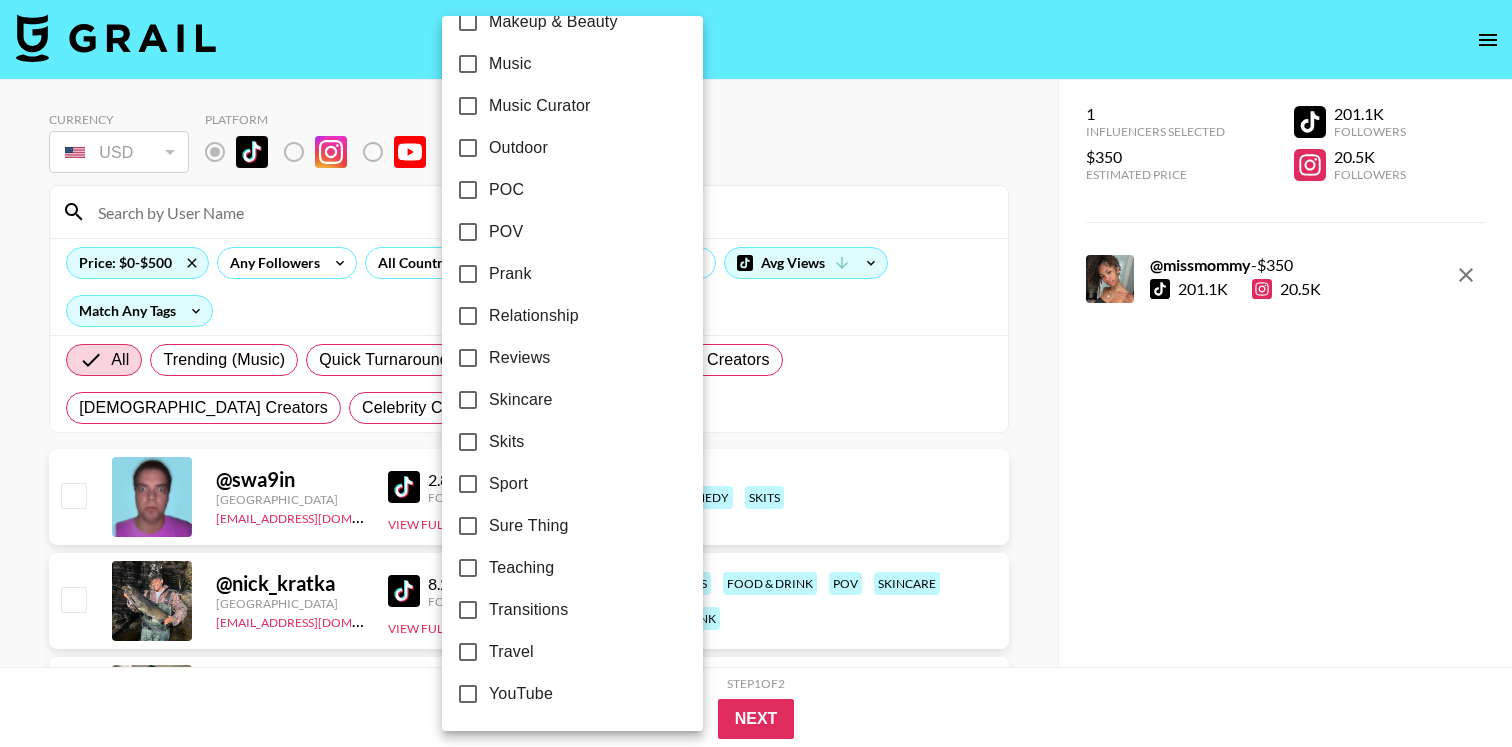 click on "POC" at bounding box center [506, 190] 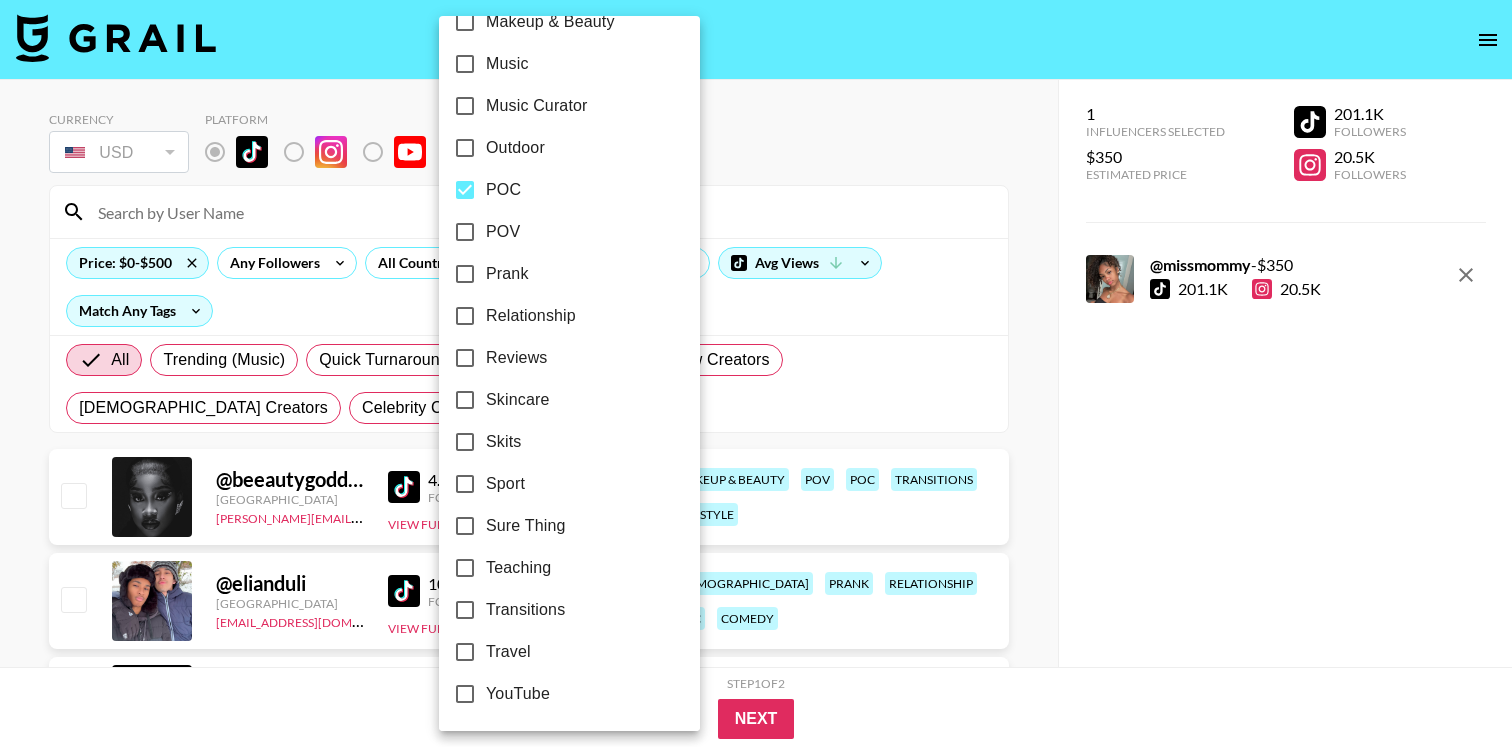 click at bounding box center (756, 373) 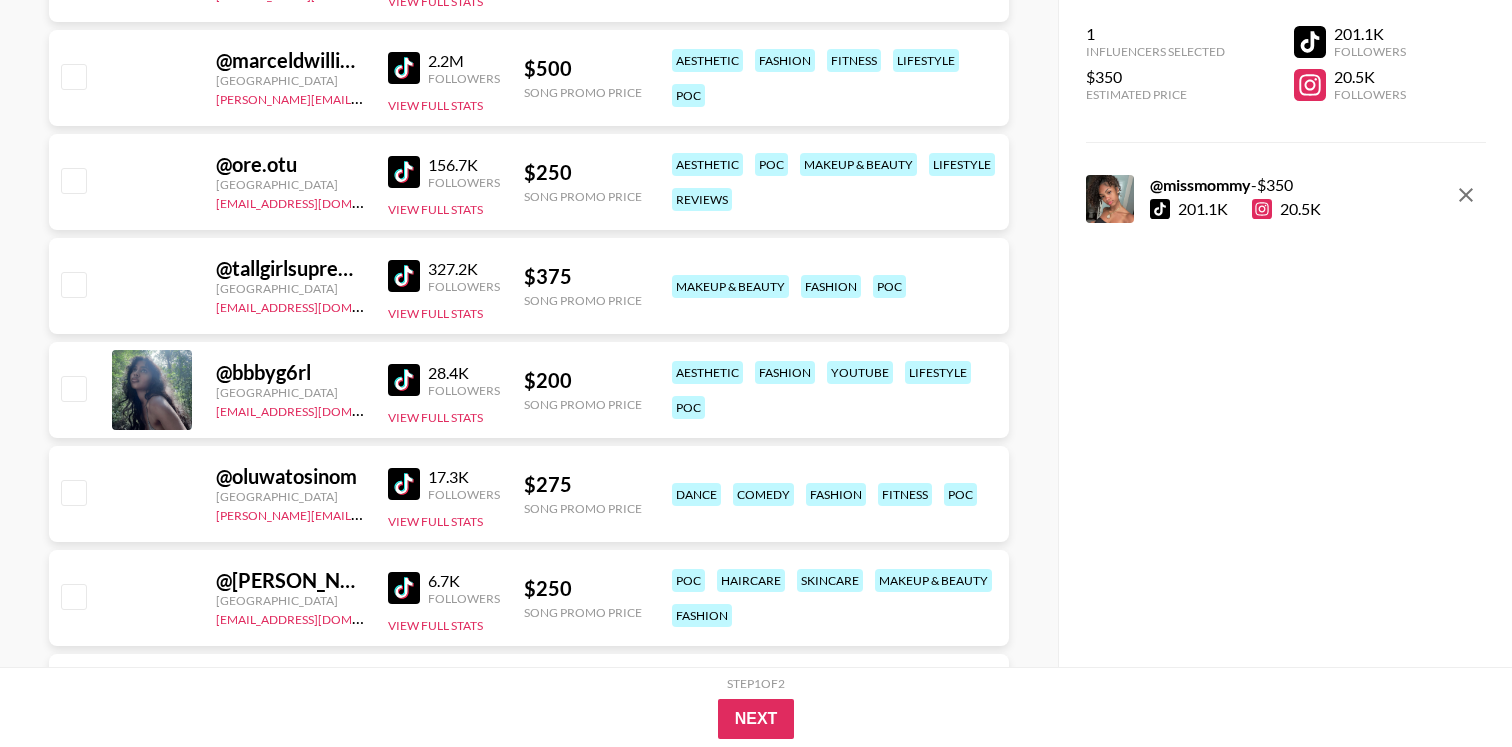 scroll, scrollTop: 2593, scrollLeft: 0, axis: vertical 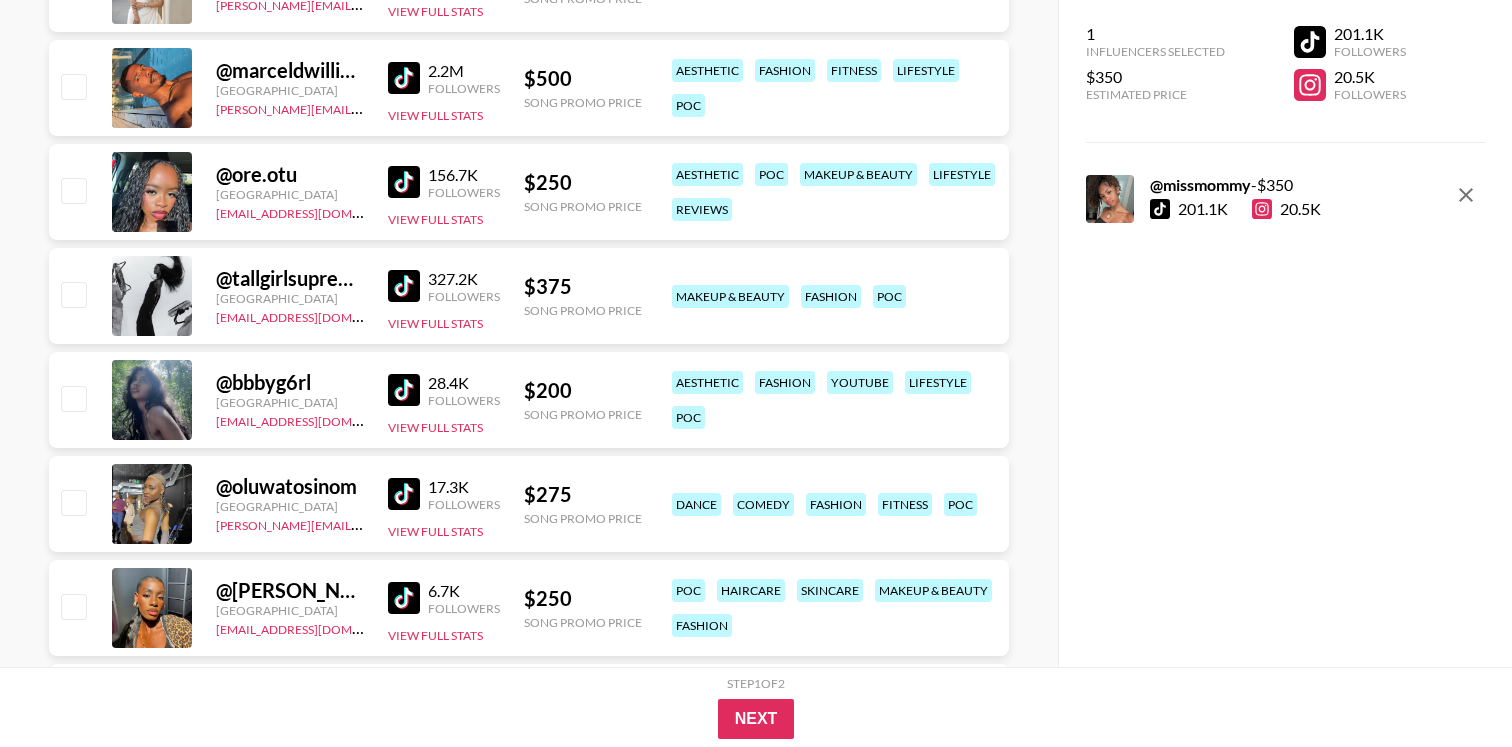 click at bounding box center (404, 182) 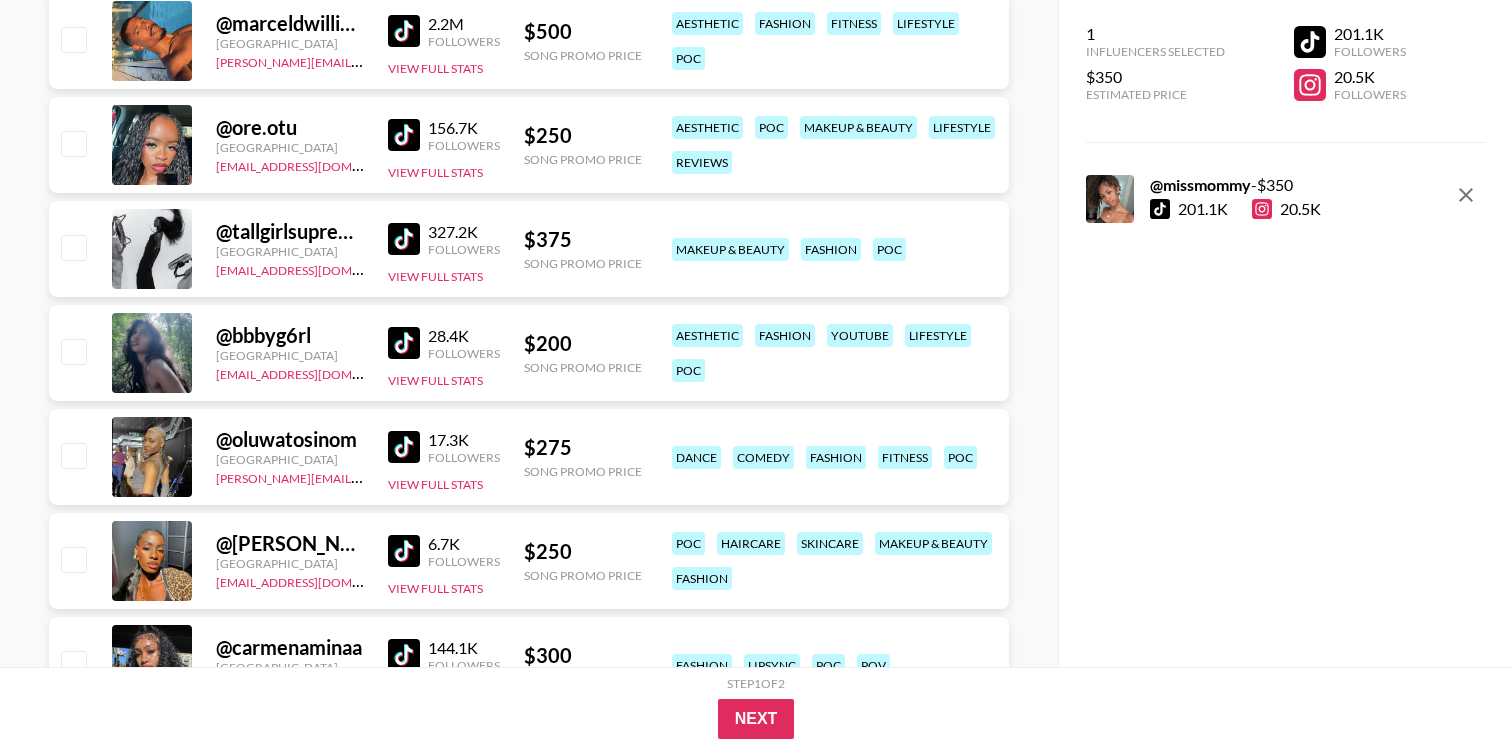scroll, scrollTop: 2742, scrollLeft: 0, axis: vertical 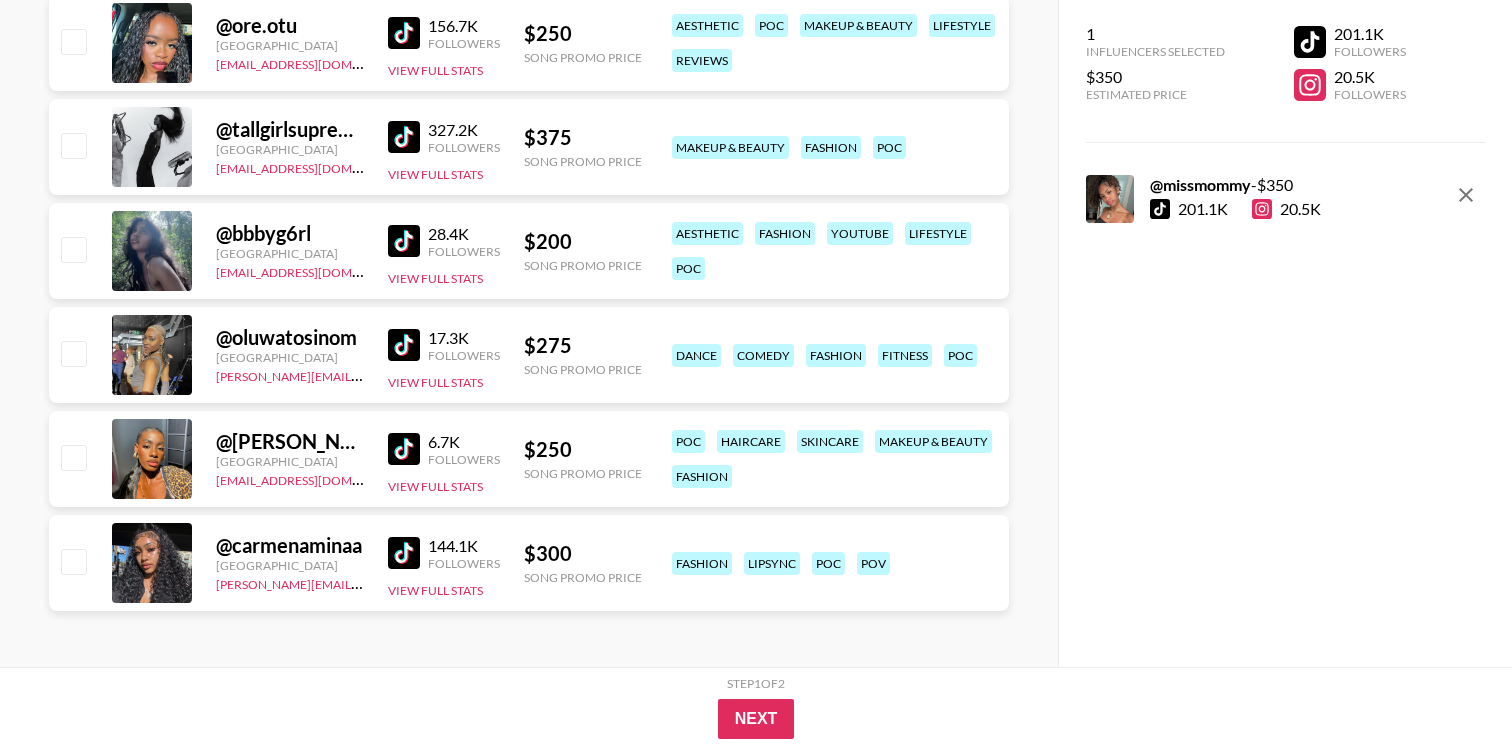 click at bounding box center [404, 553] 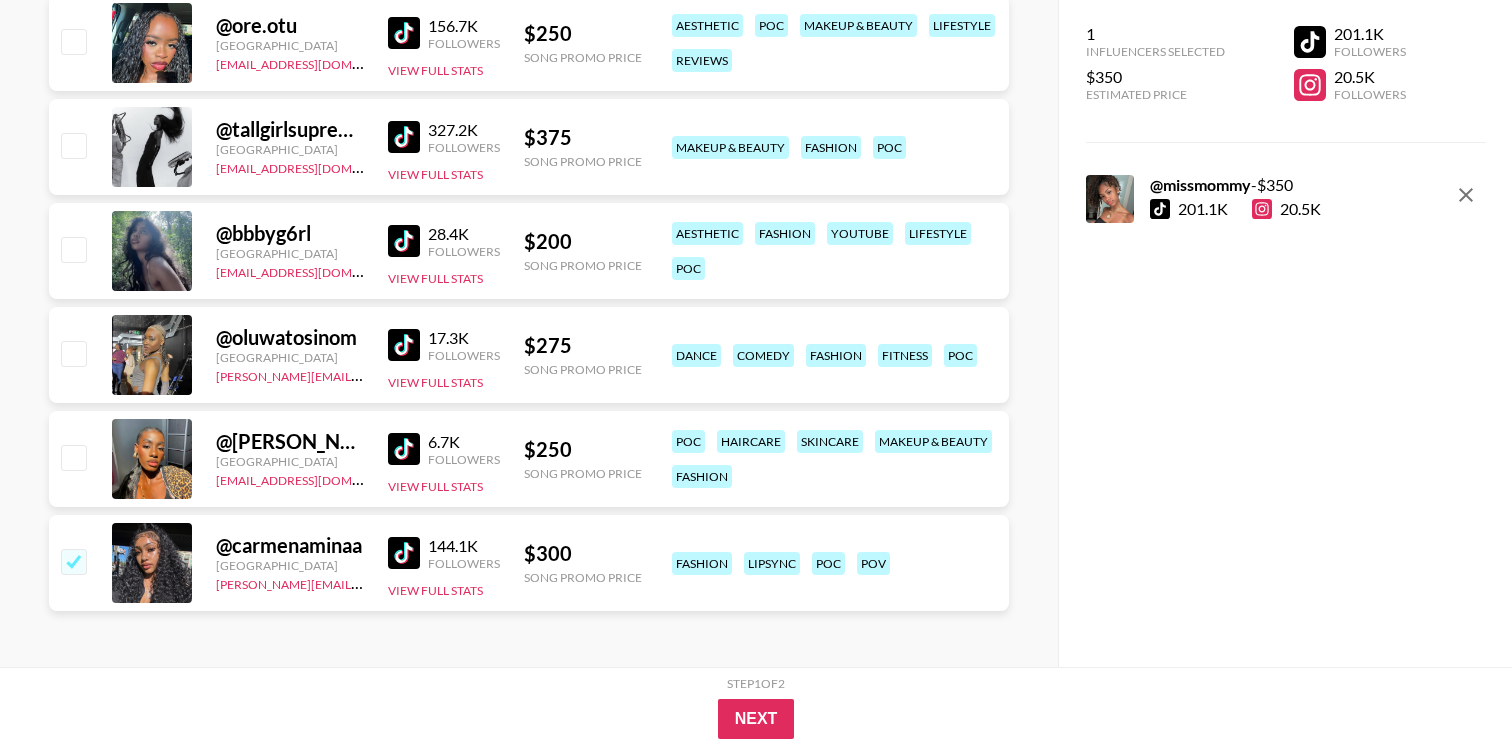 checkbox on "true" 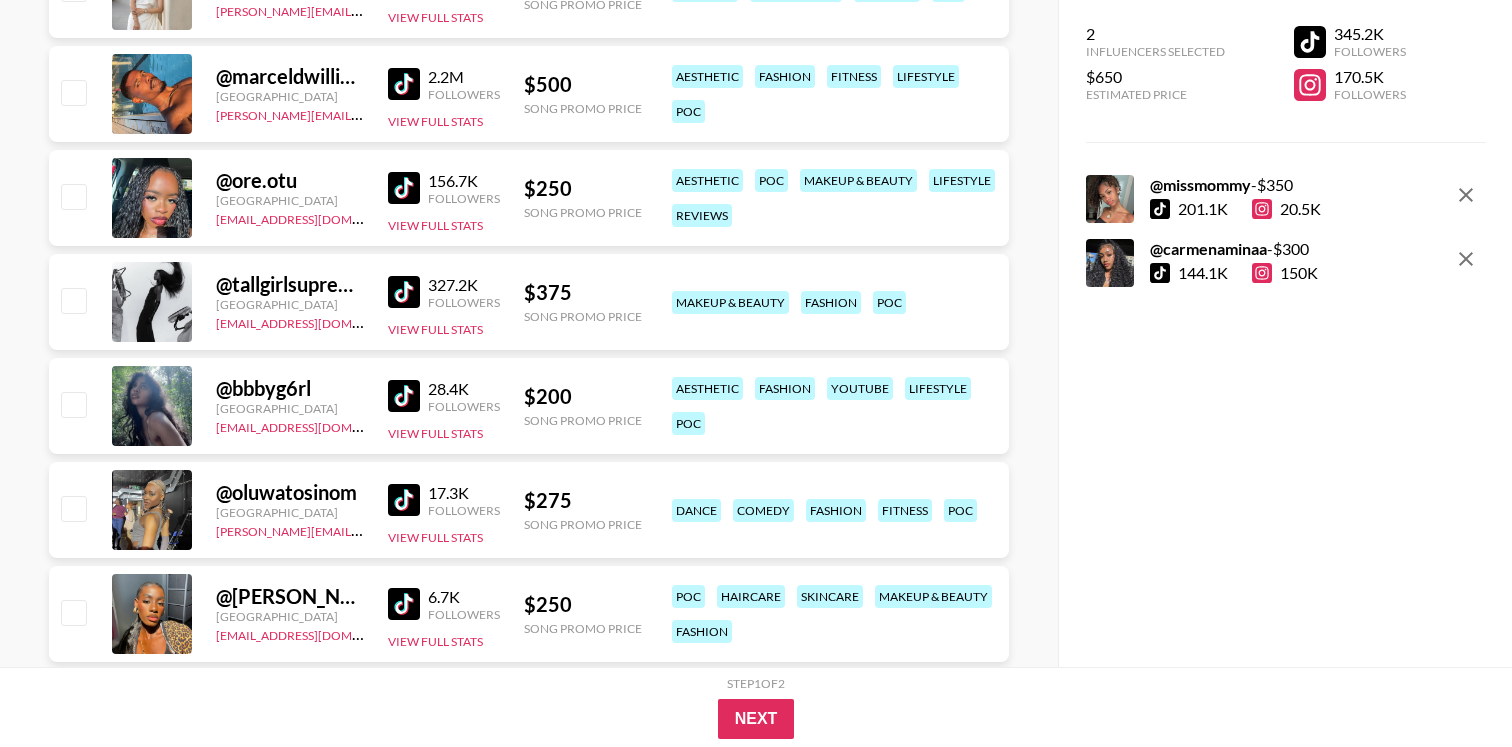 scroll, scrollTop: 2586, scrollLeft: 0, axis: vertical 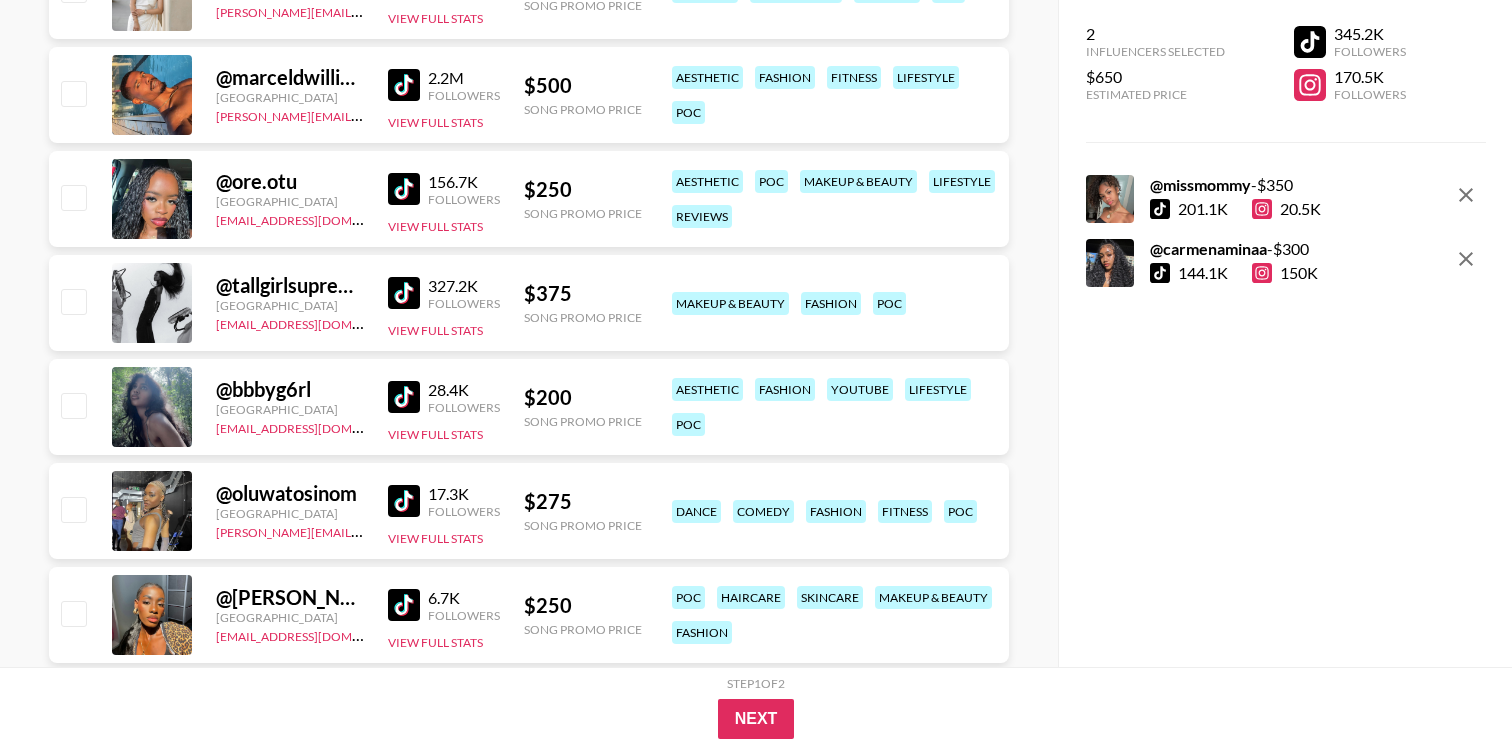 click at bounding box center [404, 293] 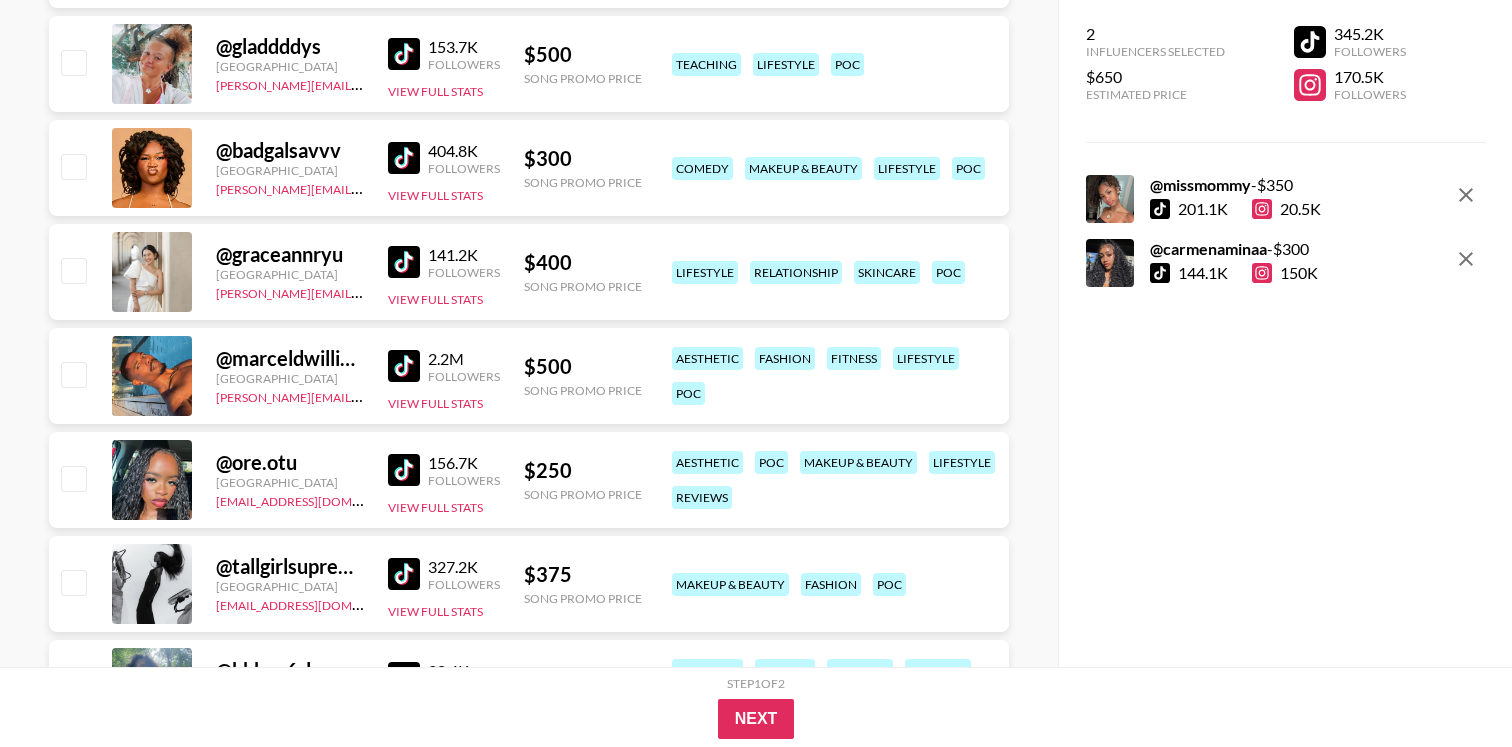 scroll, scrollTop: 2290, scrollLeft: 0, axis: vertical 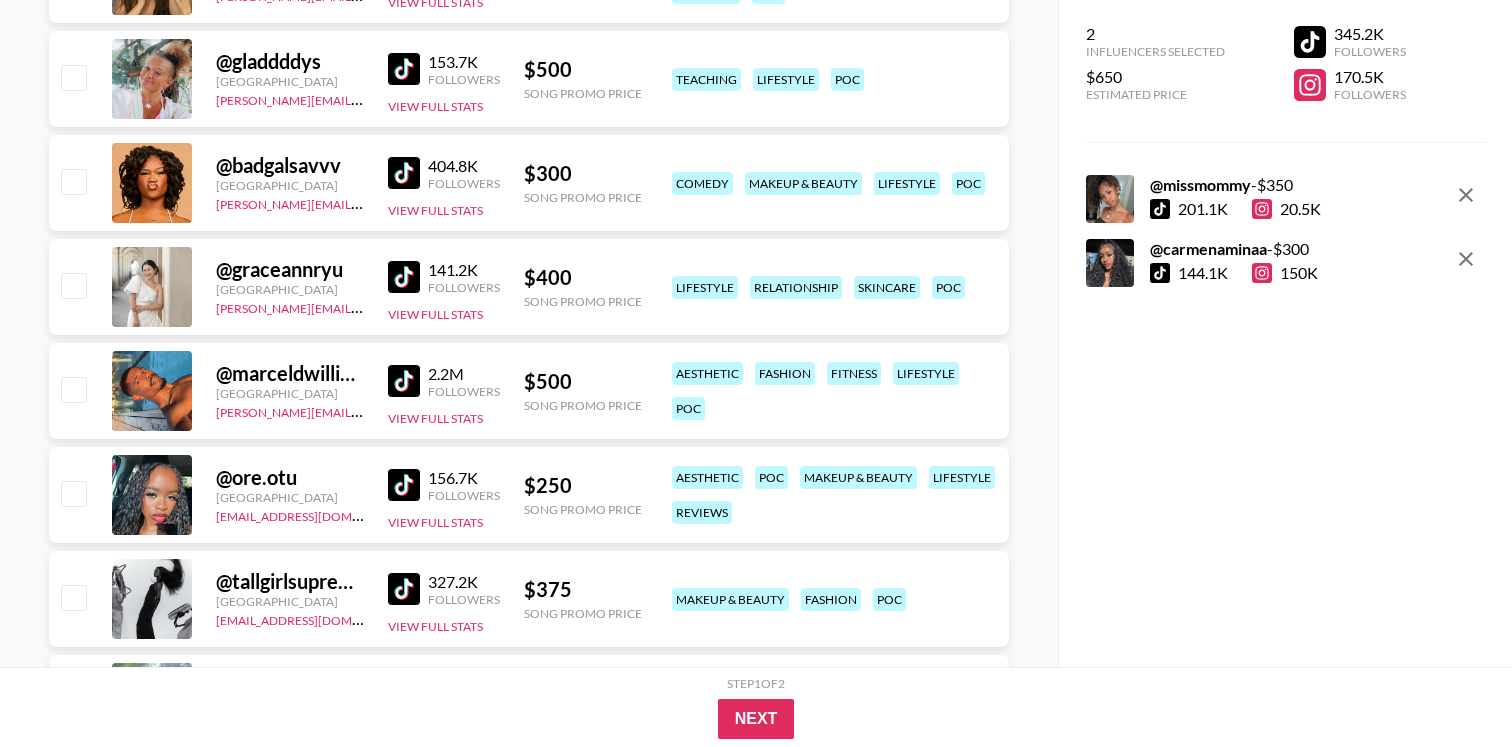 click at bounding box center (408, 381) 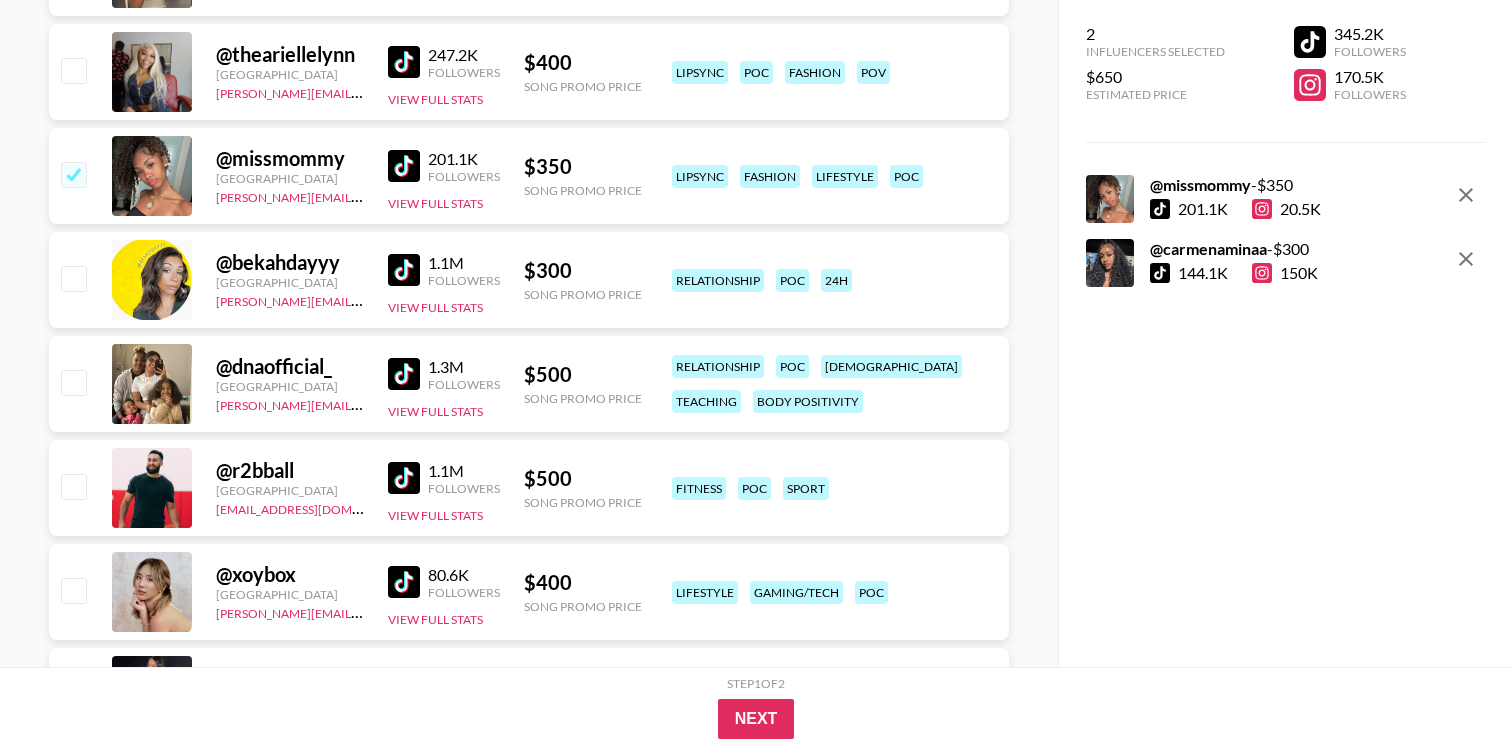 scroll, scrollTop: 1149, scrollLeft: 0, axis: vertical 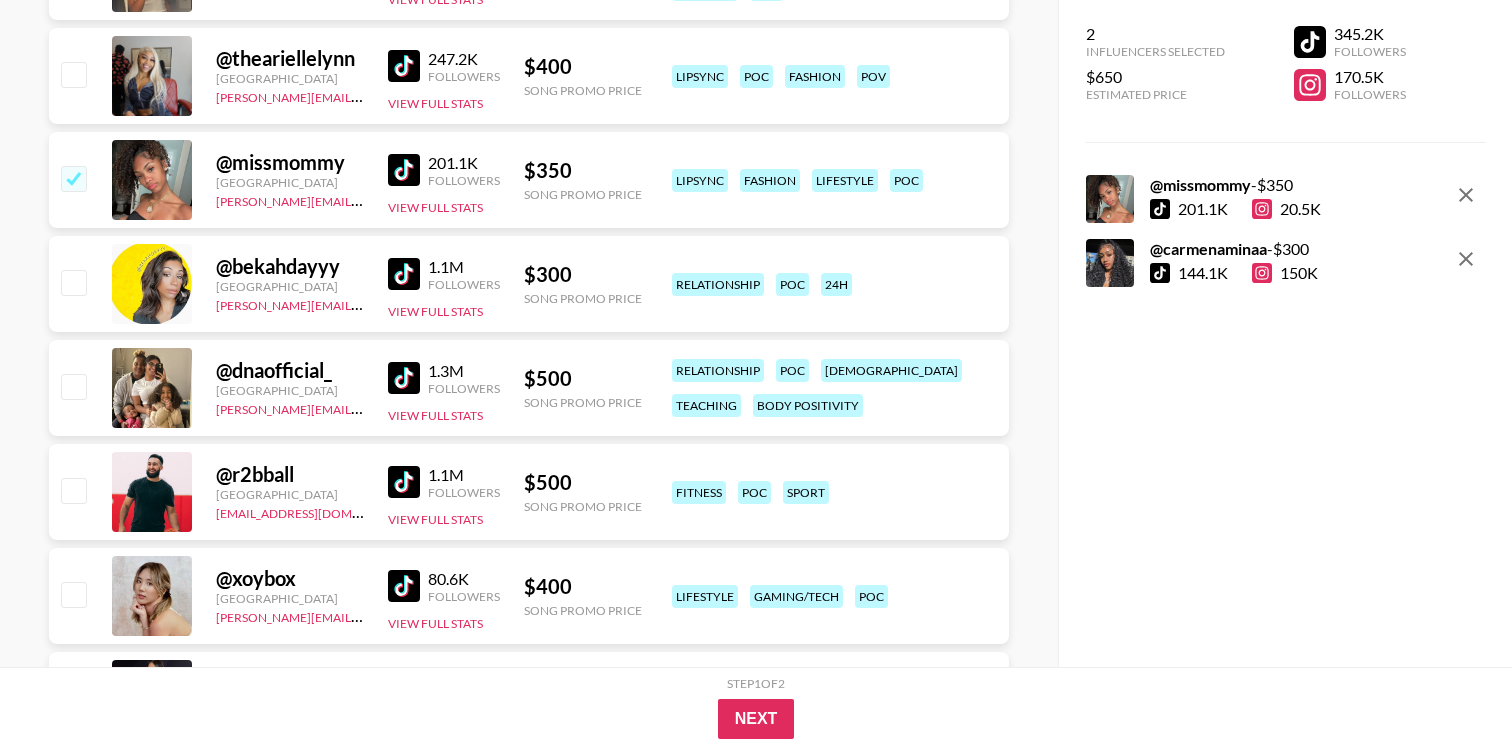 click at bounding box center [404, 274] 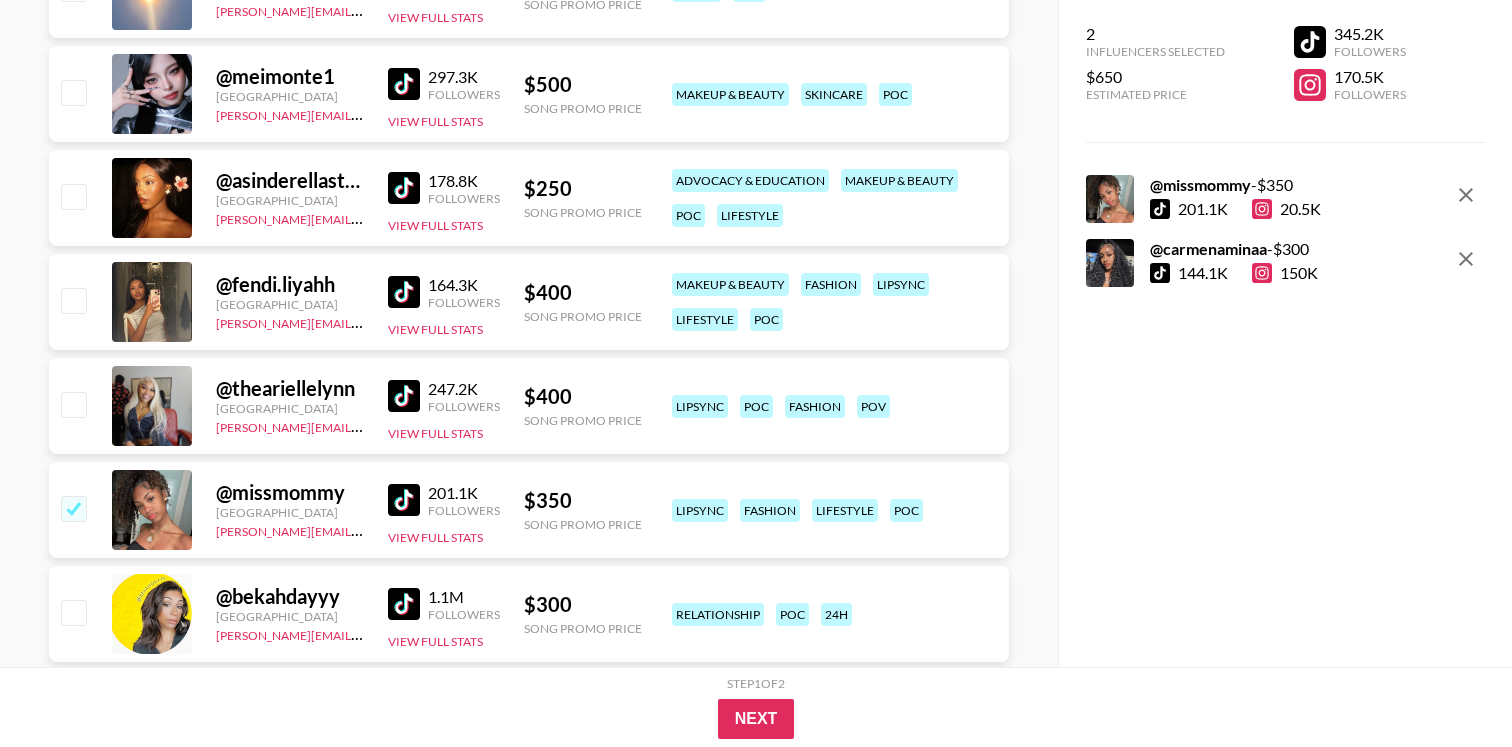 scroll, scrollTop: 790, scrollLeft: 0, axis: vertical 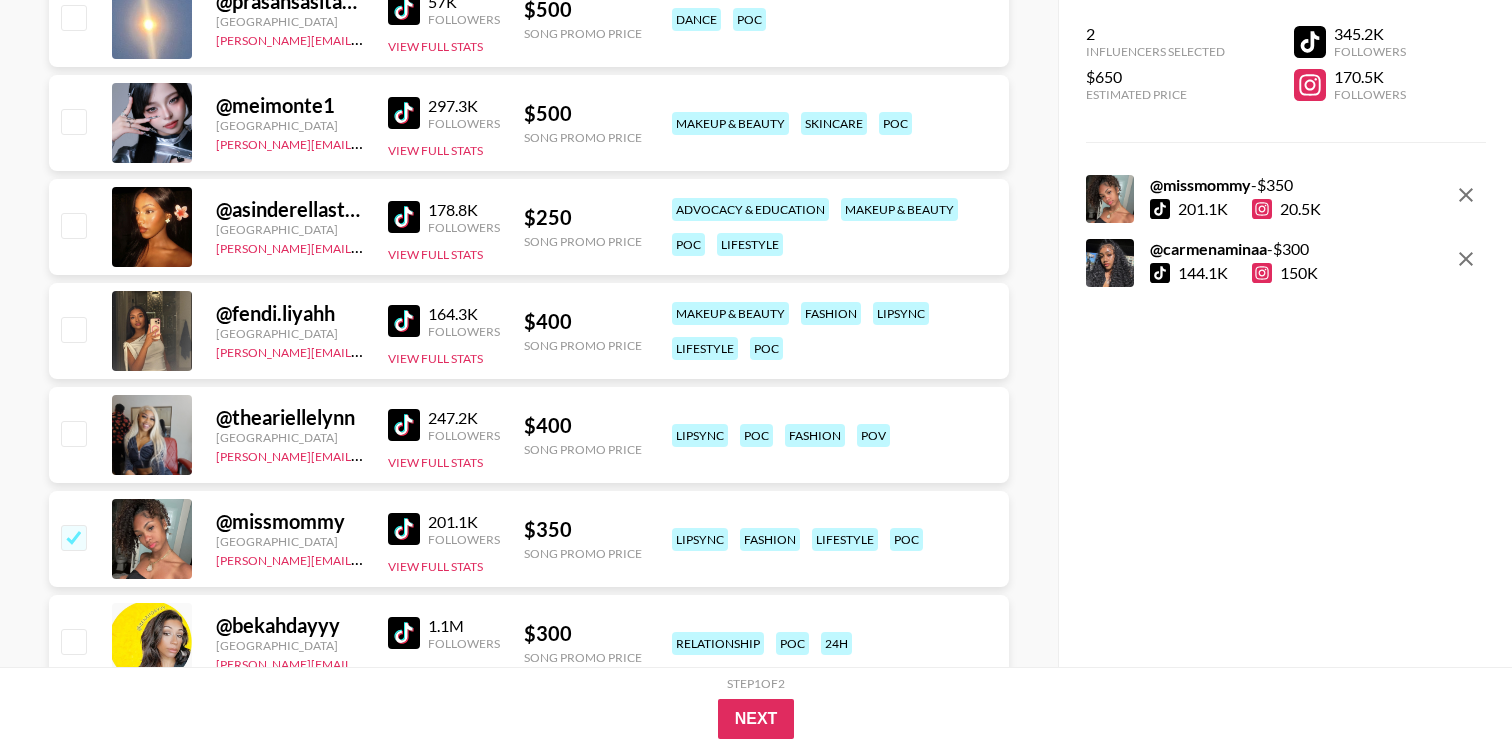 click at bounding box center (404, 425) 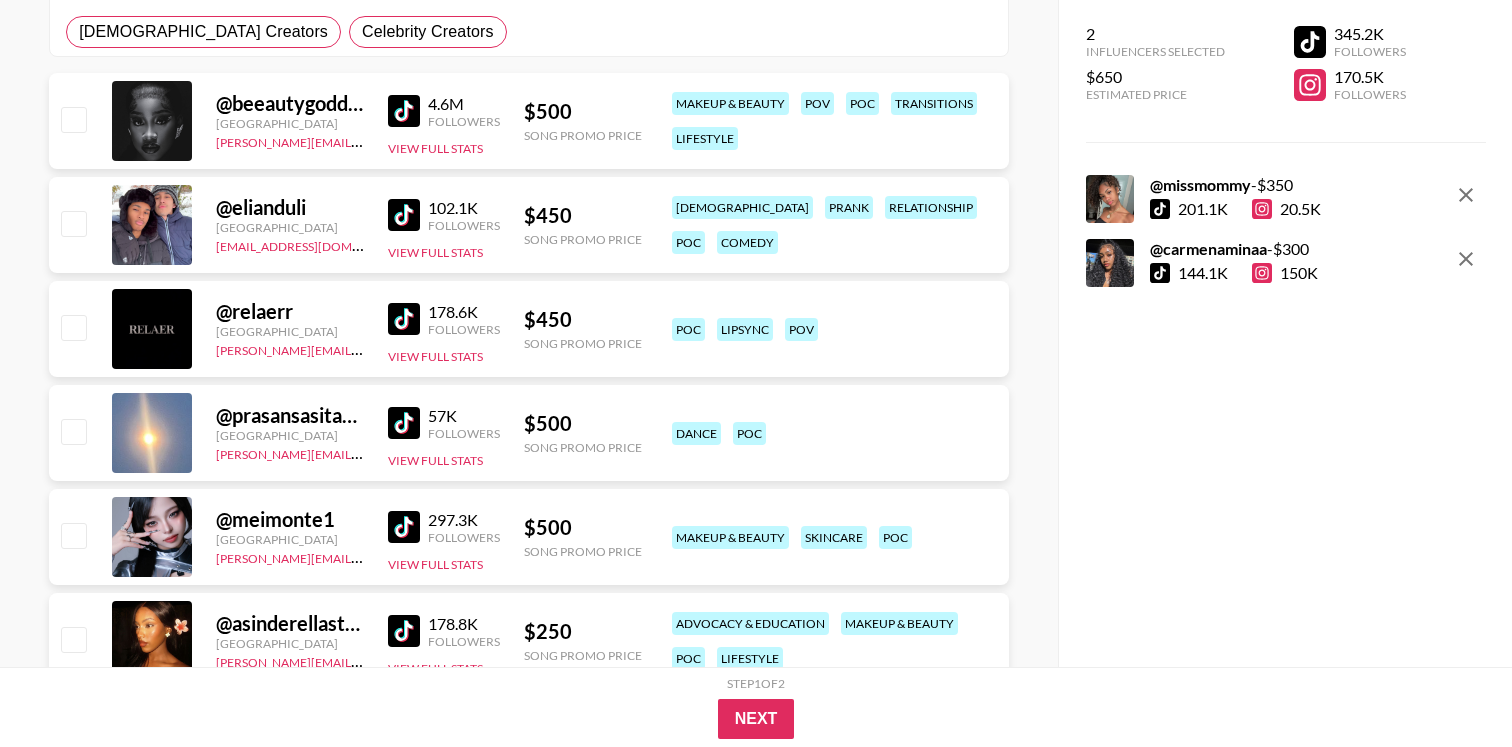 scroll, scrollTop: 353, scrollLeft: 0, axis: vertical 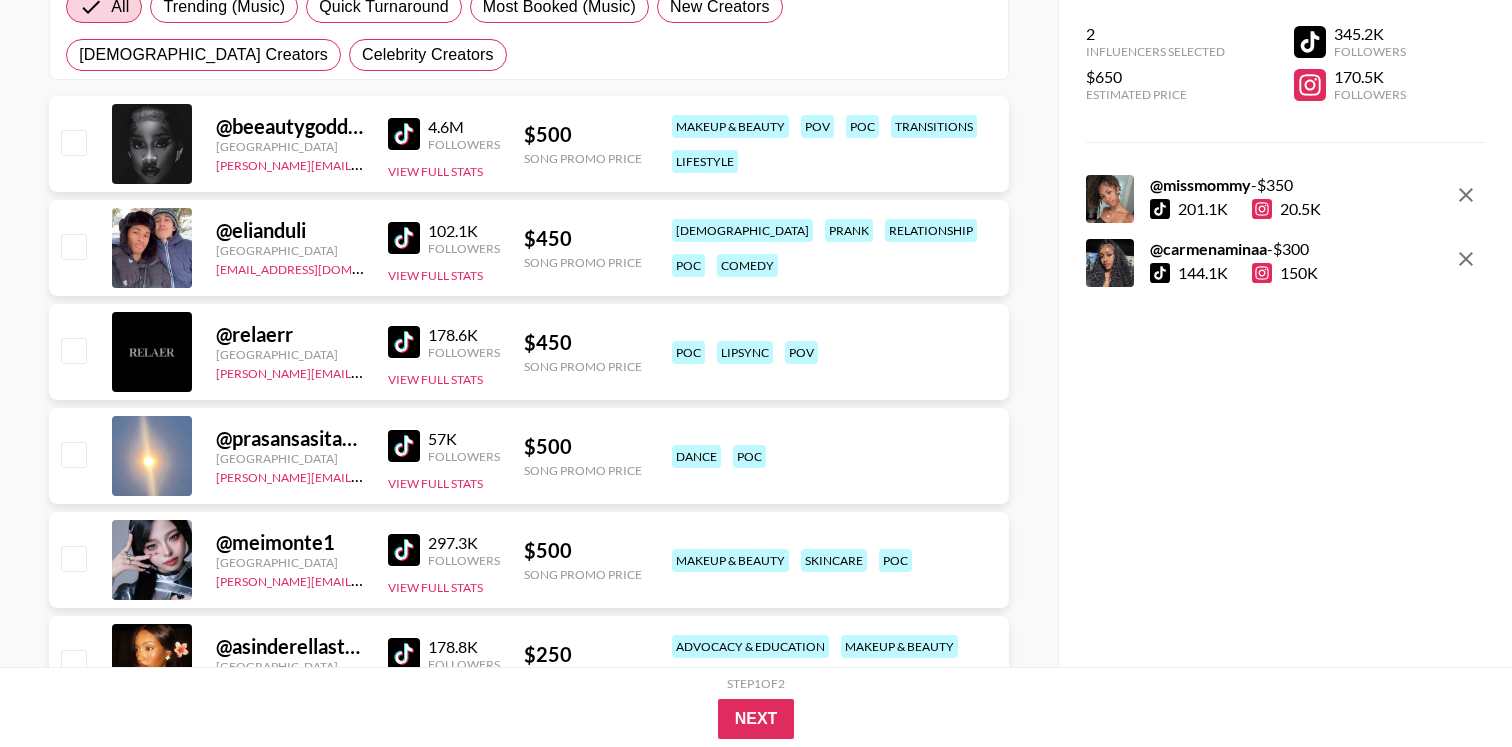 click on "@ prasansasitaula [GEOGRAPHIC_DATA] [PERSON_NAME][EMAIL_ADDRESS][DOMAIN_NAME] 57K Followers View Full Stats   $ 500 Song Promo Price dance poc" at bounding box center [529, 456] 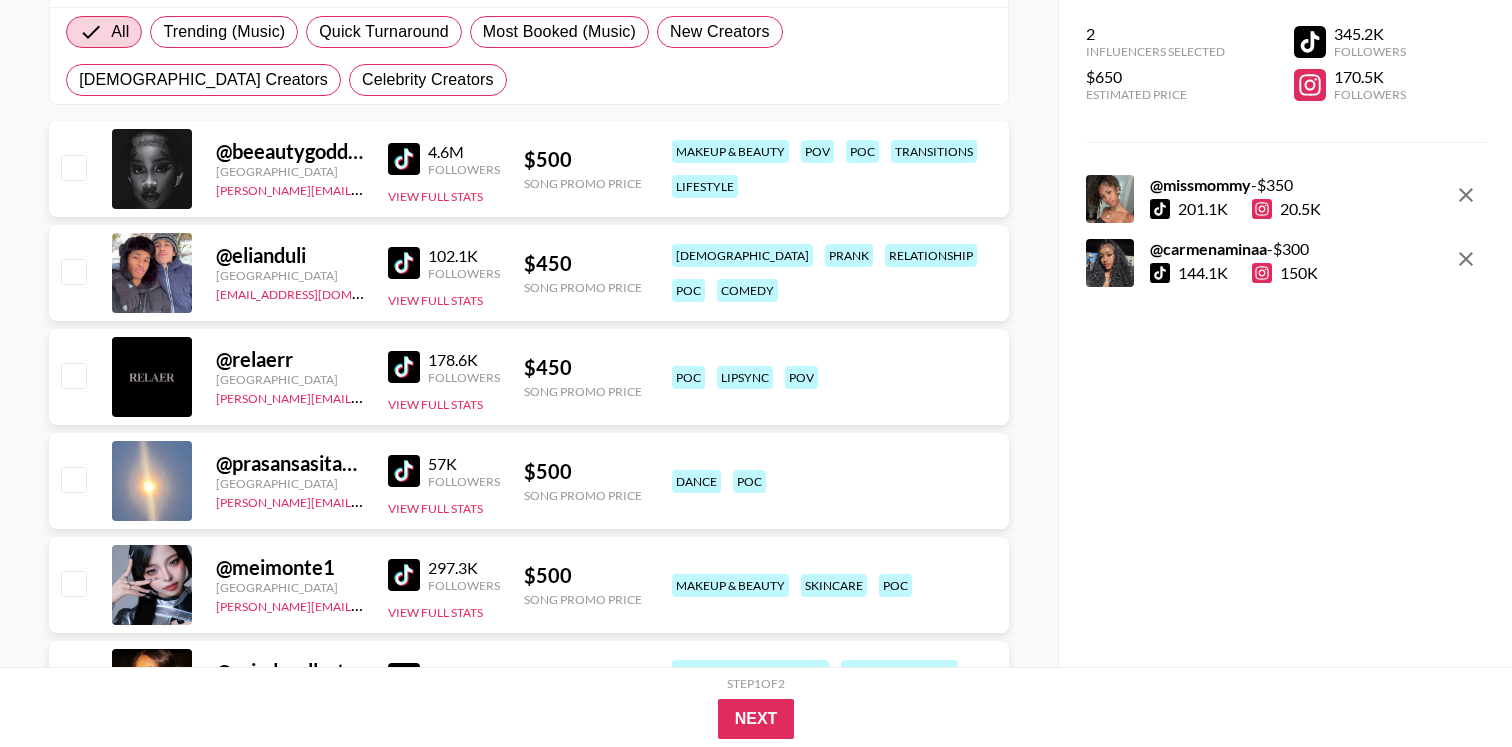 scroll, scrollTop: 327, scrollLeft: 0, axis: vertical 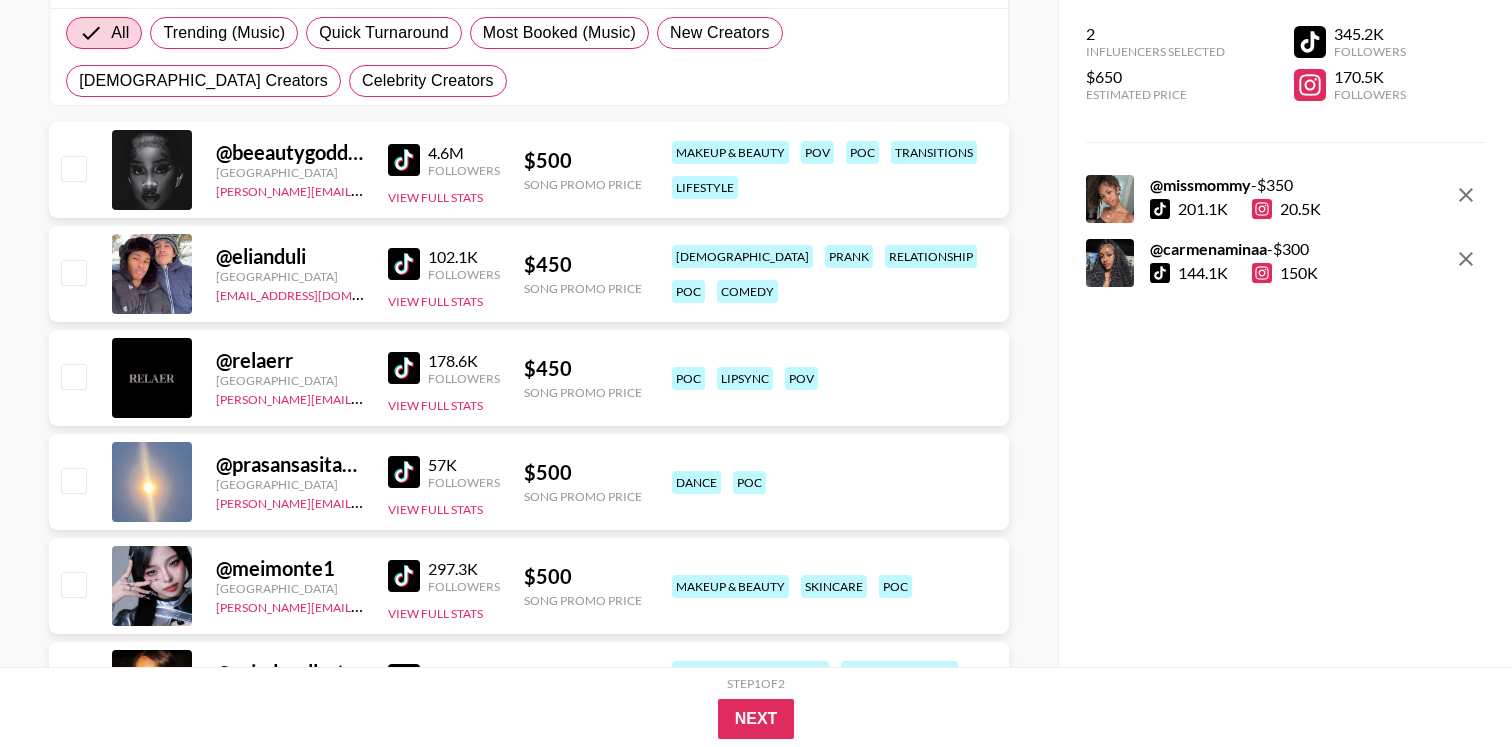 click at bounding box center [404, 368] 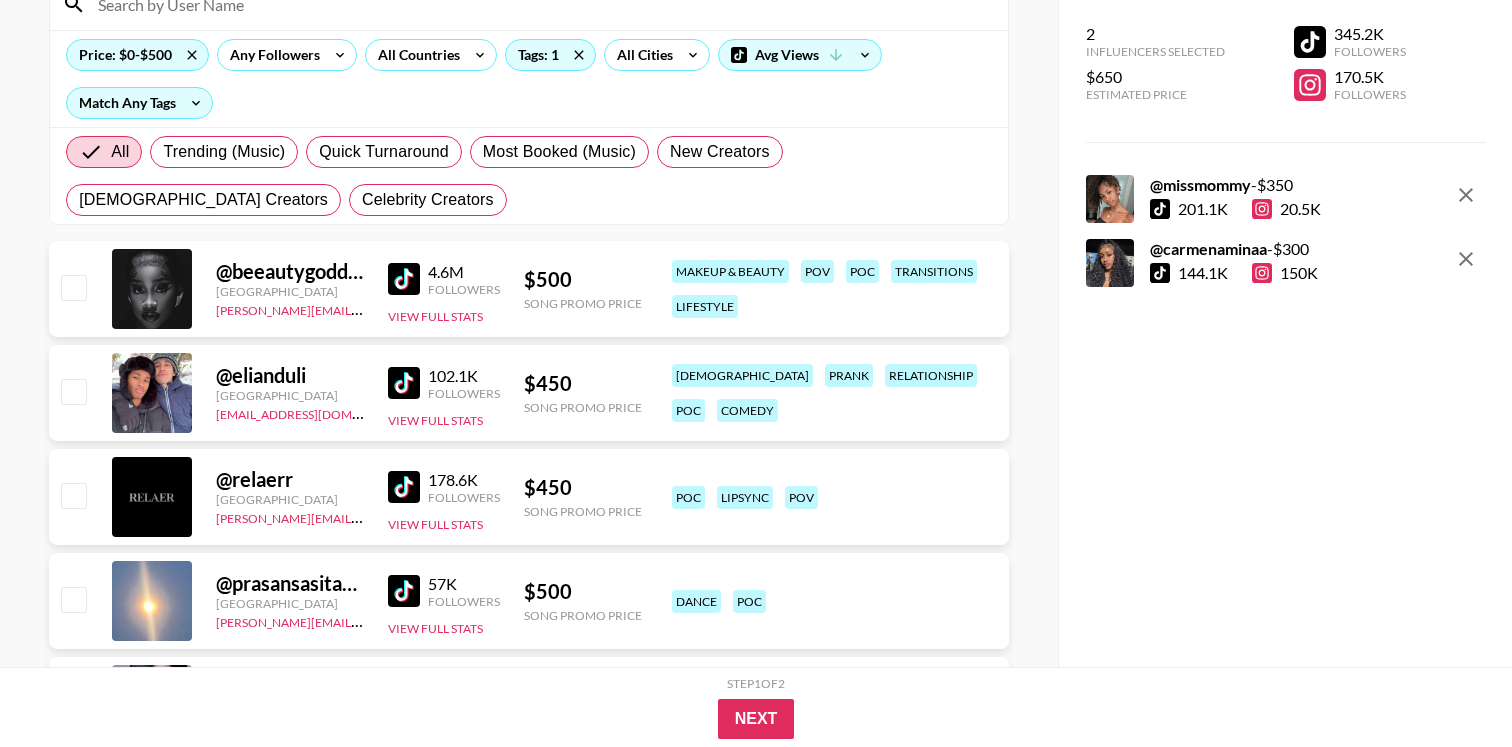 scroll, scrollTop: 205, scrollLeft: 0, axis: vertical 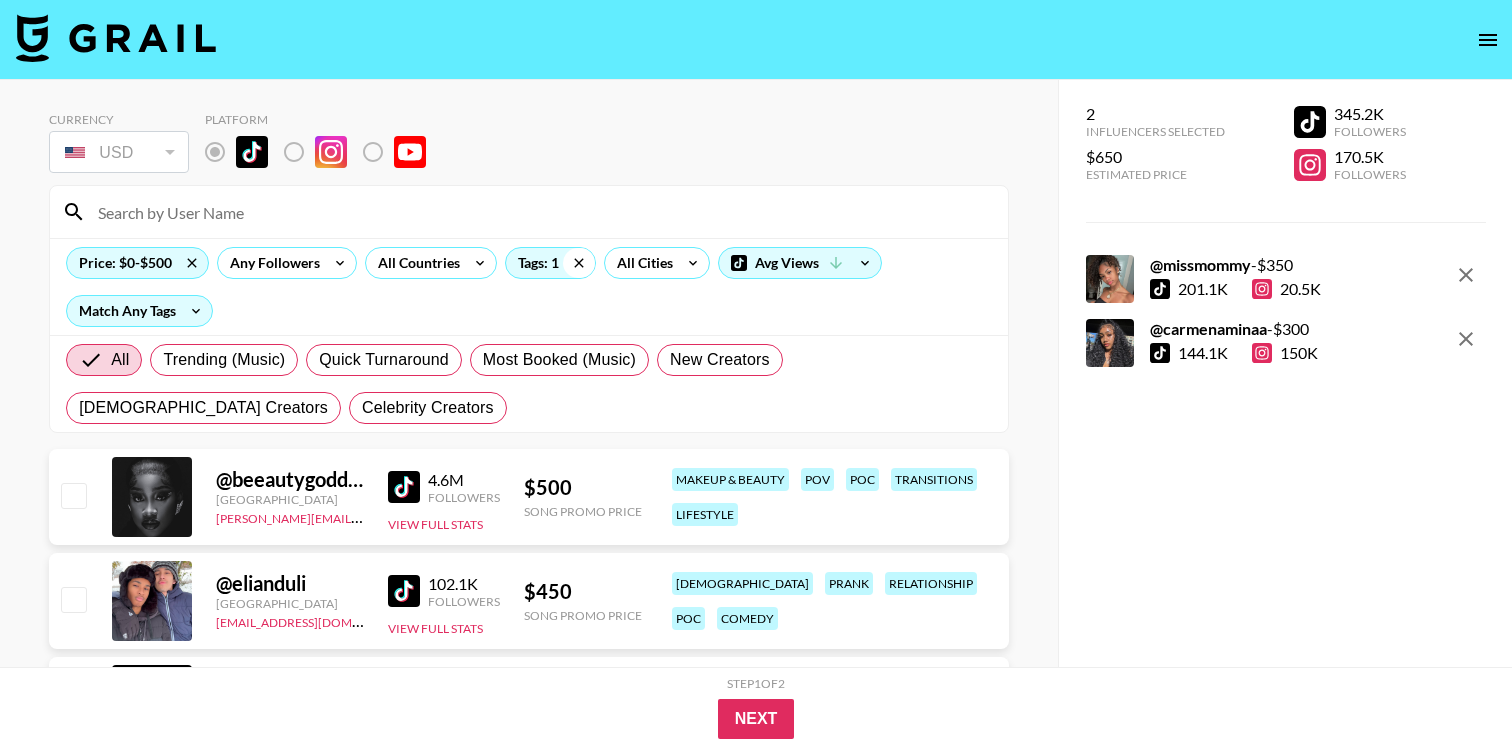 click 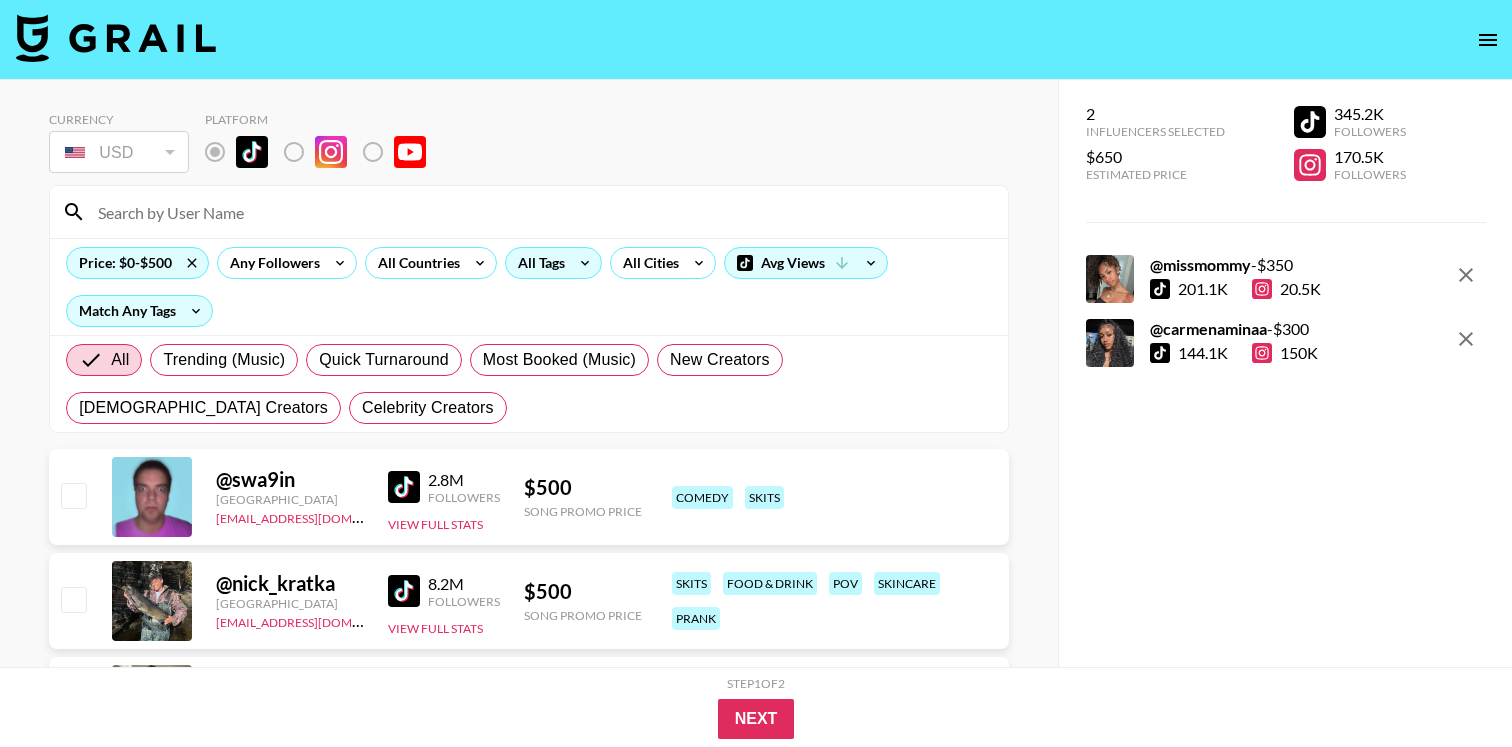click on "All Tags" at bounding box center [537, 263] 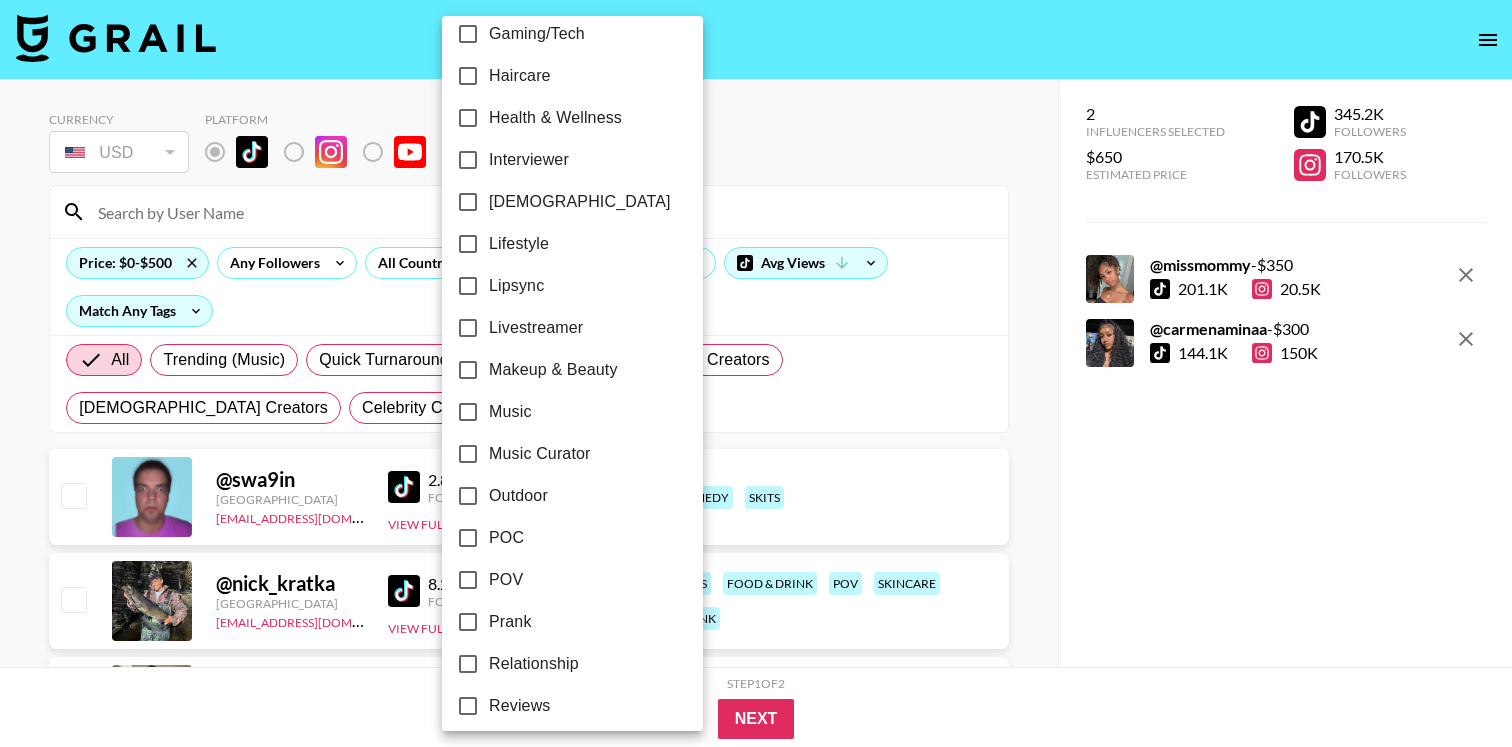 scroll, scrollTop: 832, scrollLeft: 0, axis: vertical 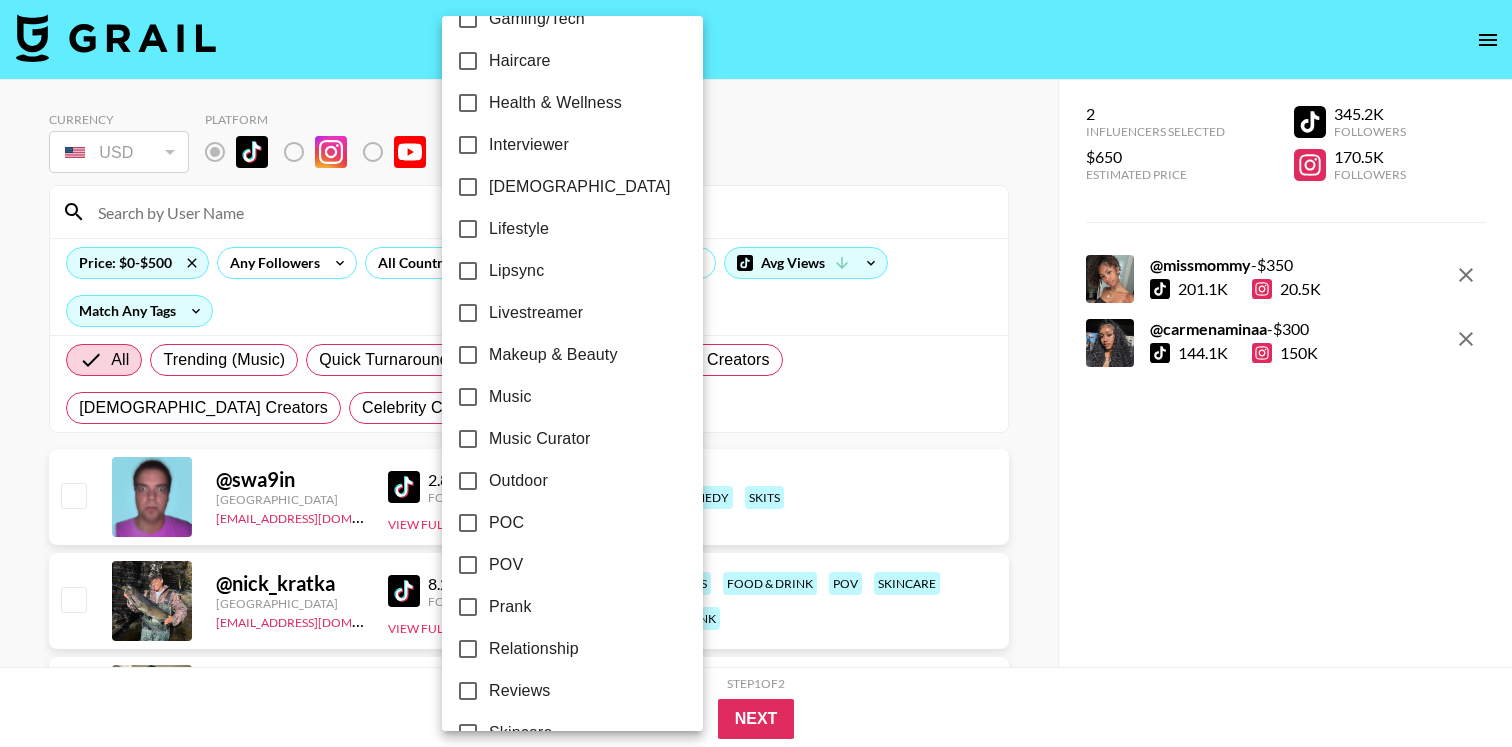 click on "Lifestyle" at bounding box center (519, 229) 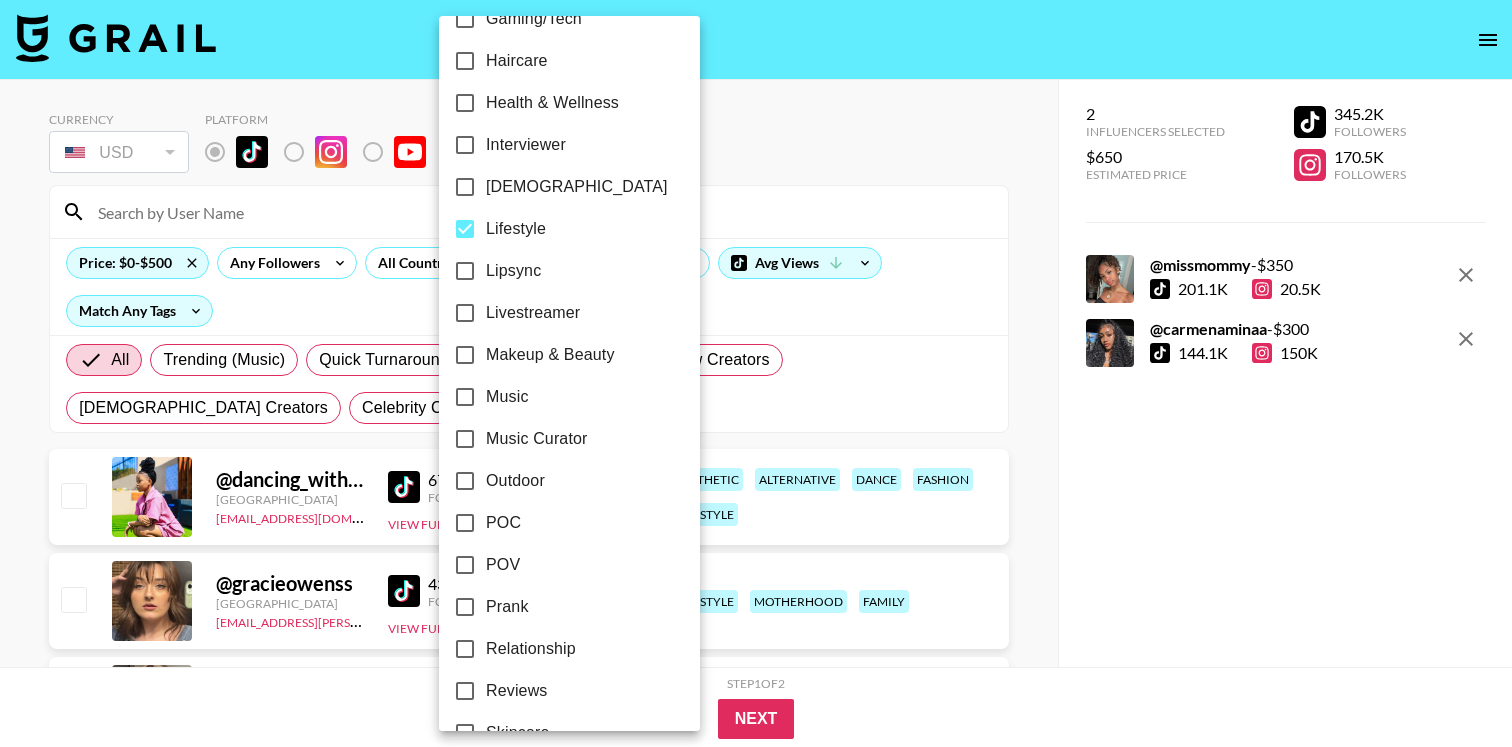 click at bounding box center [756, 373] 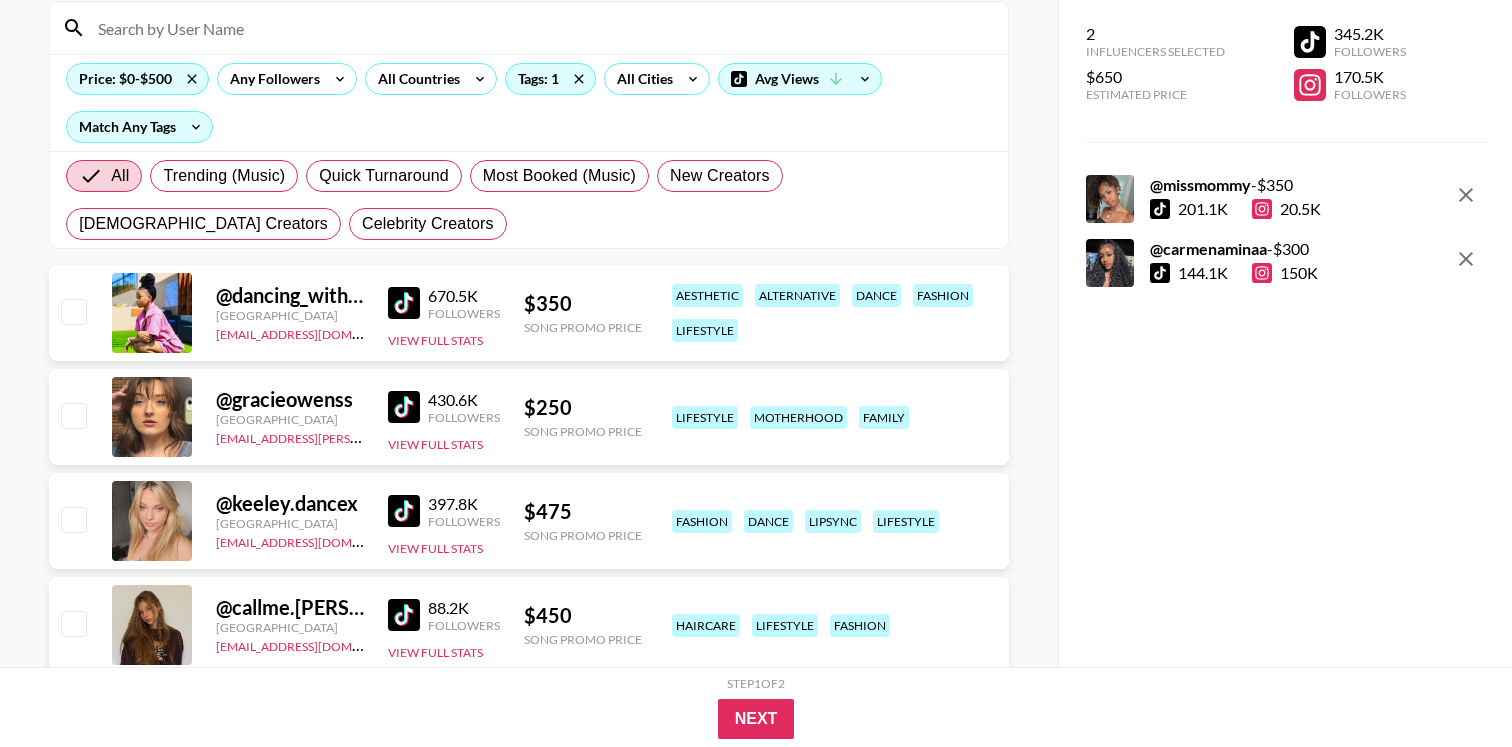 scroll, scrollTop: 17, scrollLeft: 0, axis: vertical 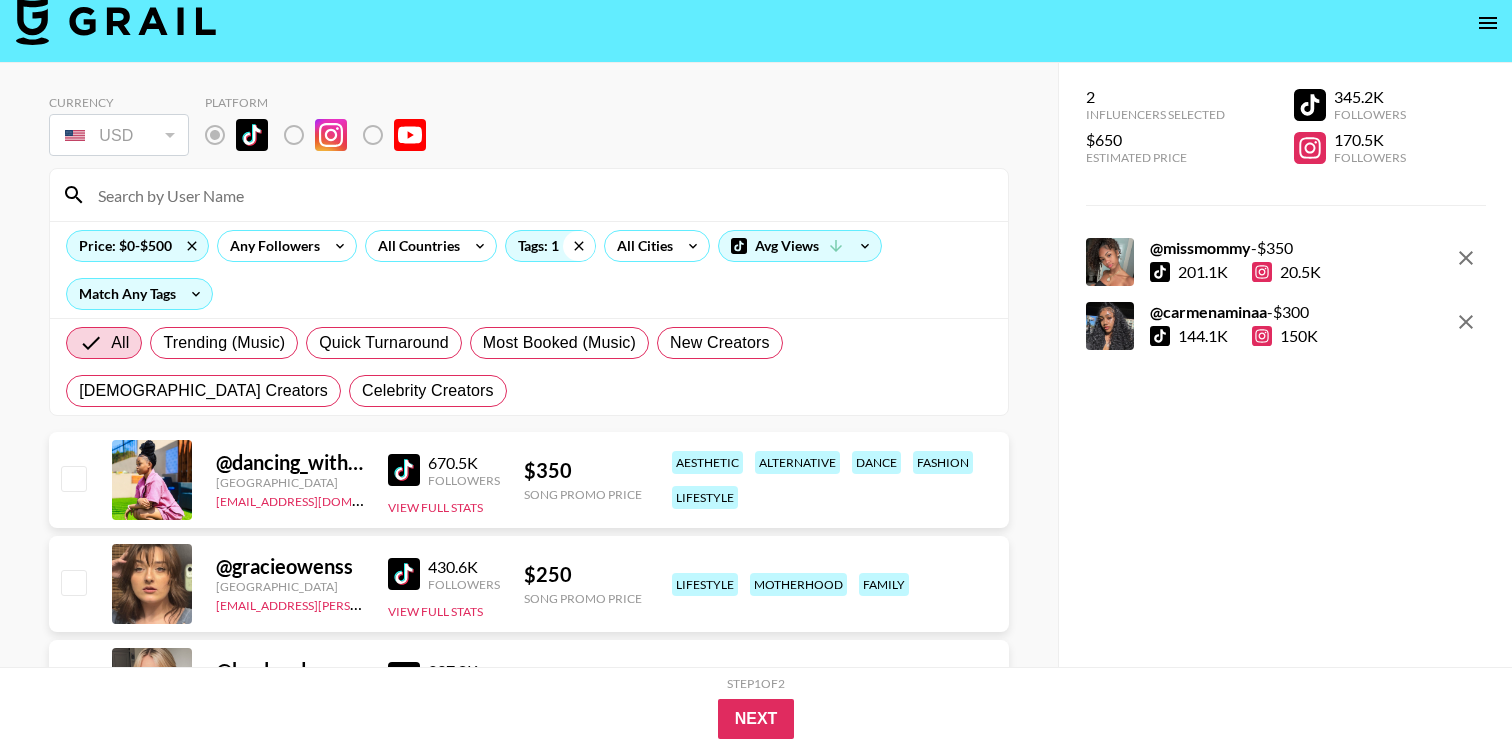 click 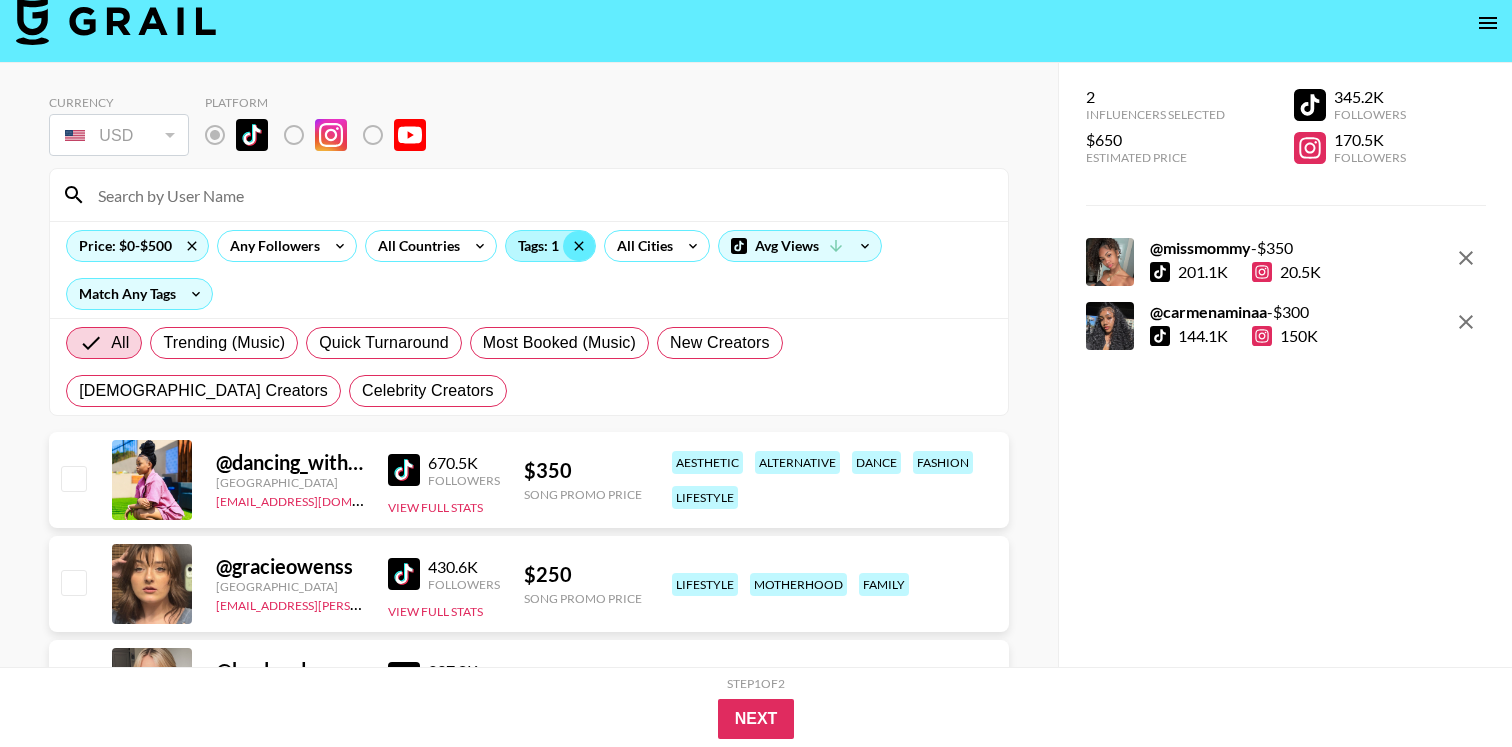 click on "Tags: 1" at bounding box center [550, 246] 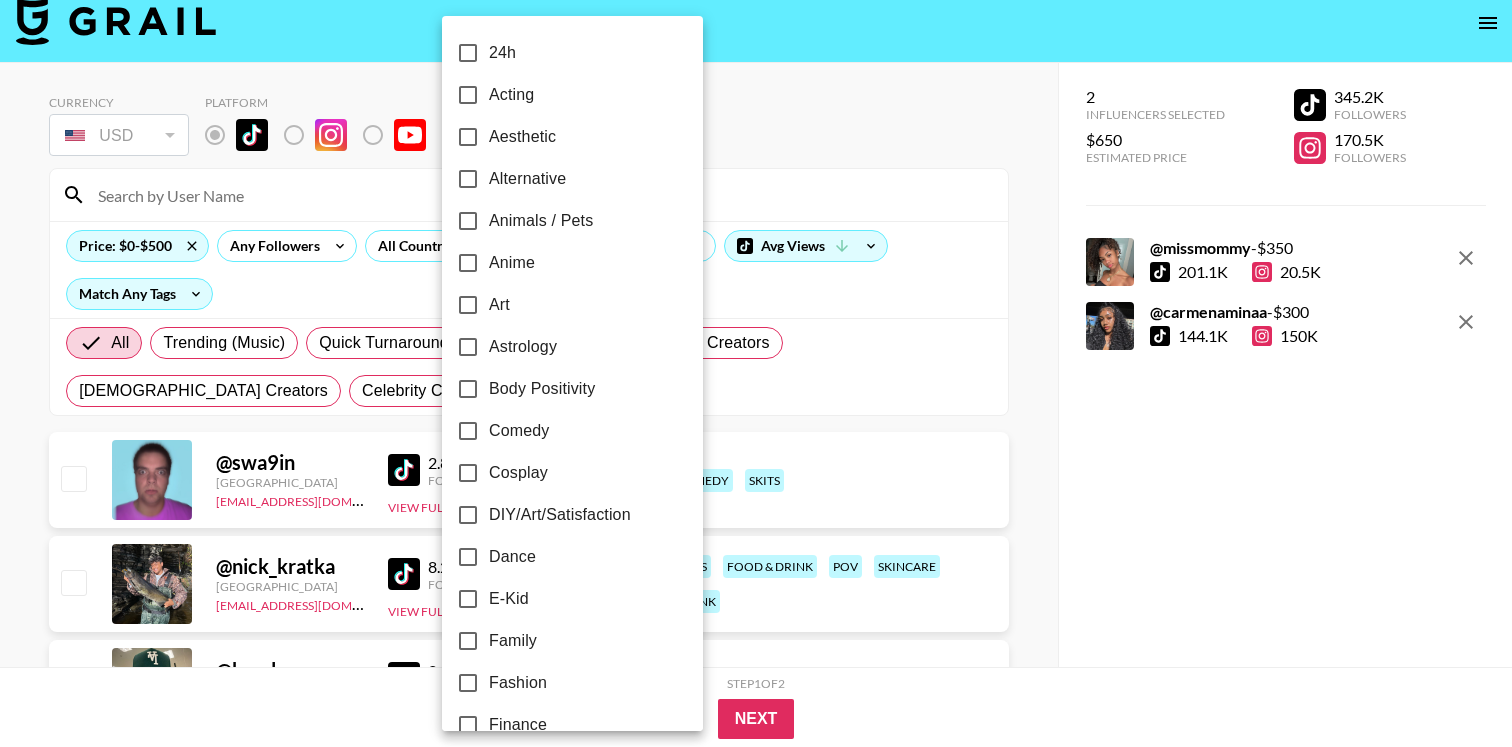 checkbox on "false" 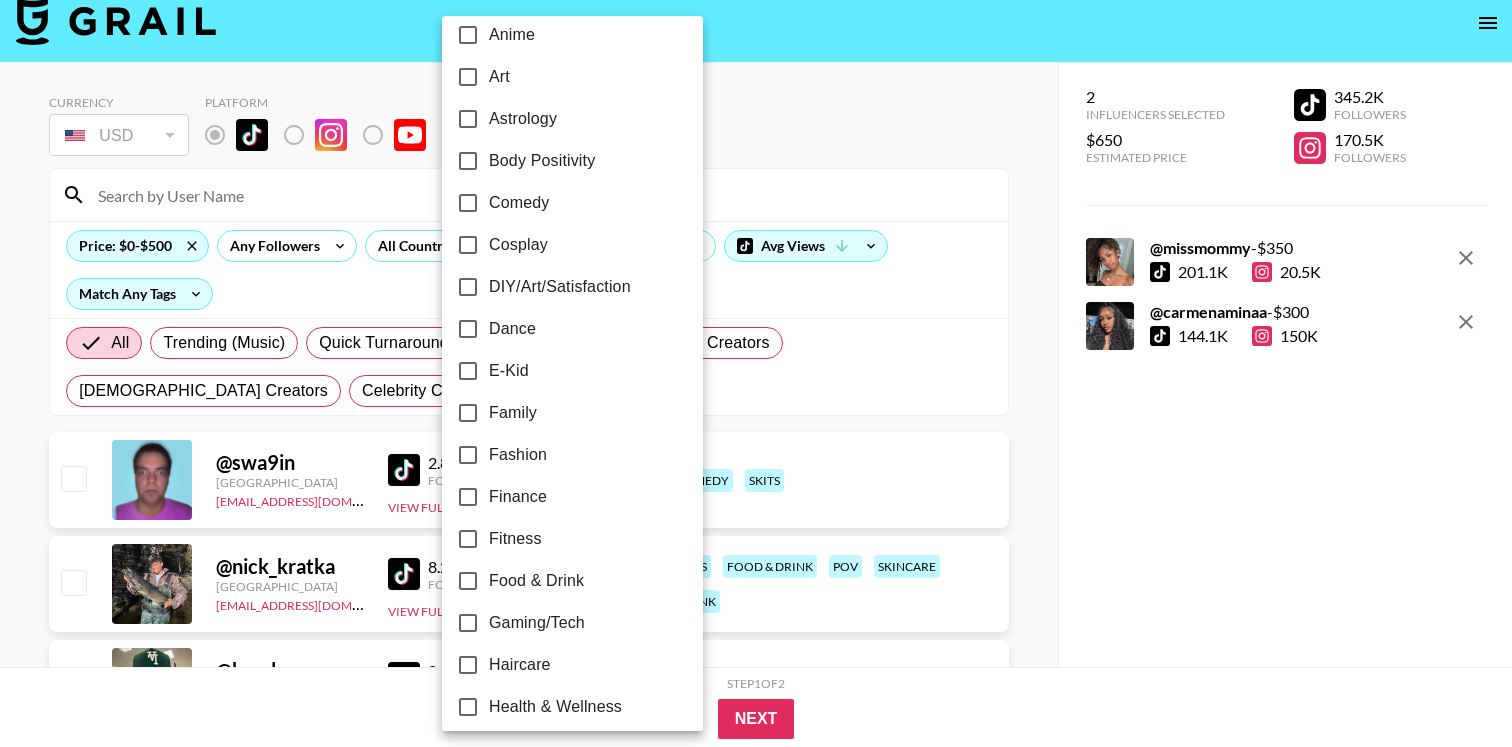 scroll, scrollTop: 0, scrollLeft: 0, axis: both 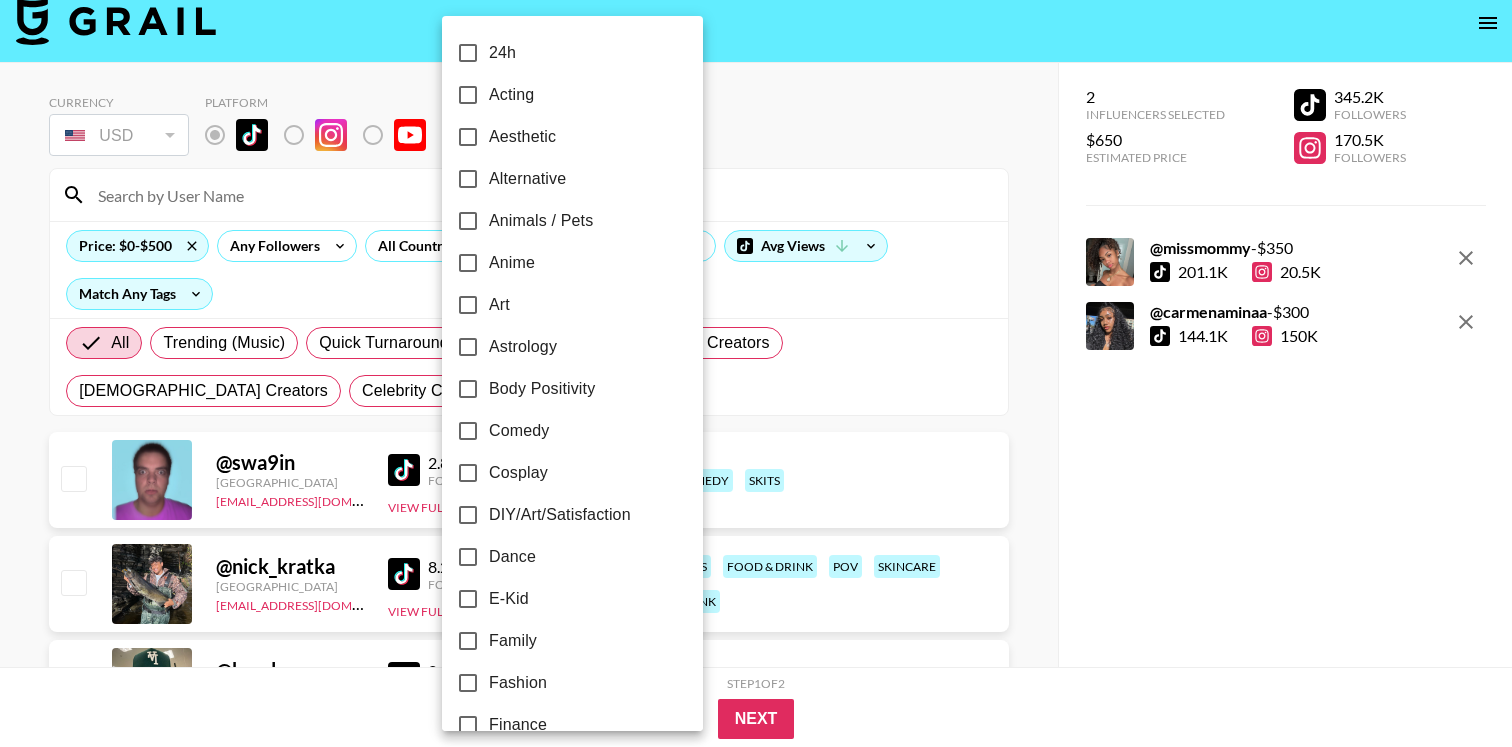 click at bounding box center (756, 373) 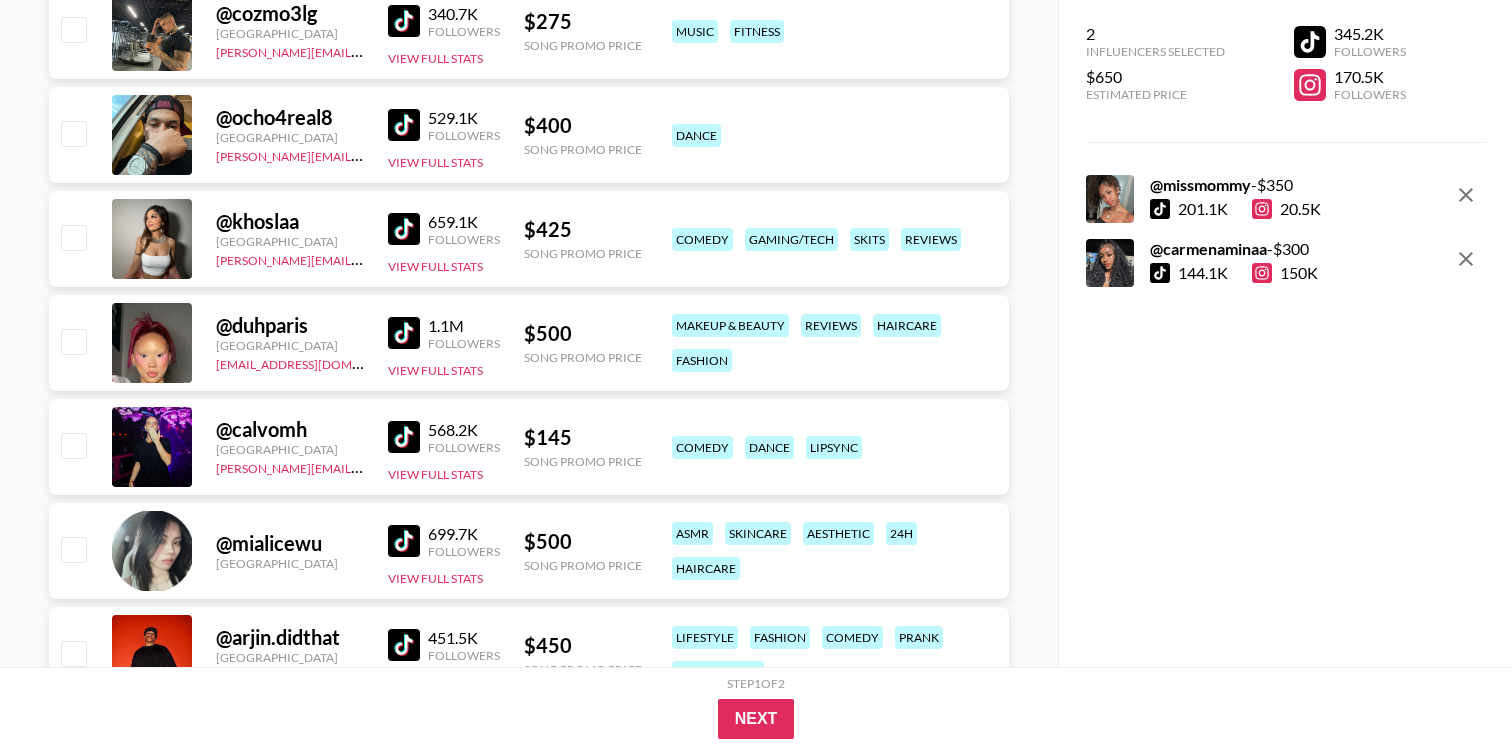 scroll, scrollTop: 3900, scrollLeft: 0, axis: vertical 